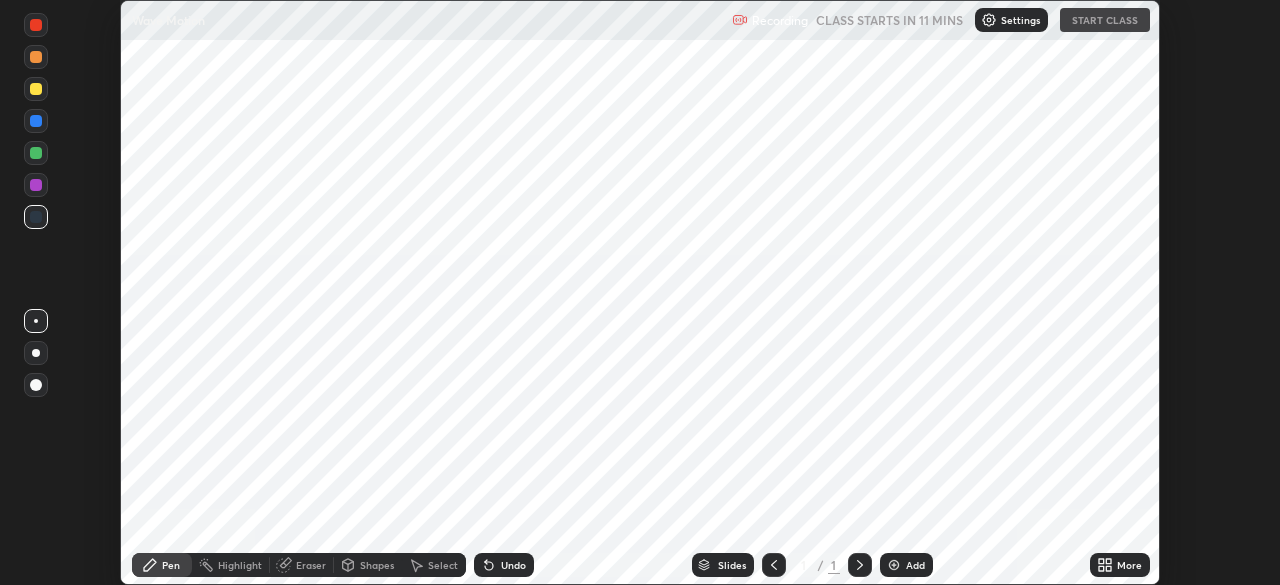 scroll, scrollTop: 0, scrollLeft: 0, axis: both 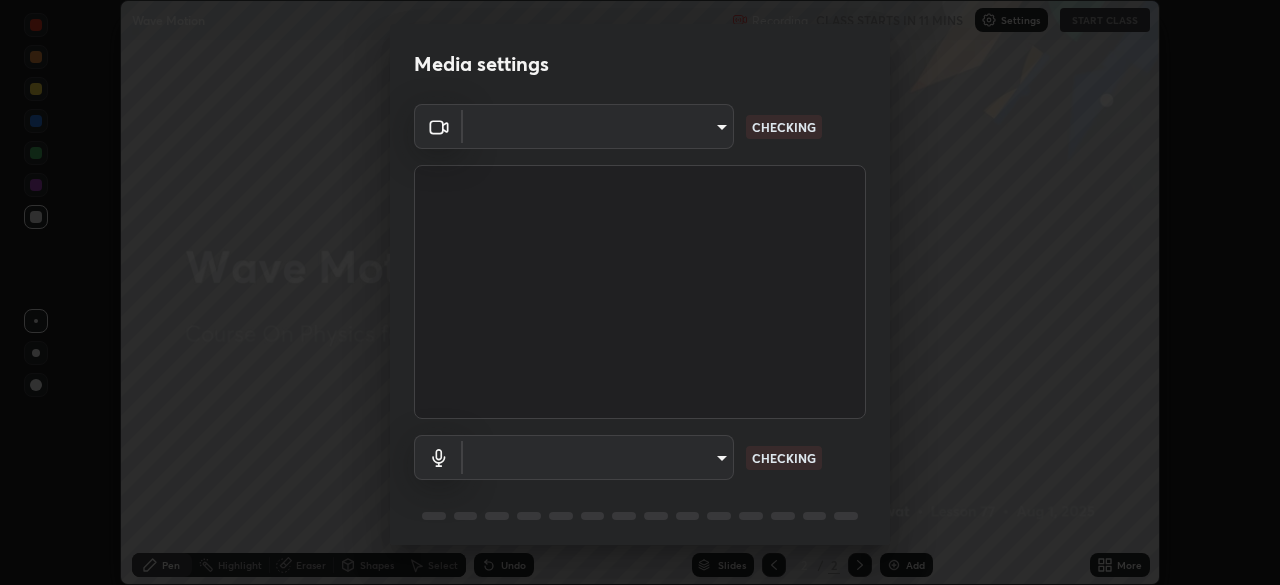 type on "2e9b027d6a4255688e554df818383ce9ed5f881db366686a8468352ce6a31e43" 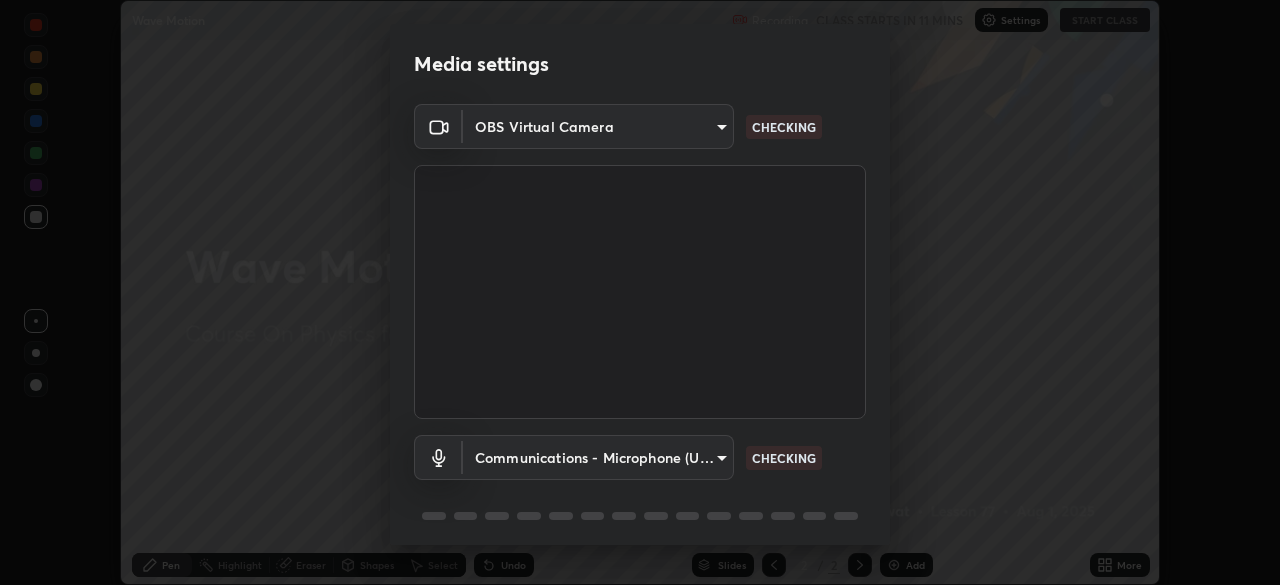 scroll, scrollTop: 71, scrollLeft: 0, axis: vertical 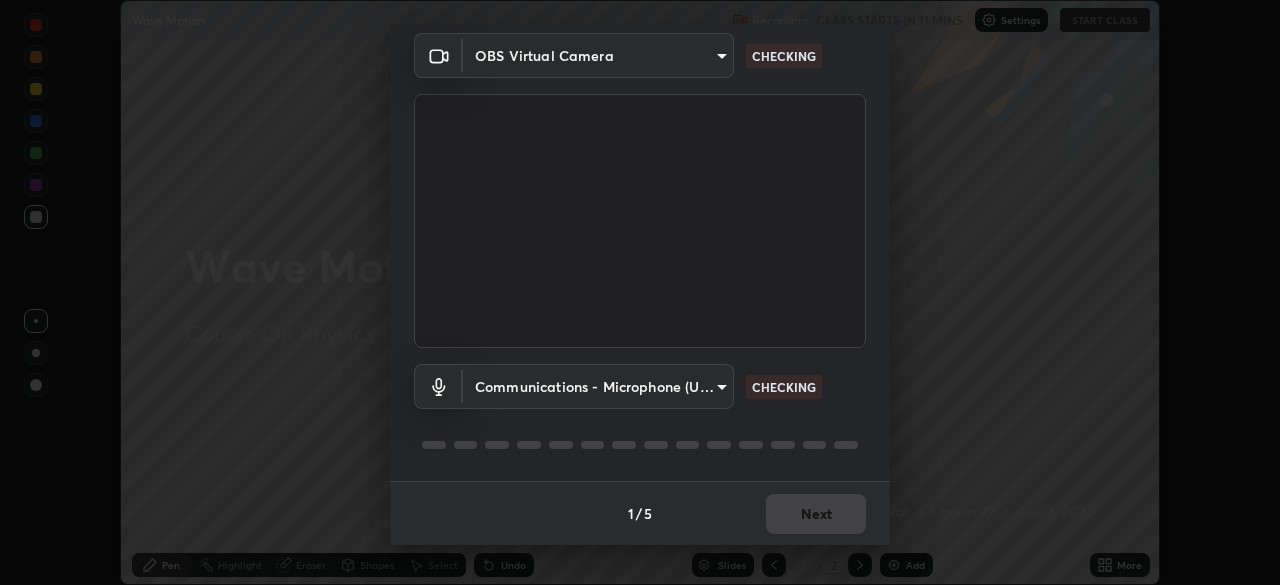 click on "Erase all Wave Motion Recording CLASS STARTS IN 11 MINS Settings START CLASS Setting up your live class Wave Motion • L77 of Course On Physics for JEE Excel 1 2026 [FIRST] [LAST] Pen Highlight Eraser Shapes Select Undo Slides 2 / 2 Add More No doubts shared Encourage your learners to ask a doubt for better clarity Report an issue Reason for reporting Buffering Chat not working Audio - Video sync issue Educator video quality low ​ Attach an image Report Media settings OBS Virtual Camera [HASH] CHECKING Communications - Microphone (USB PnP Sound Device) communications CHECKING 1 / 5 Next" at bounding box center [640, 292] 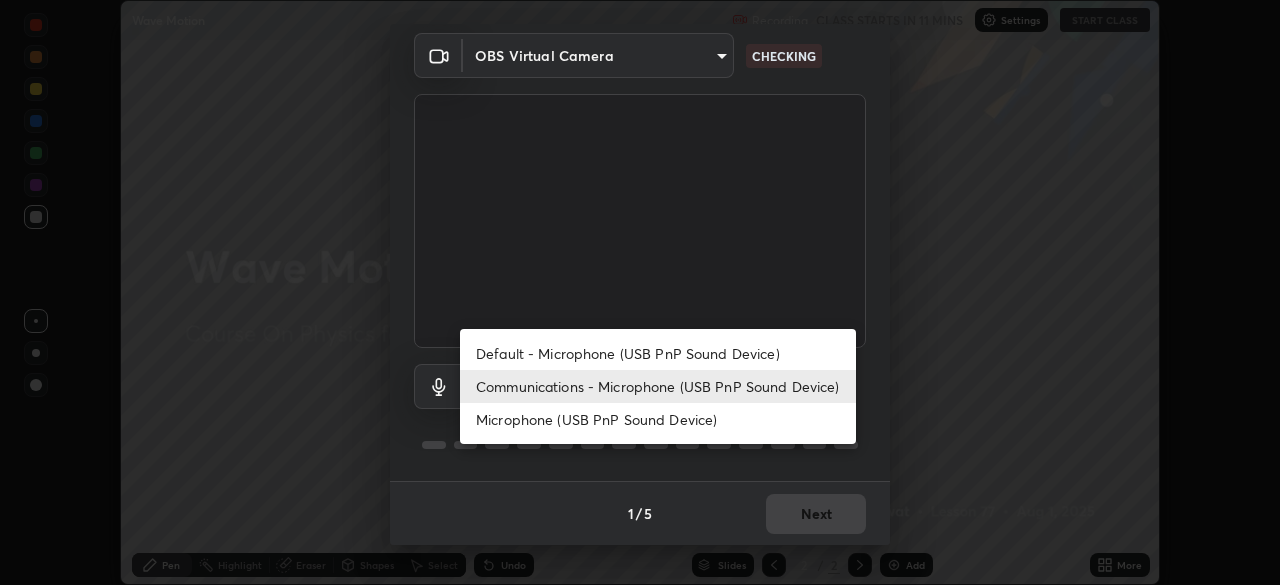 click on "Microphone (USB PnP Sound Device)" at bounding box center [658, 419] 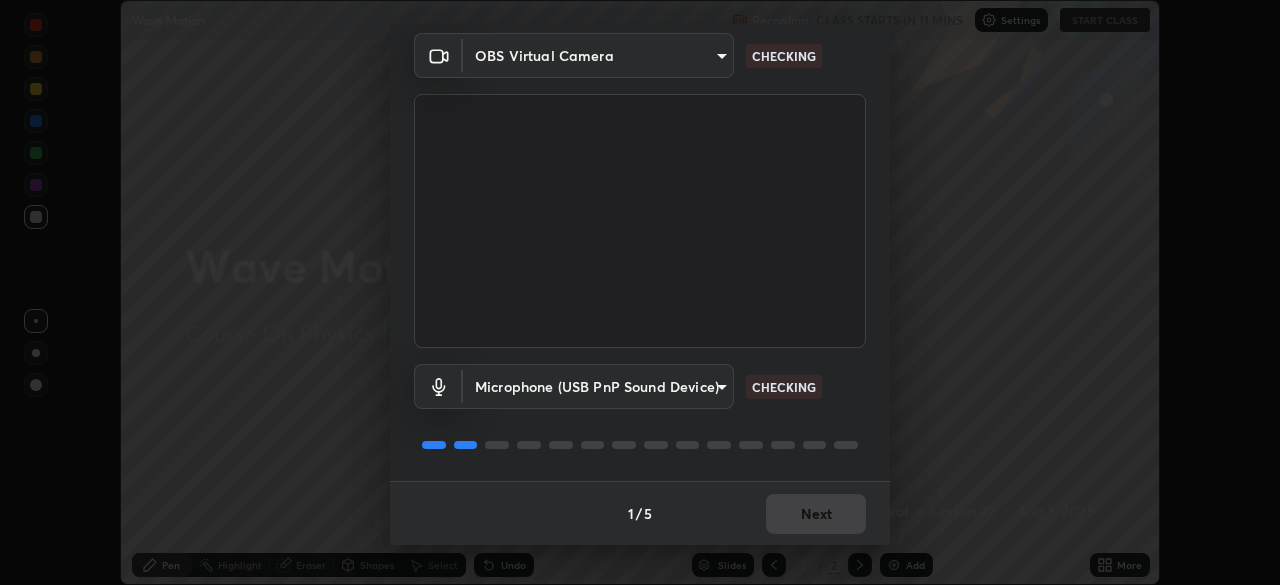 click on "Erase all Wave Motion Recording CLASS STARTS IN 11 MINS Settings START CLASS Setting up your live class Wave Motion • L77 of Course On Physics for JEE Excel 1 2026 [FIRST] [LAST] Pen Highlight Eraser Shapes Select Undo Slides 2 / 2 Add More No doubts shared Encourage your learners to ask a doubt for better clarity Report an issue Reason for reporting Buffering Chat not working Audio - Video sync issue Educator video quality low ​ Attach an image Report Media settings OBS Virtual Camera [HASH] CHECKING Microphone (USB PnP Sound Device) [HASH] CHECKING 1 / 5 Next" at bounding box center (640, 292) 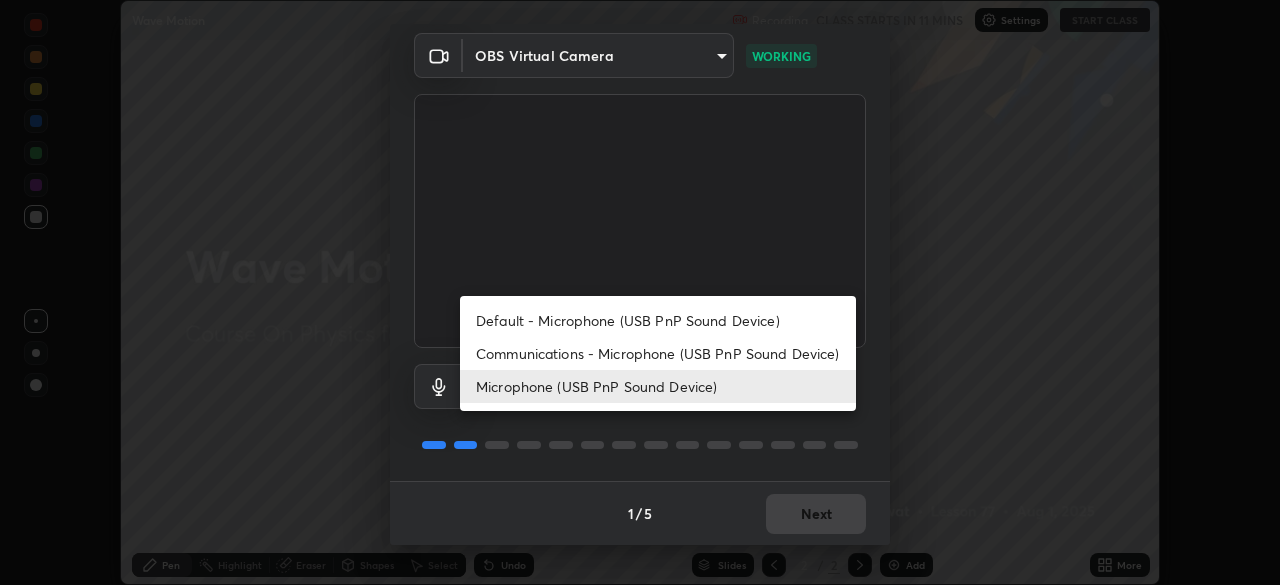click on "Communications - Microphone (USB PnP Sound Device)" at bounding box center [658, 353] 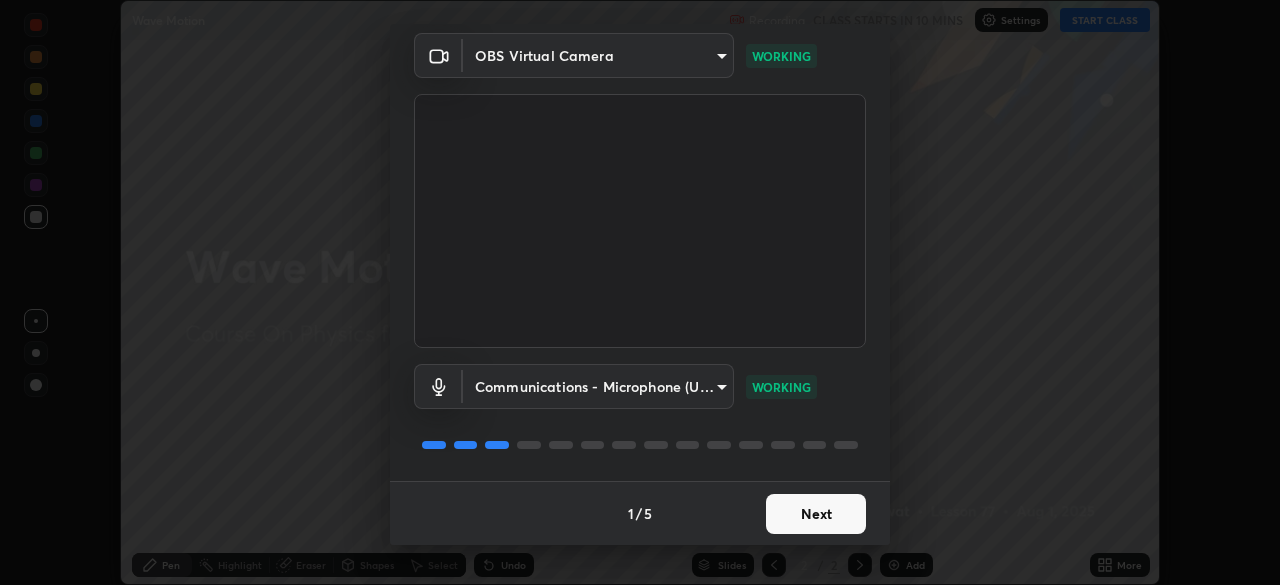 click on "Next" at bounding box center [816, 514] 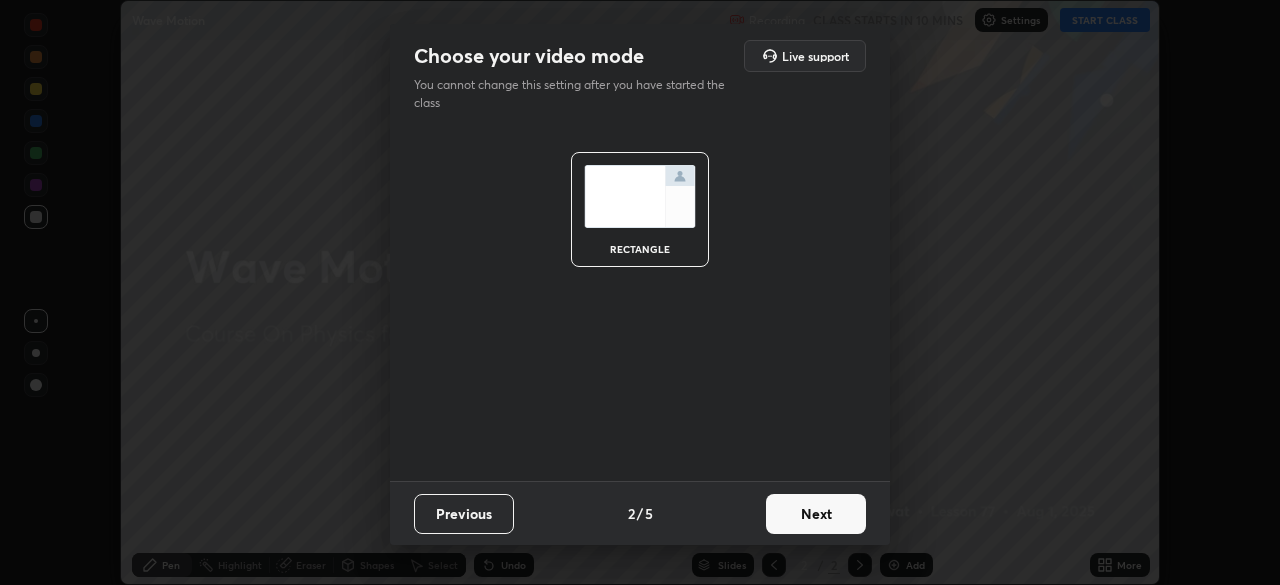 scroll, scrollTop: 0, scrollLeft: 0, axis: both 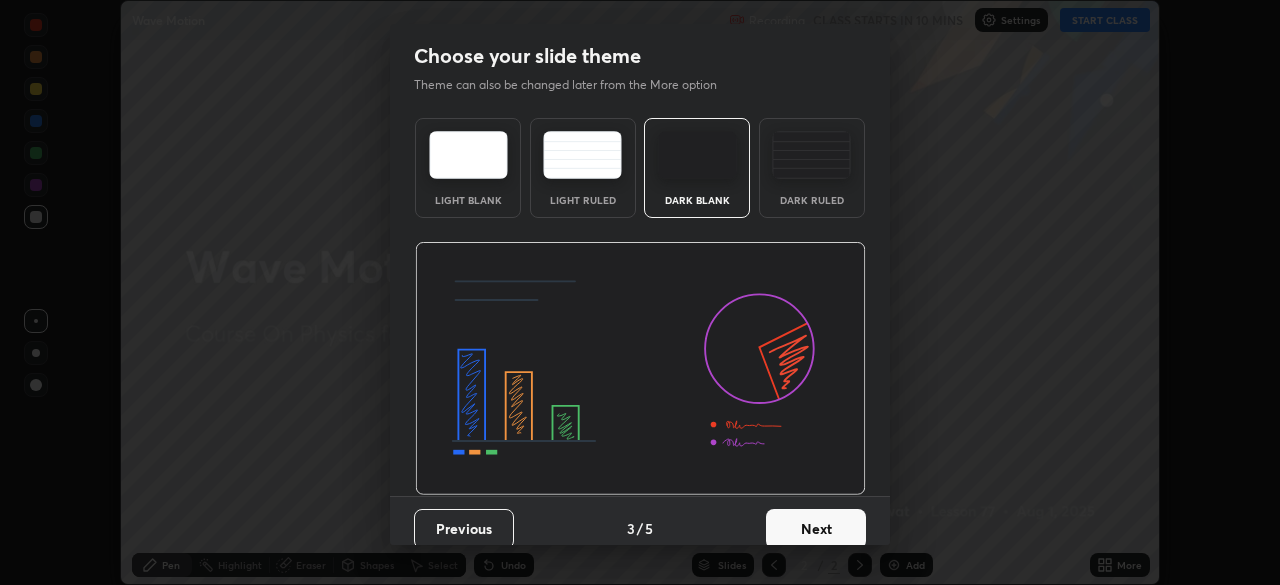 click on "Next" at bounding box center (816, 529) 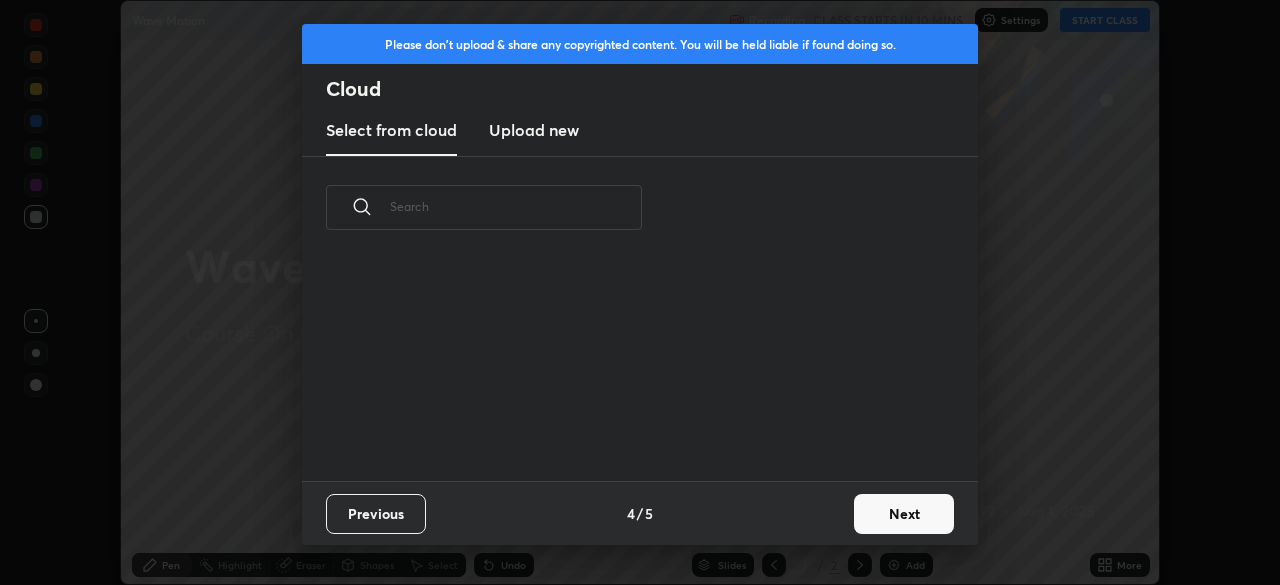 click on "Previous 4 / 5 Next" at bounding box center (640, 513) 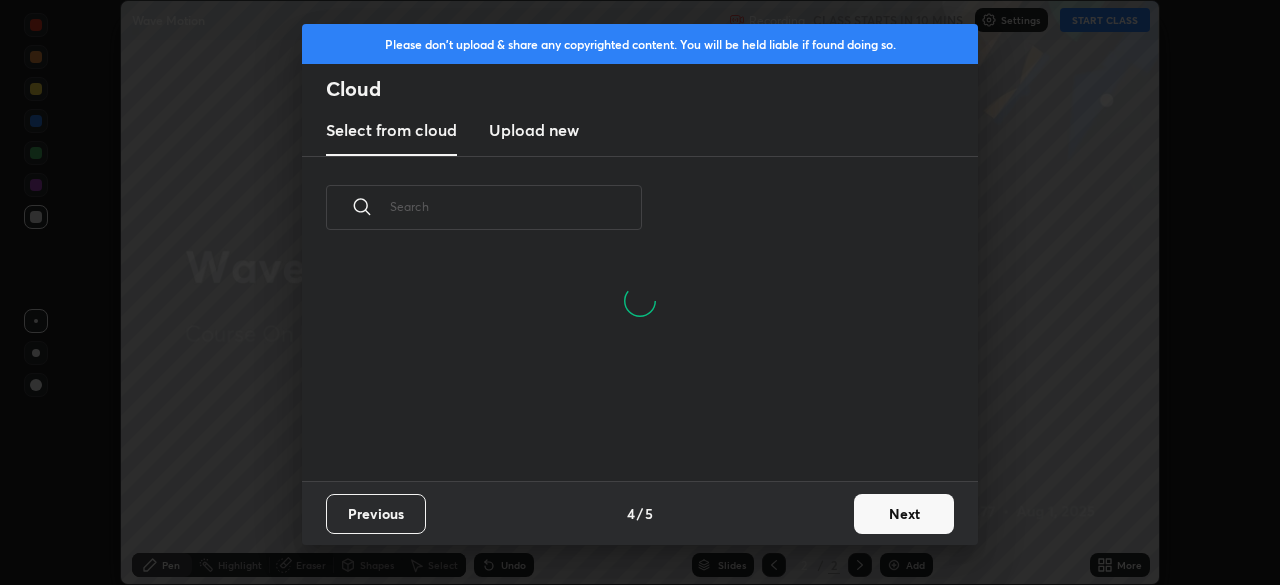 click on "Next" at bounding box center [904, 514] 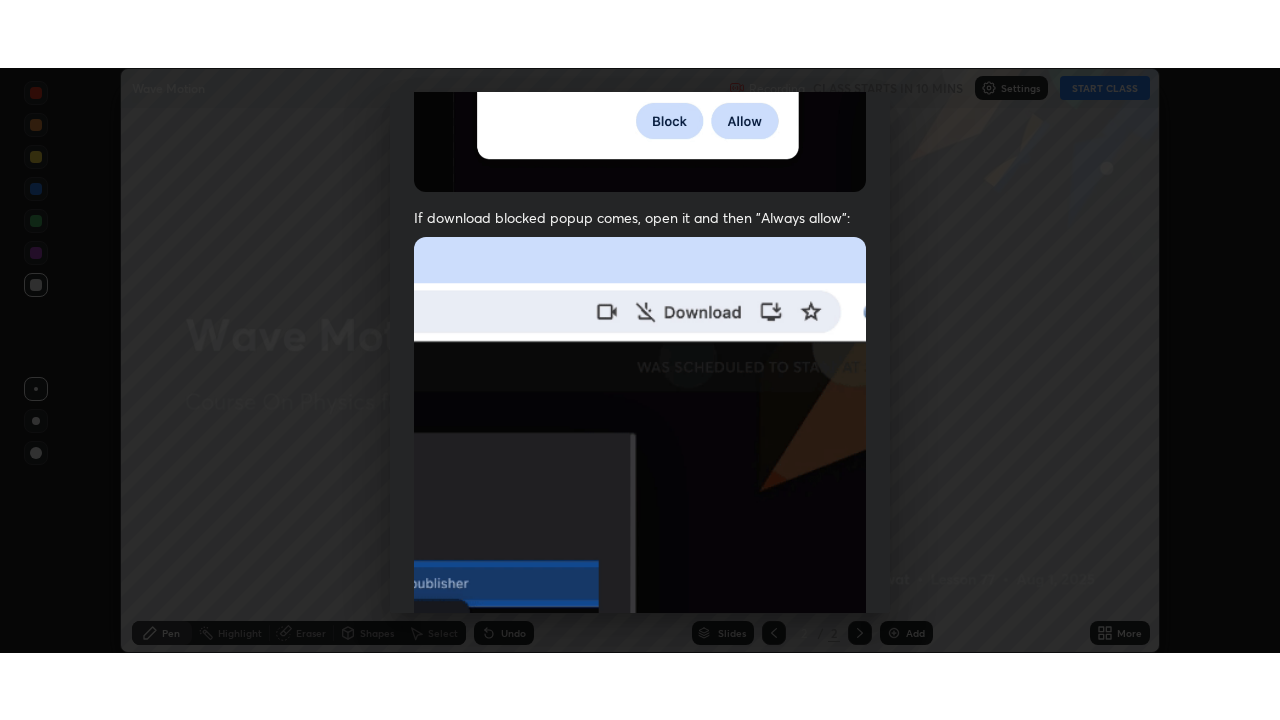 scroll, scrollTop: 479, scrollLeft: 0, axis: vertical 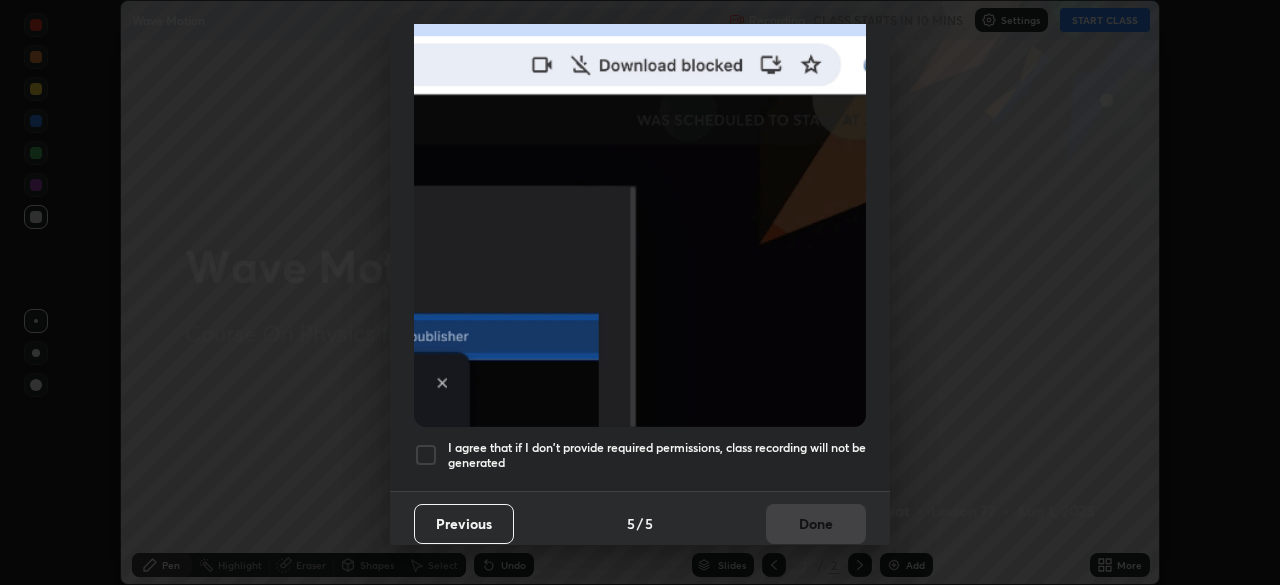 click at bounding box center (640, 208) 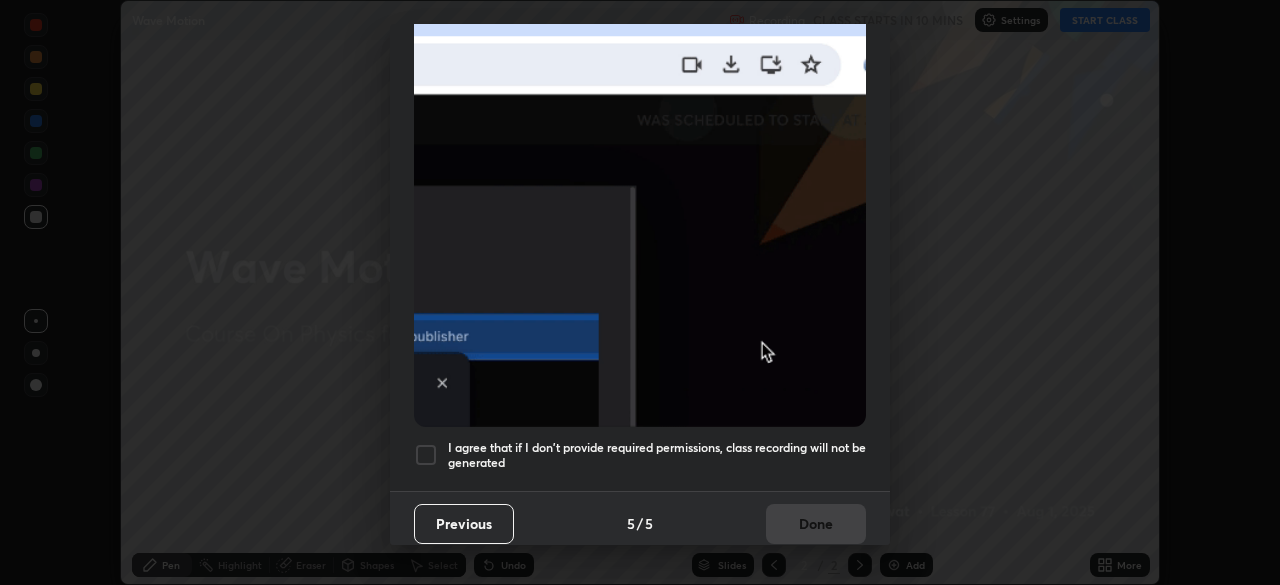 click on "I agree that if I don't provide required permissions, class recording will not be generated" at bounding box center (657, 455) 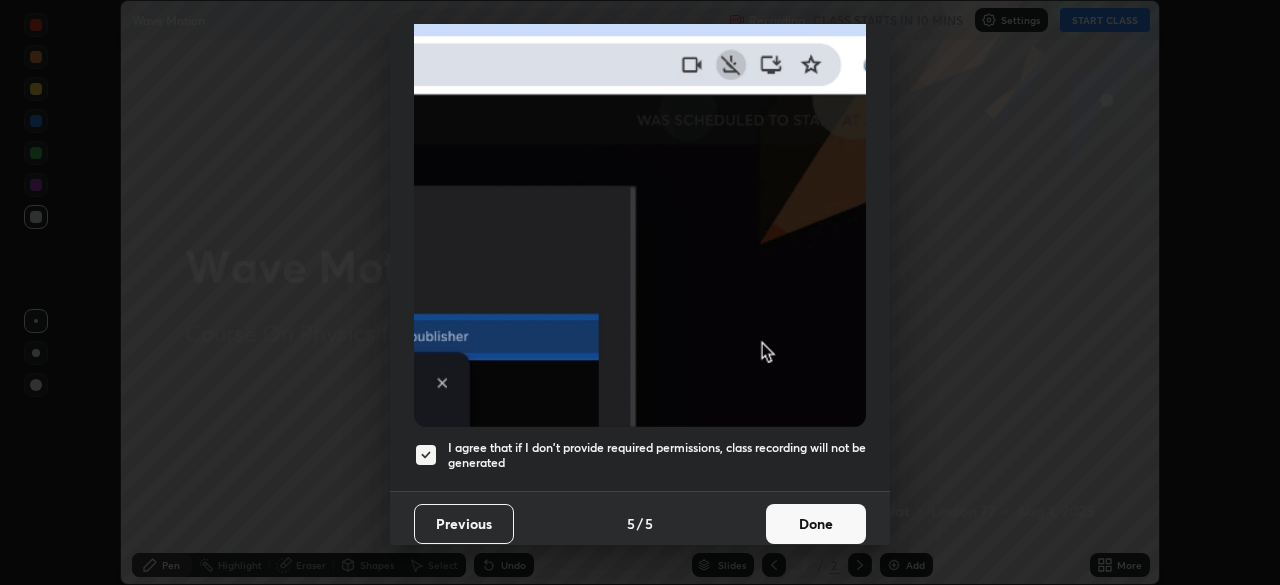 click on "Done" at bounding box center (816, 524) 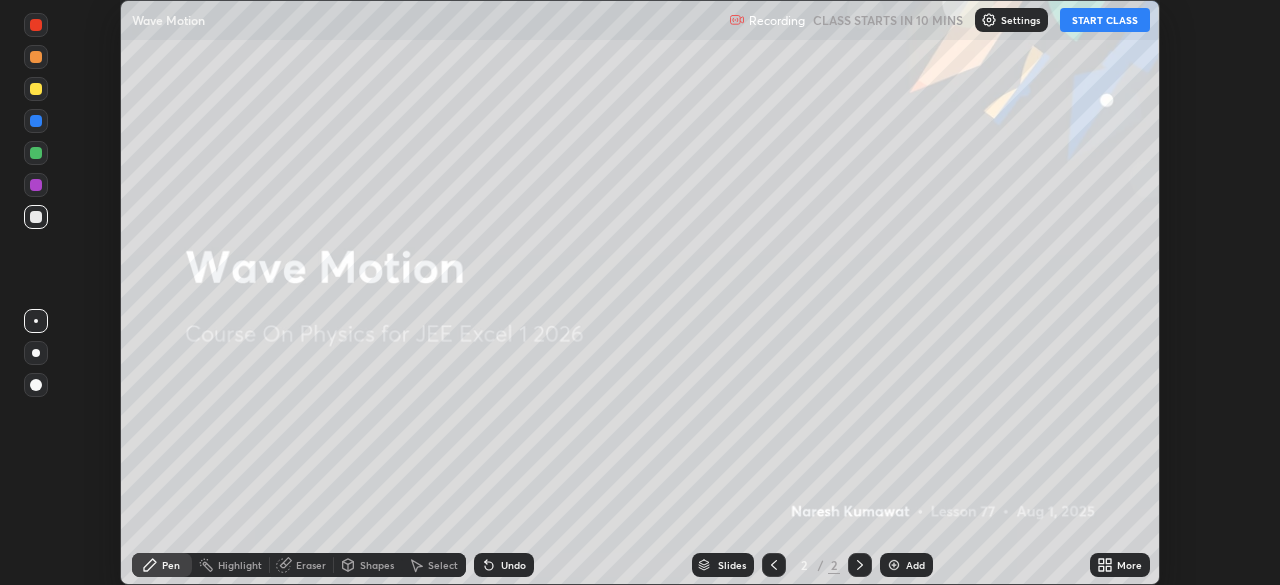click on "Add" at bounding box center (906, 565) 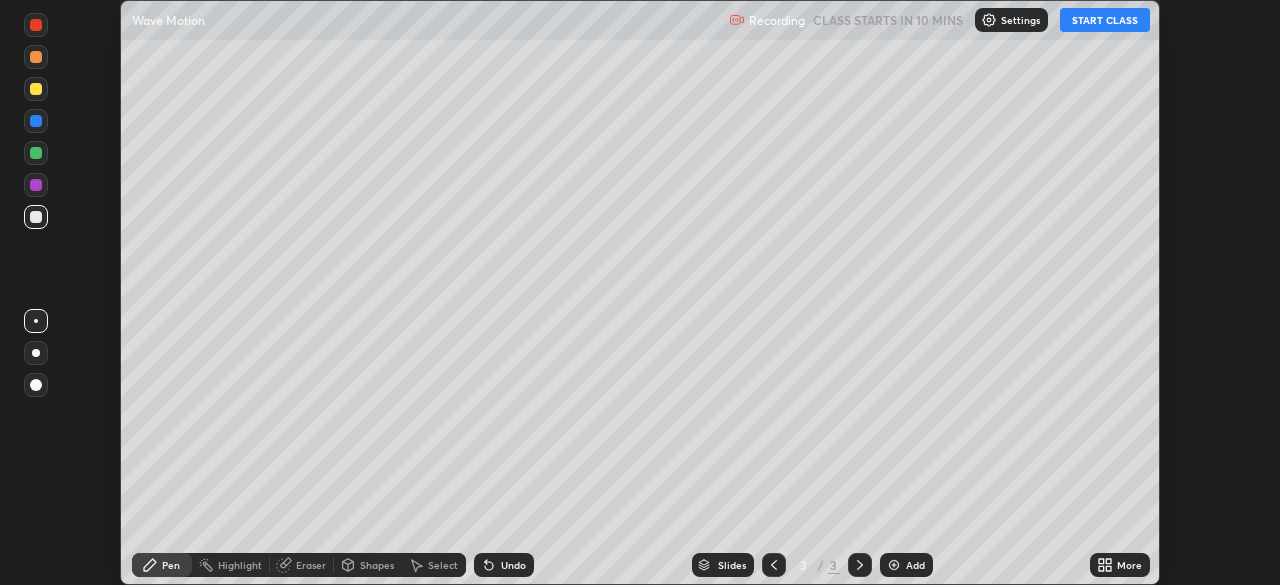 click on "START CLASS" at bounding box center (1105, 20) 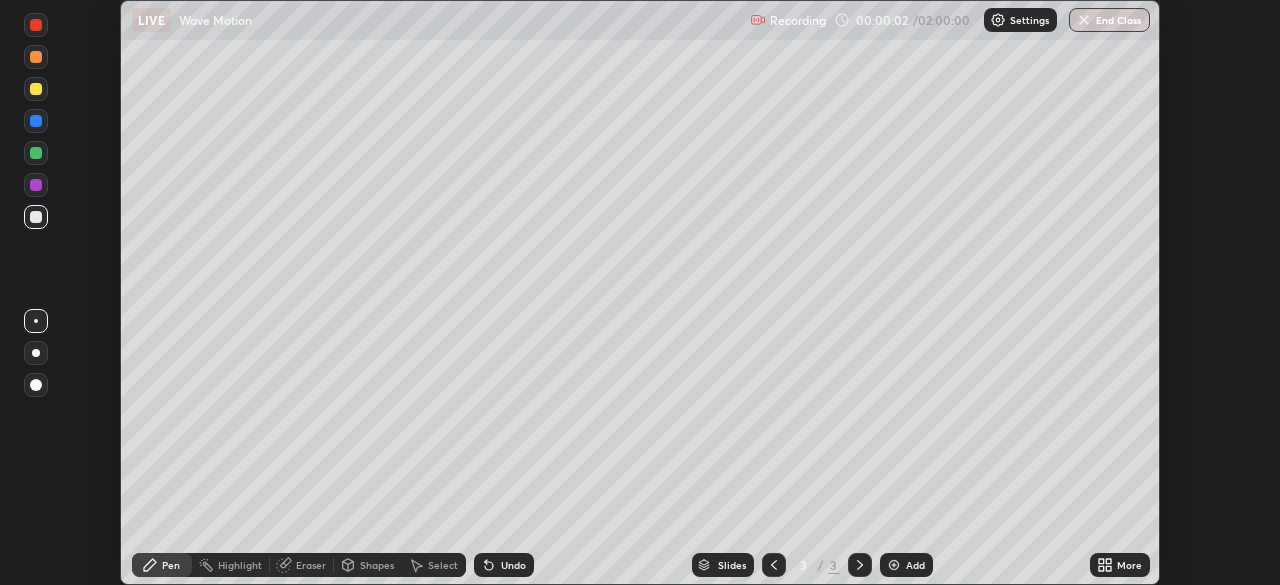 click on "More" at bounding box center [1129, 565] 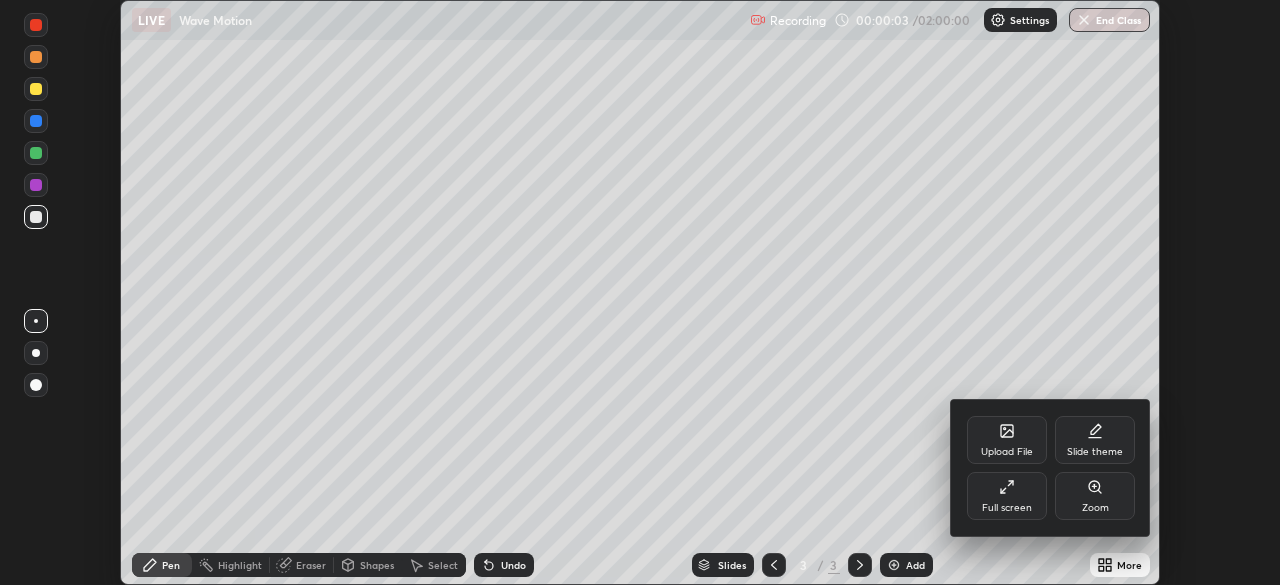 click on "Full screen" at bounding box center (1007, 496) 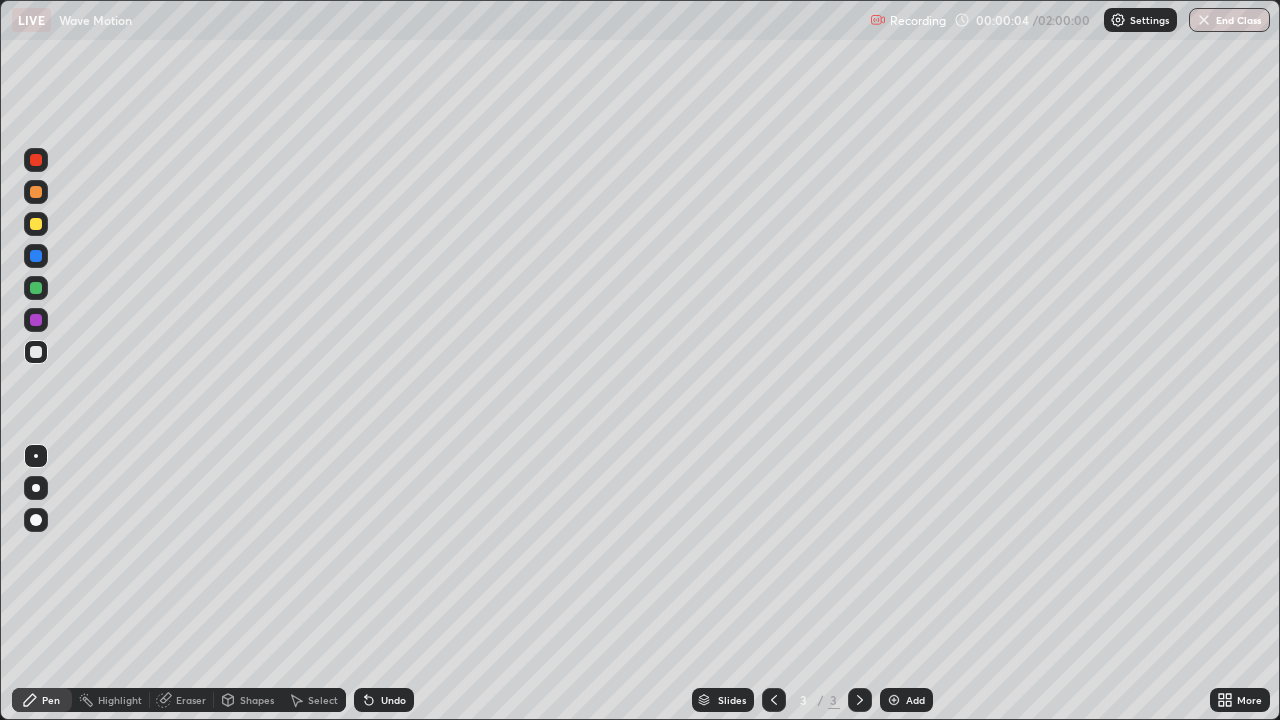 scroll, scrollTop: 99280, scrollLeft: 98720, axis: both 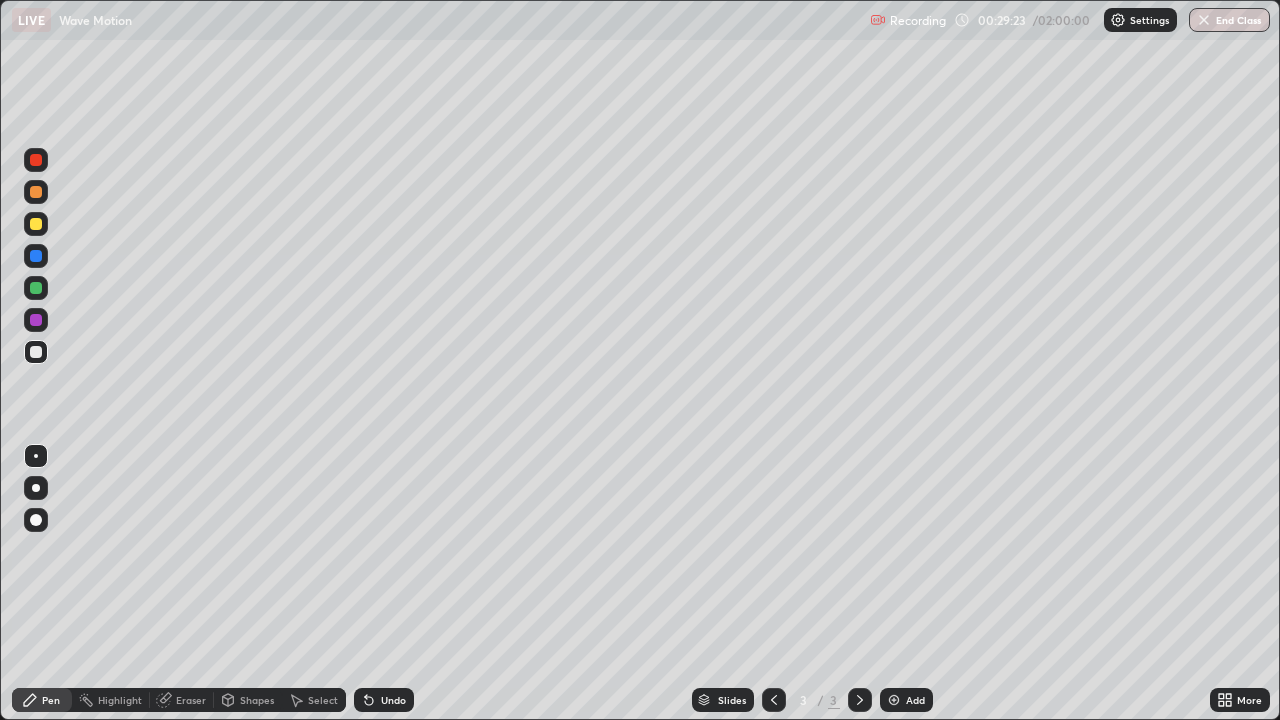 click 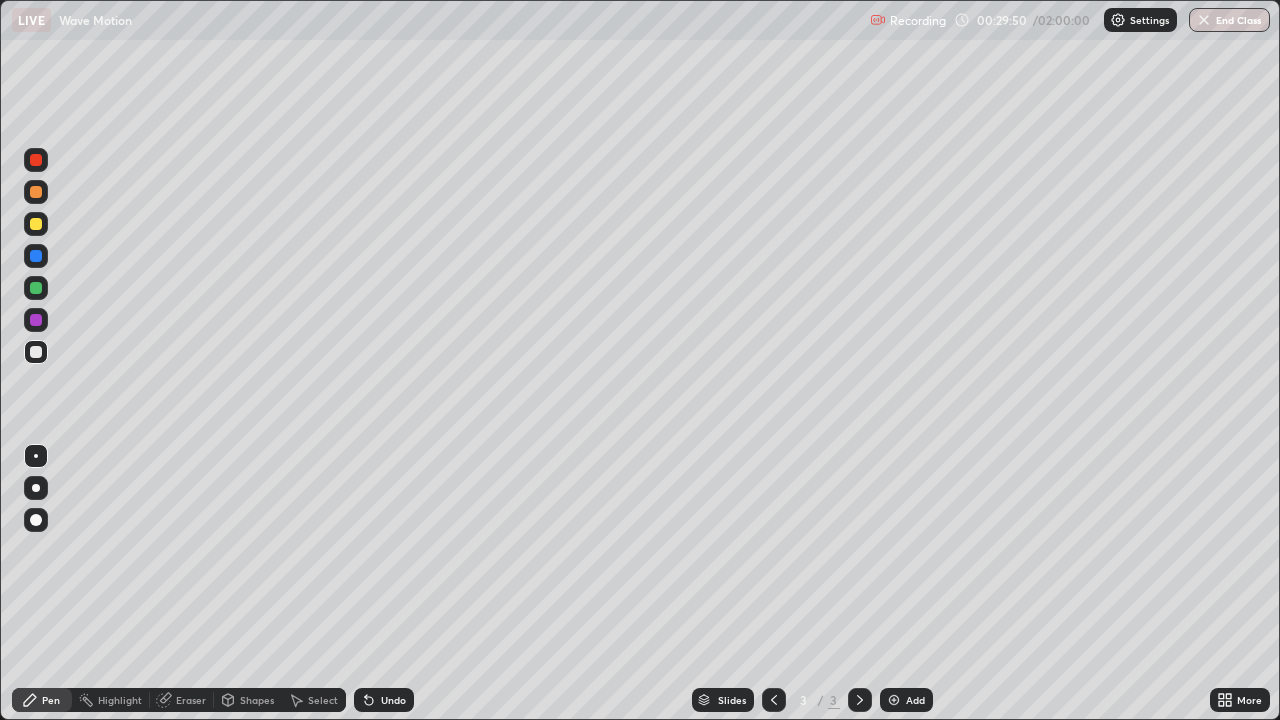 click on "Undo" at bounding box center (384, 700) 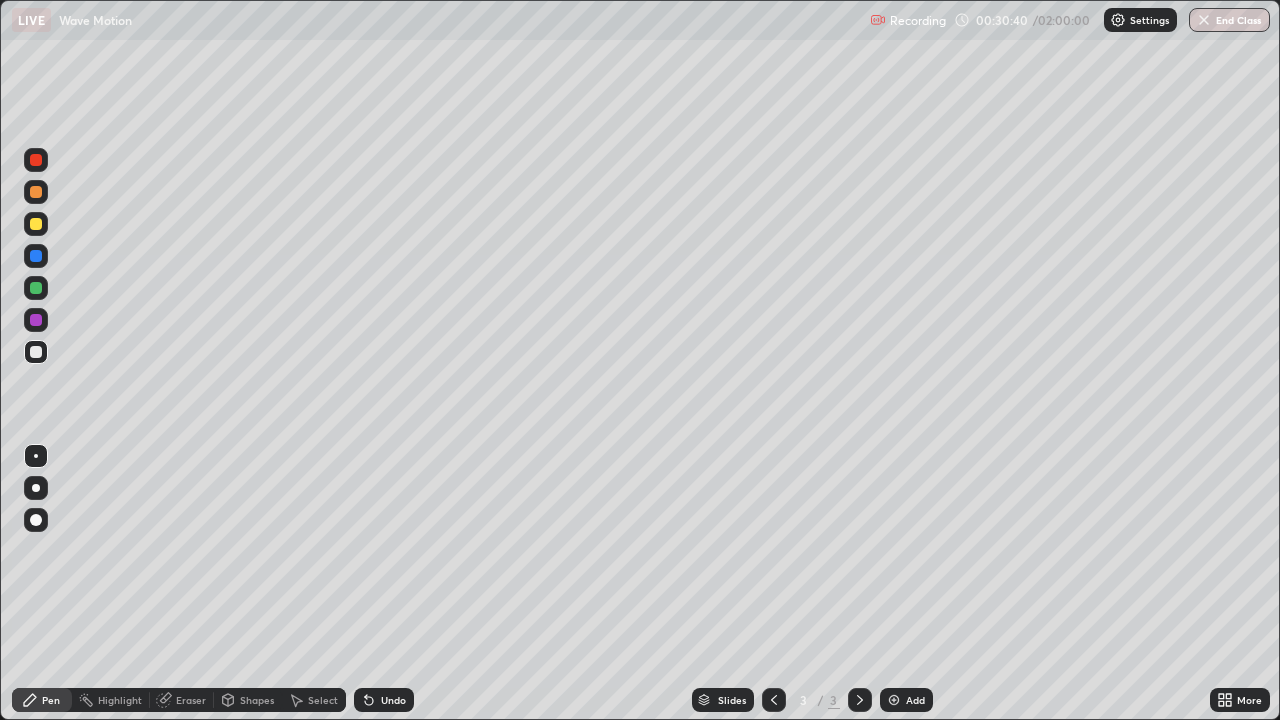 click on "Undo" at bounding box center (384, 700) 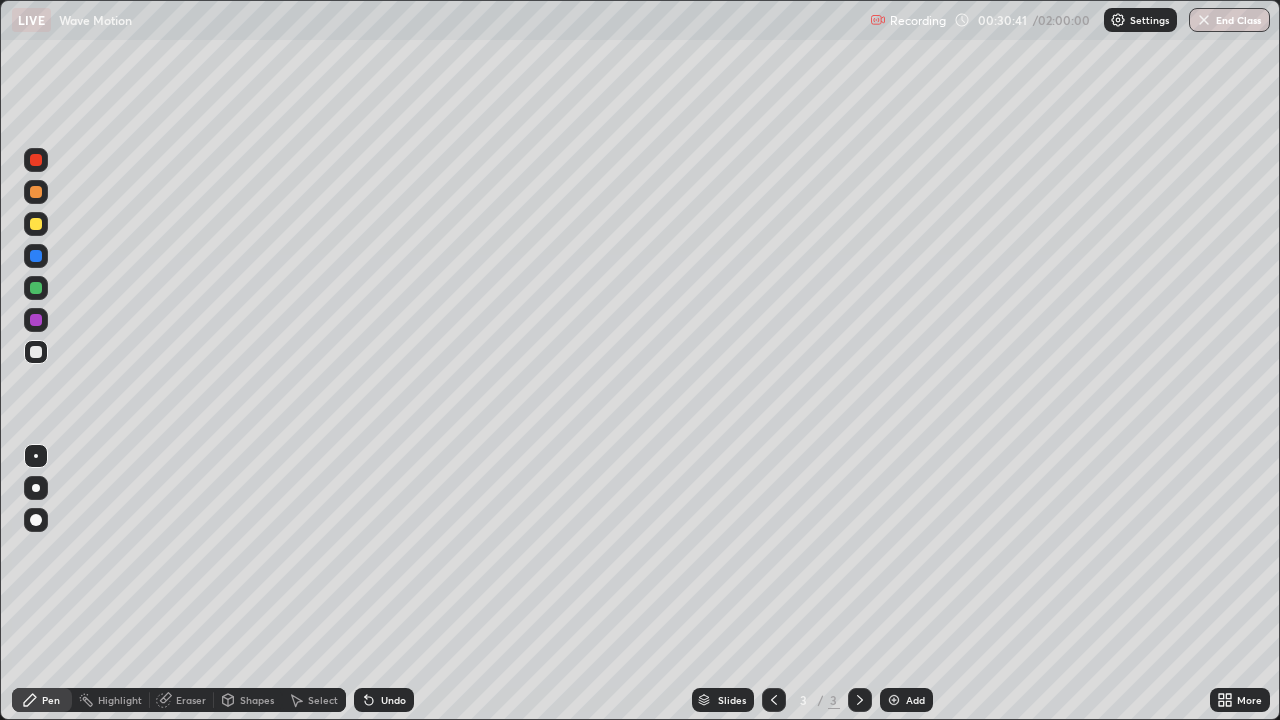 click on "Undo" at bounding box center [384, 700] 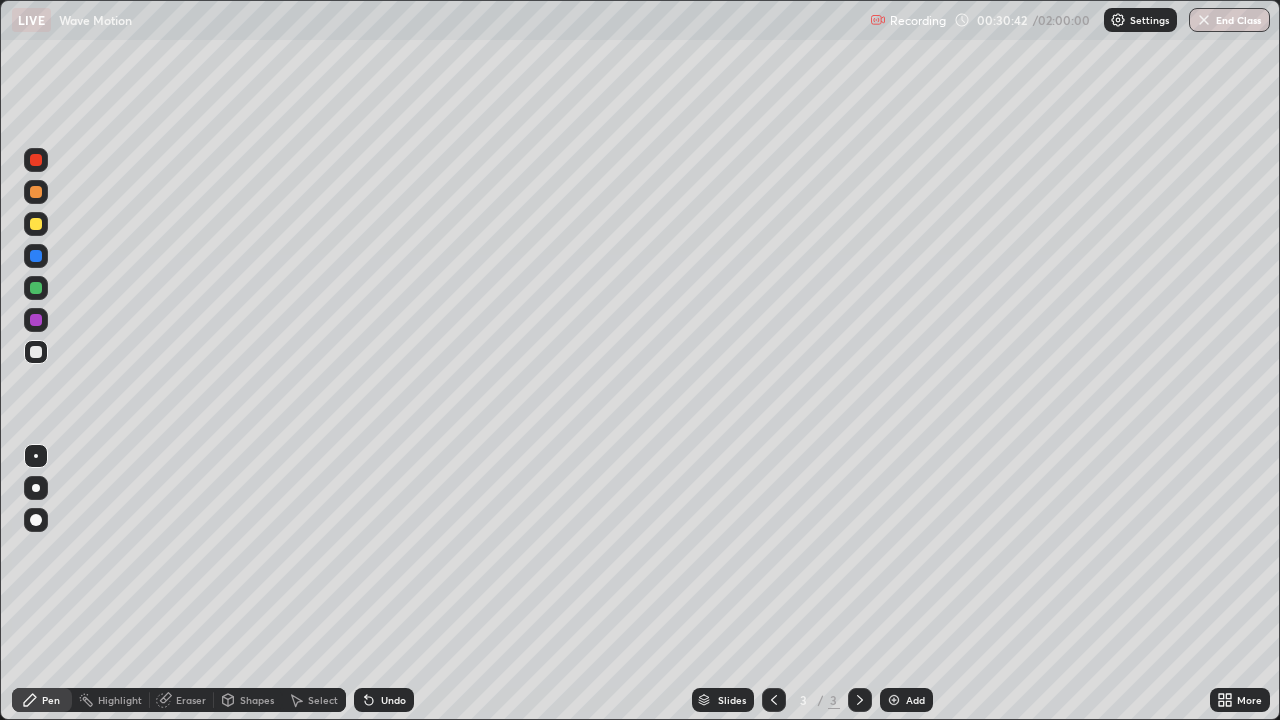 click on "Undo" at bounding box center [384, 700] 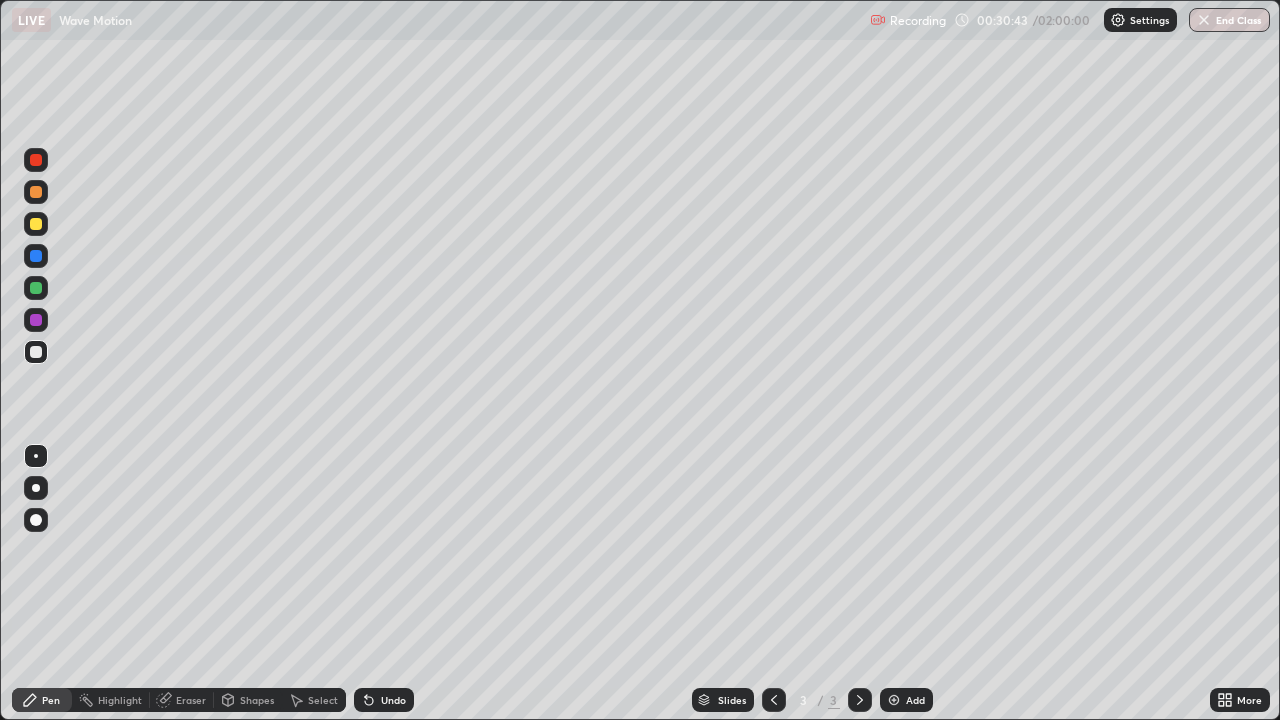click on "Undo" at bounding box center [384, 700] 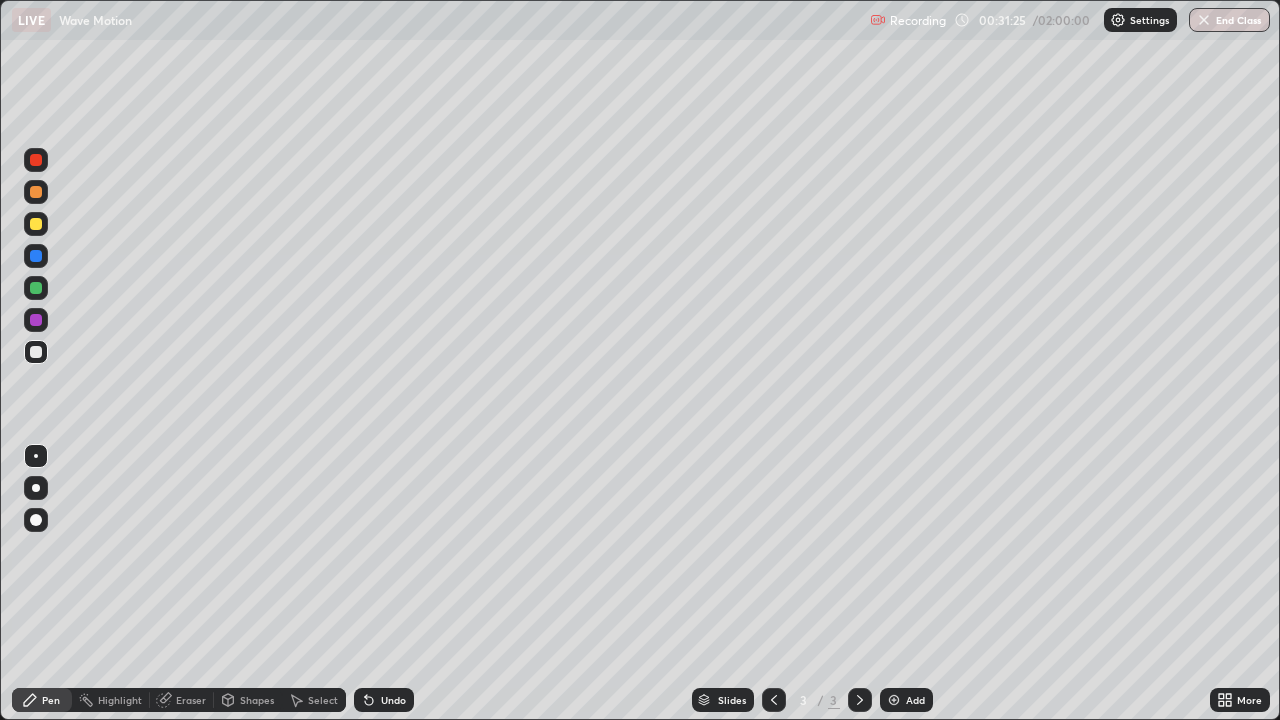 click on "Add" at bounding box center (906, 700) 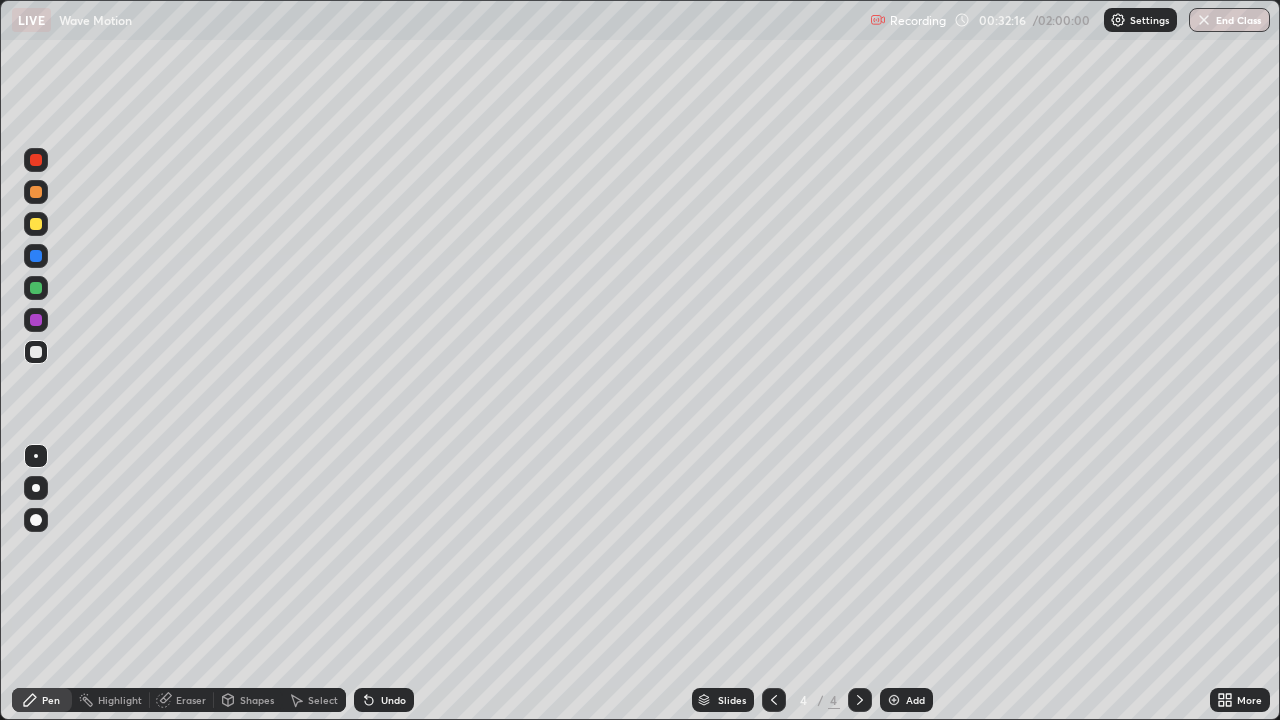 click on "Undo" at bounding box center [384, 700] 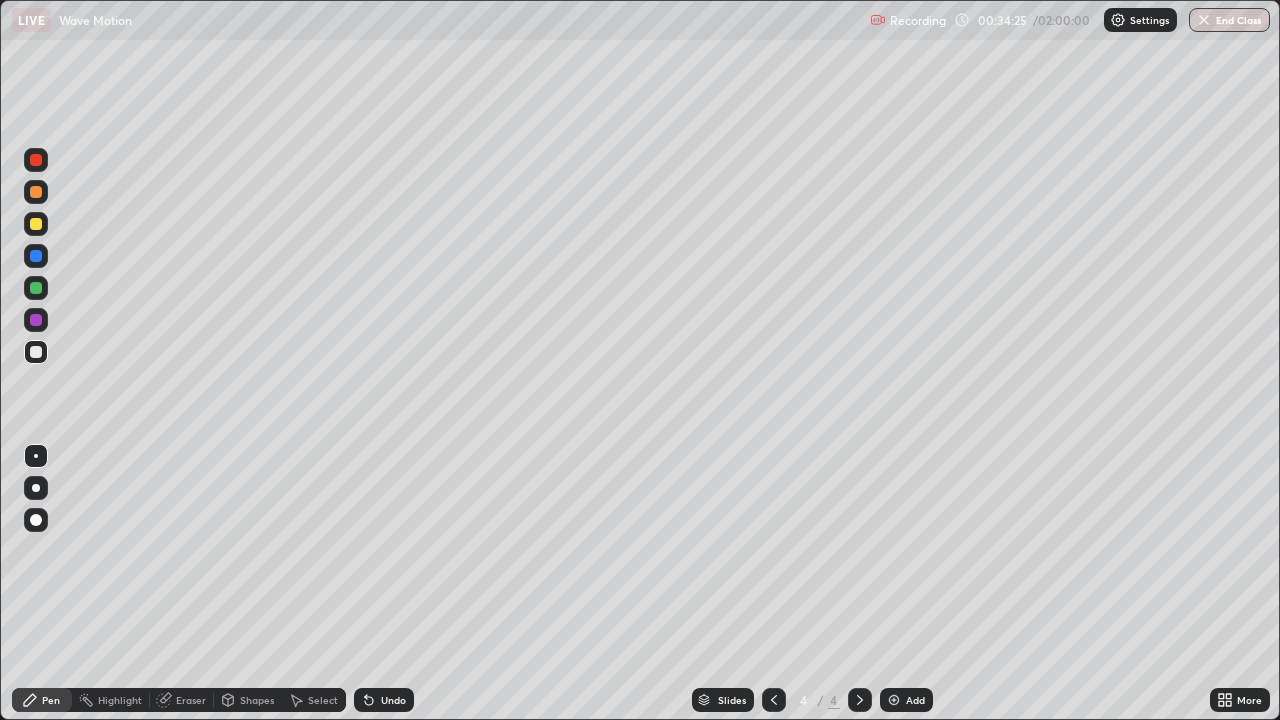 click 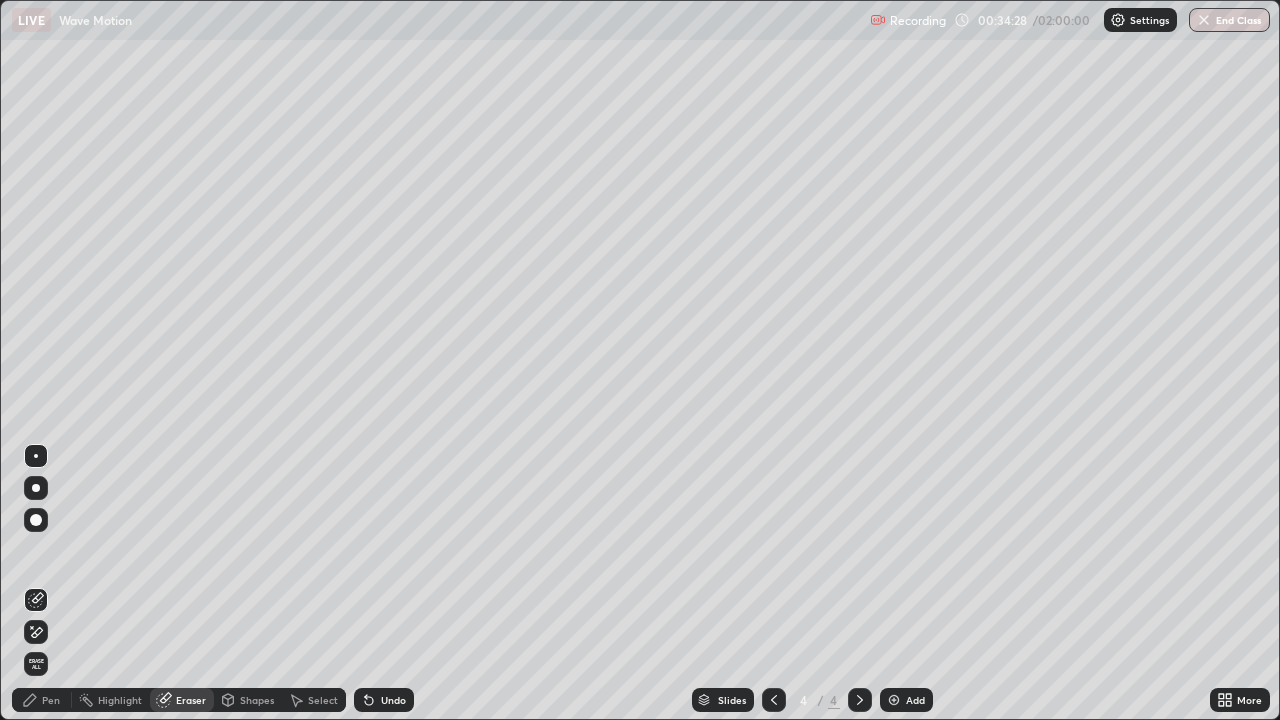 click on "Pen" at bounding box center (51, 700) 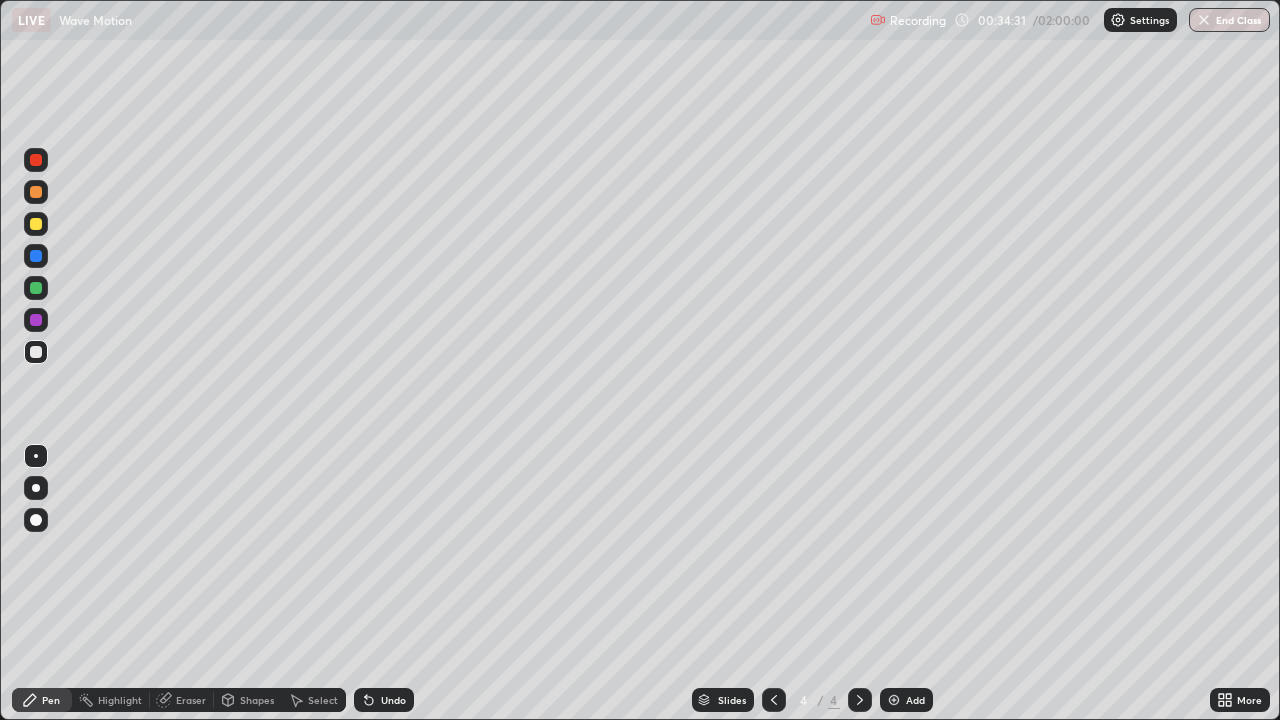 click on "Undo" at bounding box center (393, 700) 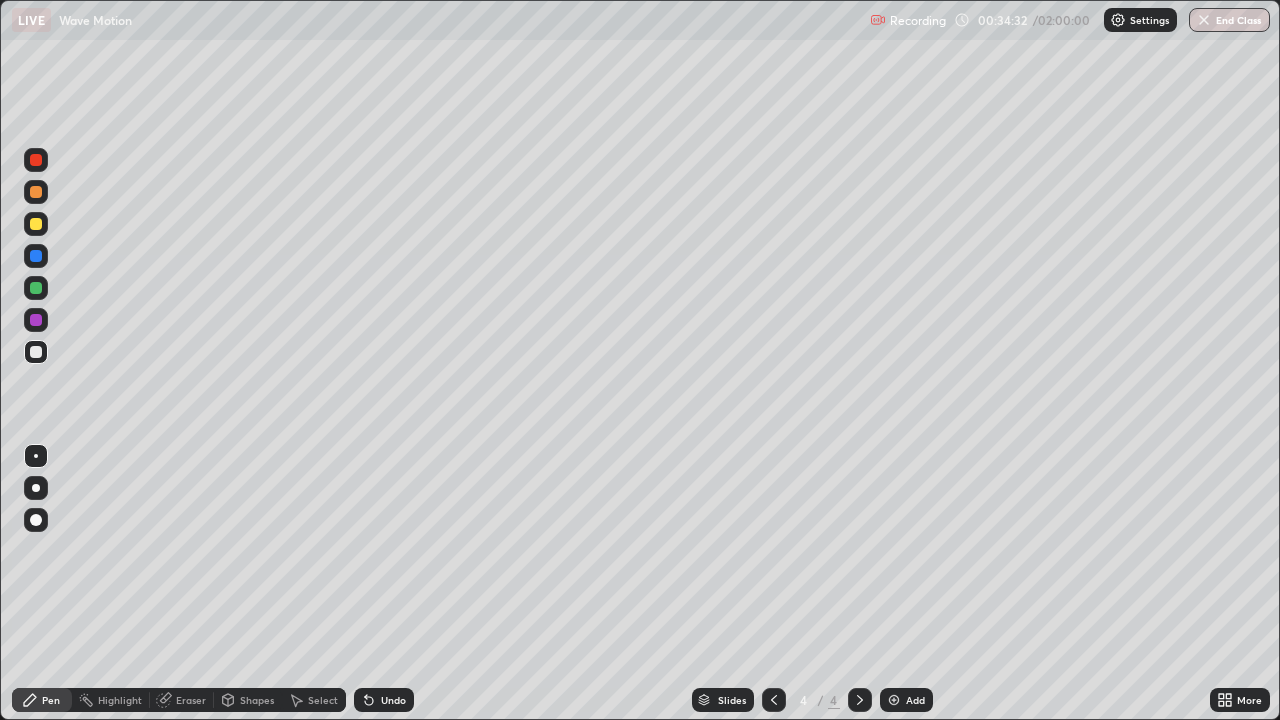 click on "Eraser" at bounding box center [191, 700] 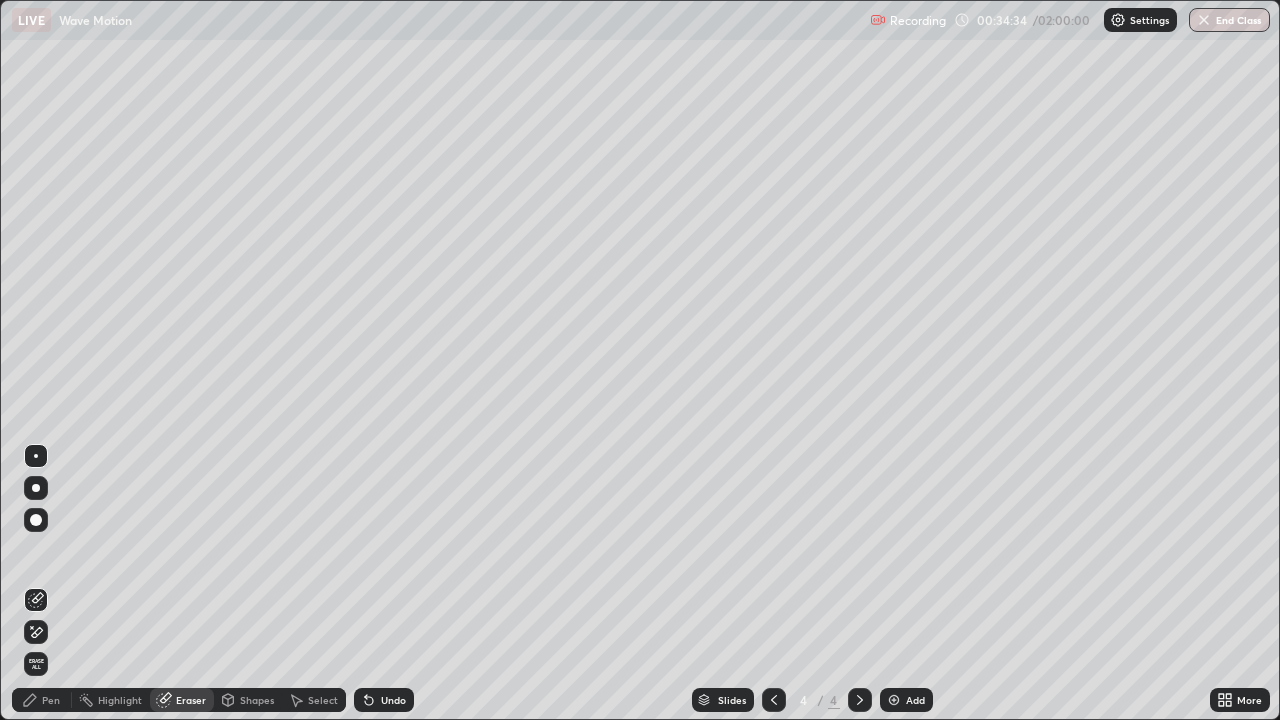 click on "Pen" at bounding box center [51, 700] 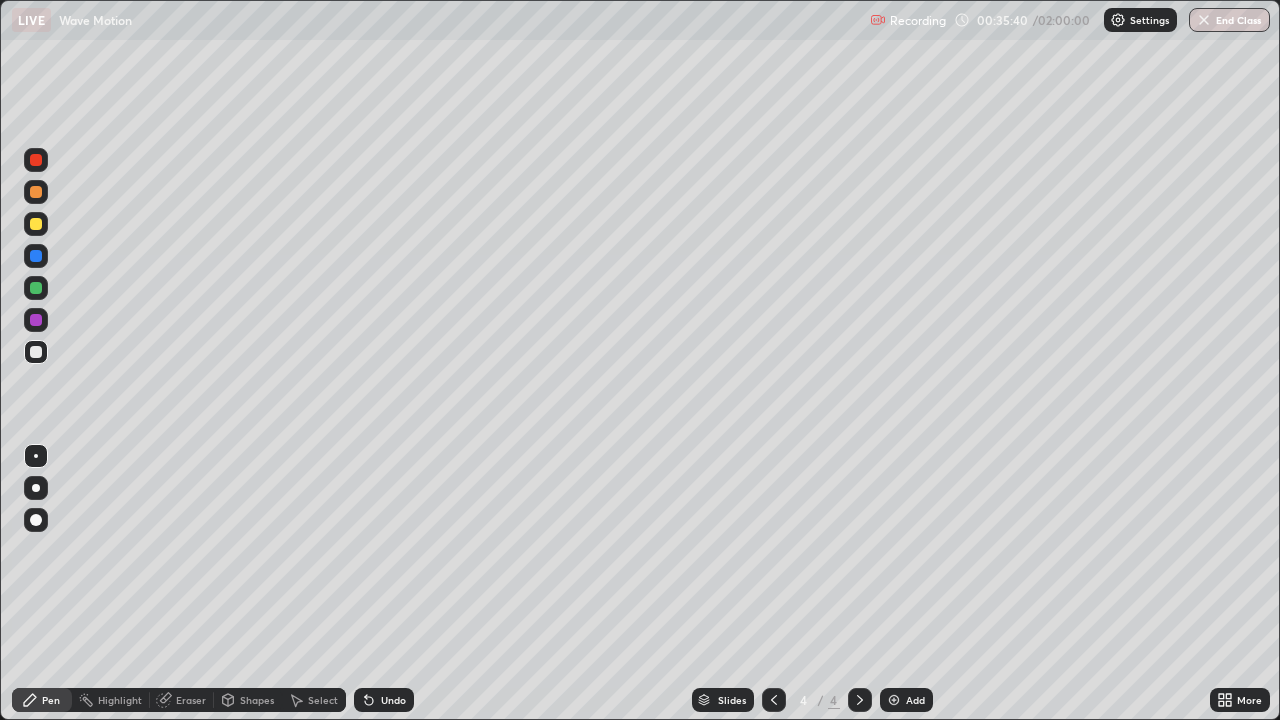 click on "Add" at bounding box center (906, 700) 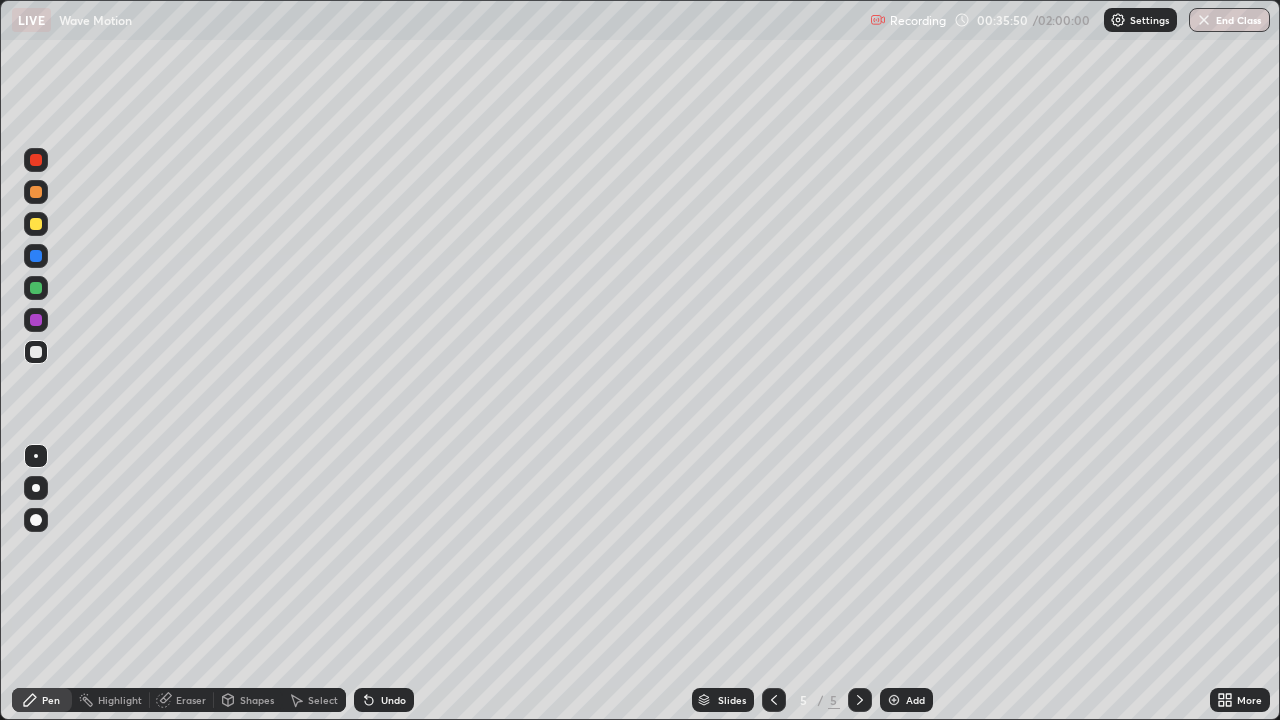click 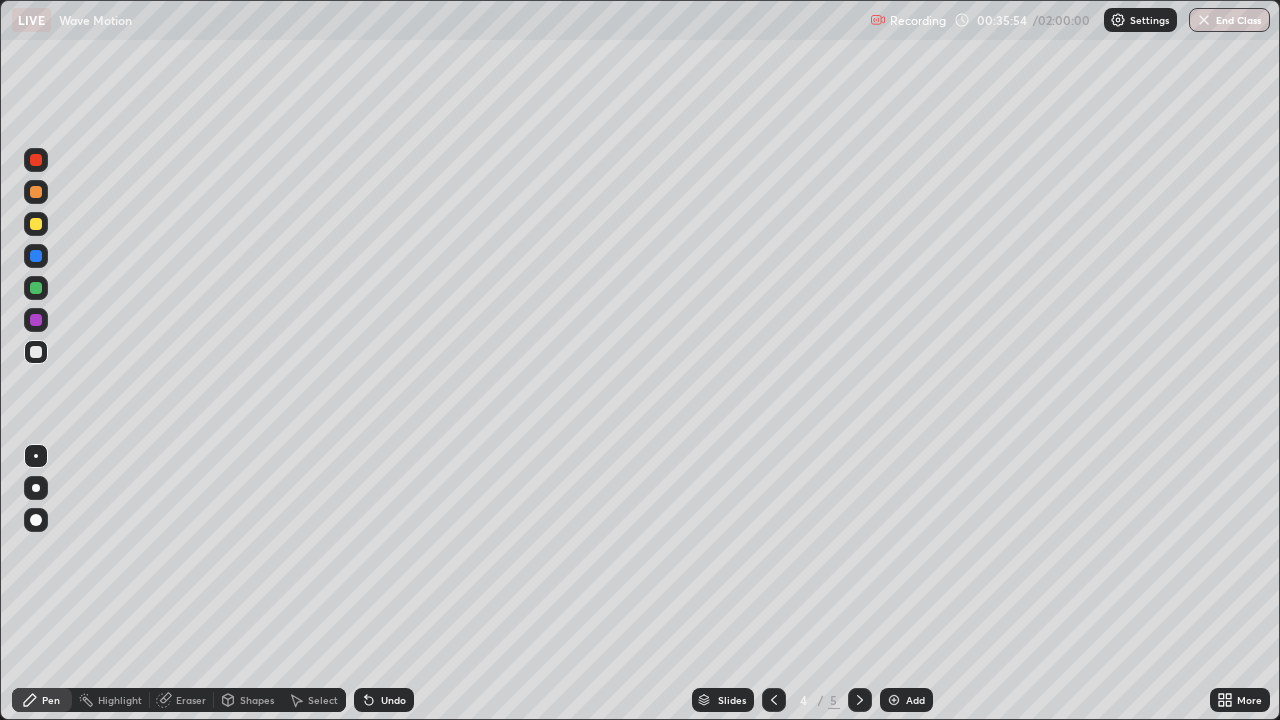 click at bounding box center (860, 700) 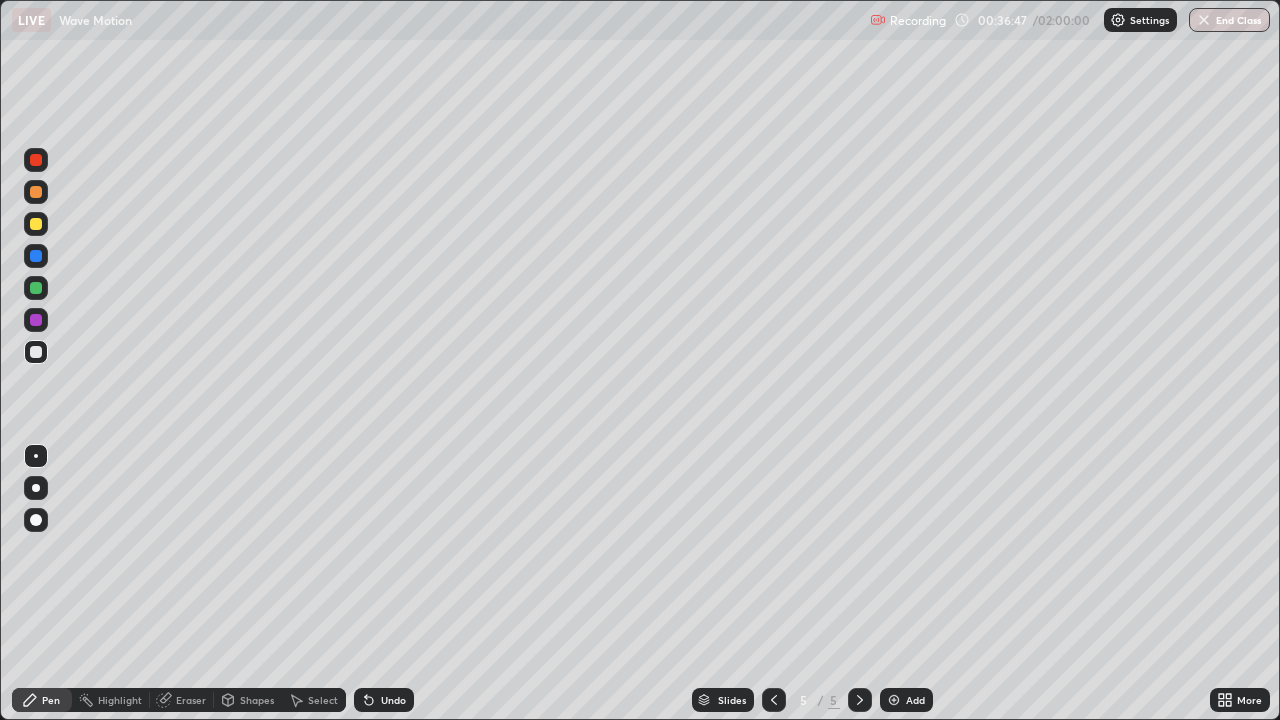 click 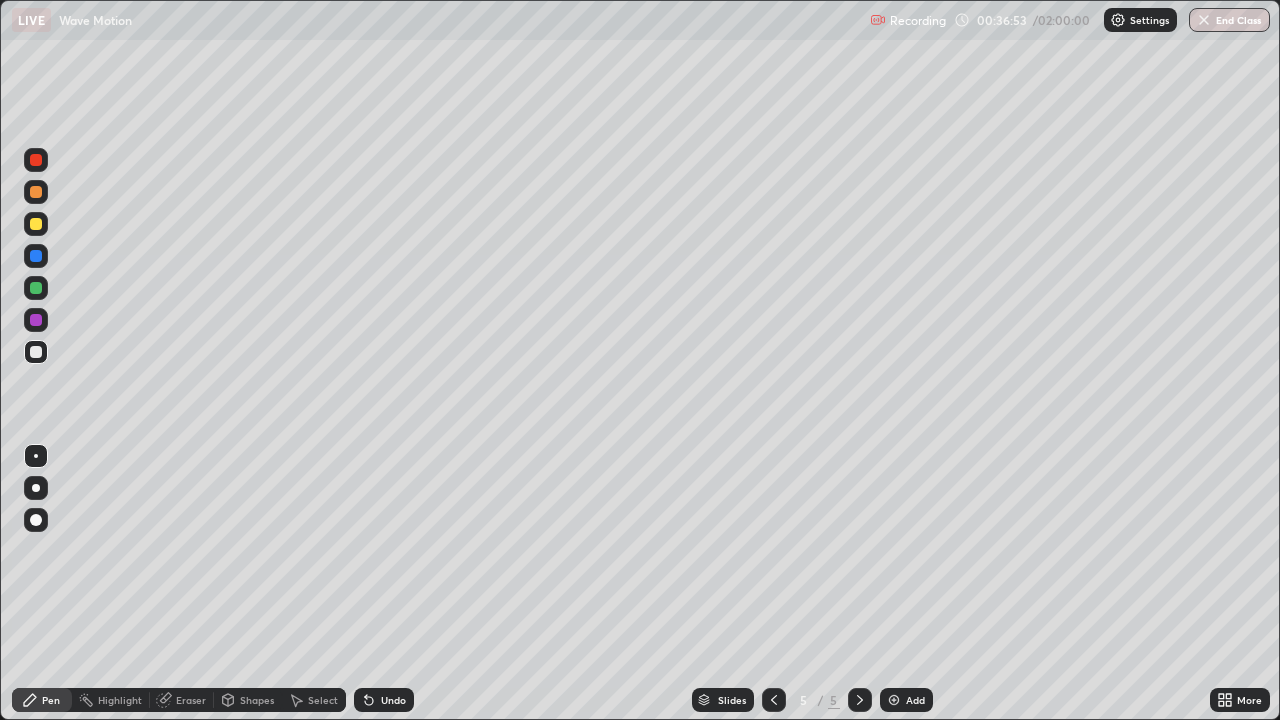 click on "Undo" at bounding box center (384, 700) 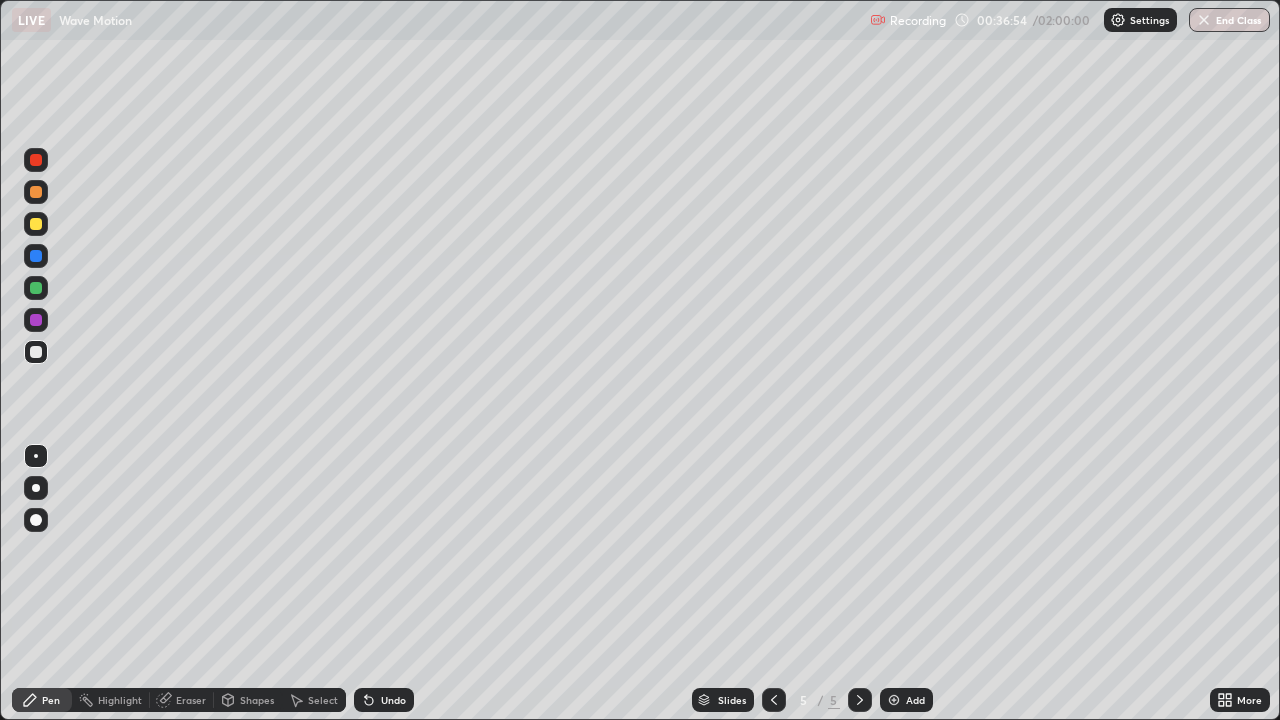 click on "Undo" at bounding box center (384, 700) 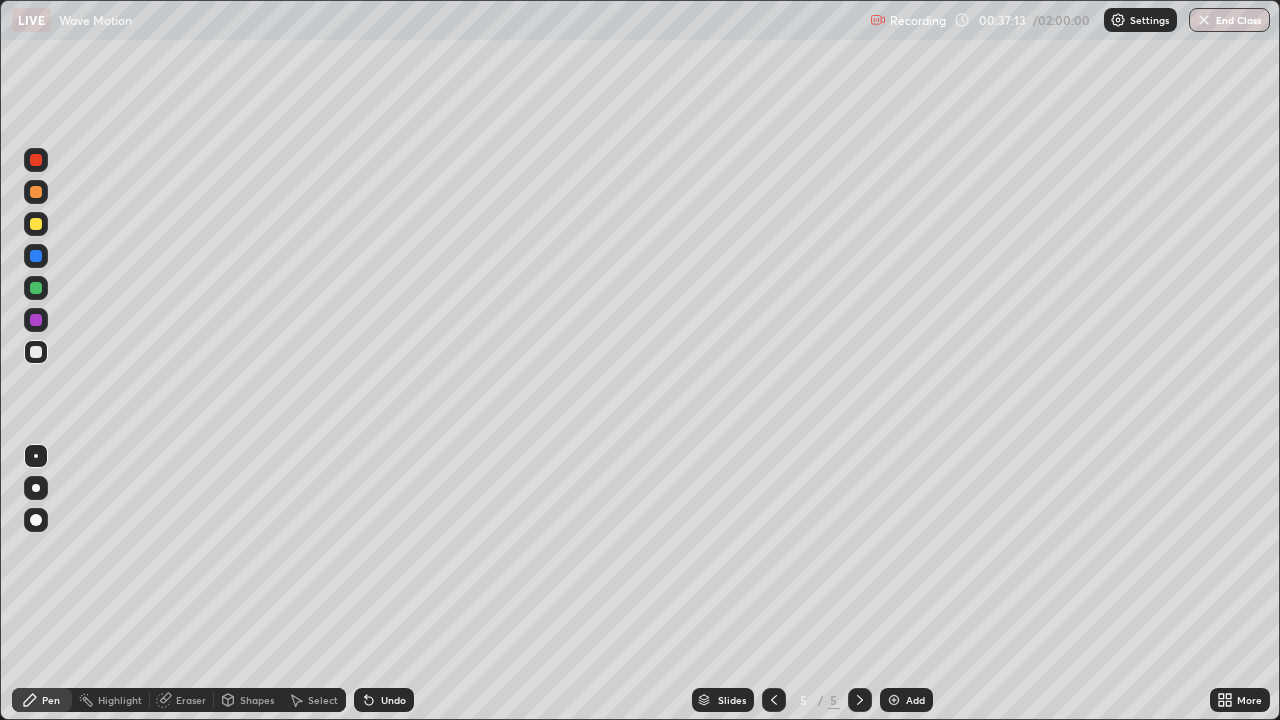 click 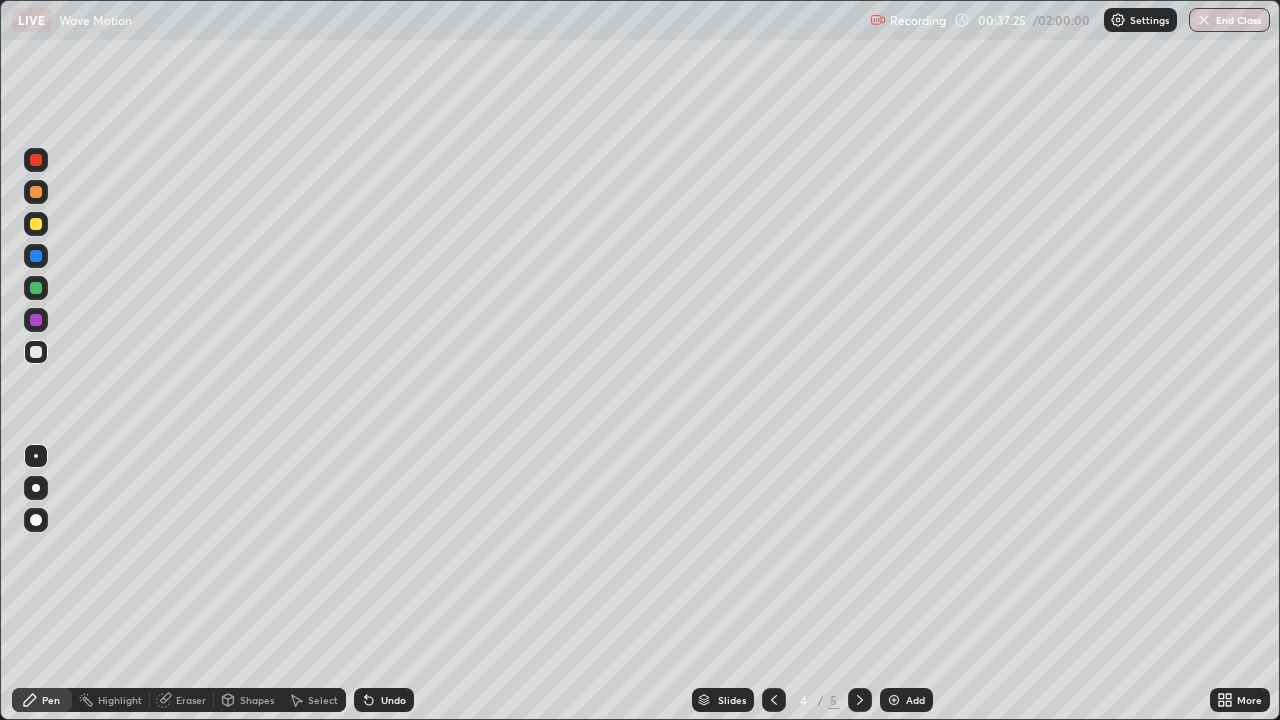 click 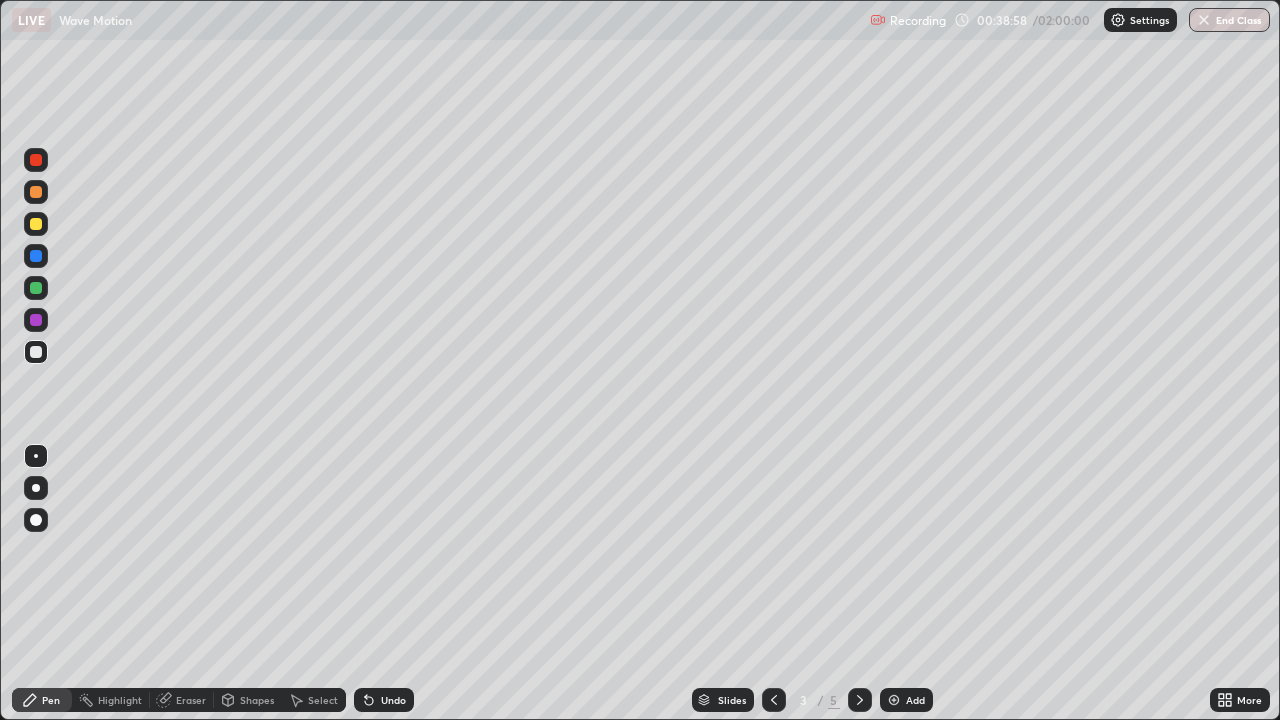 click 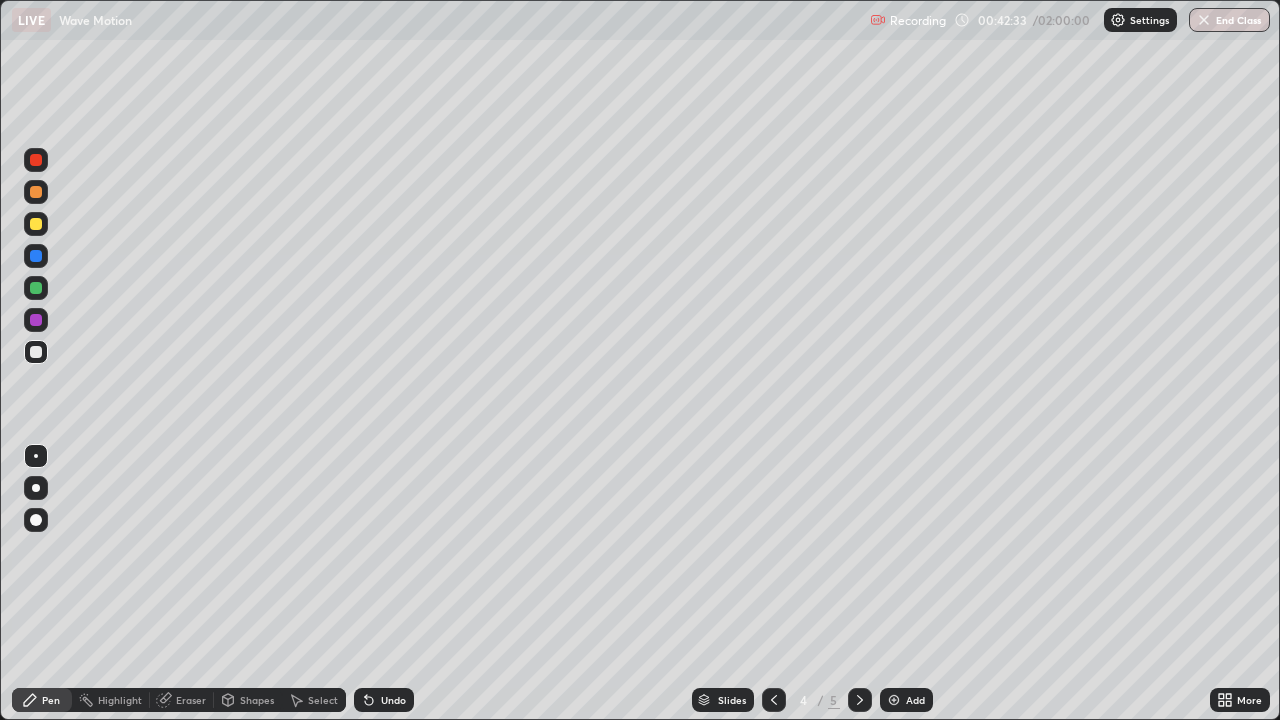 click 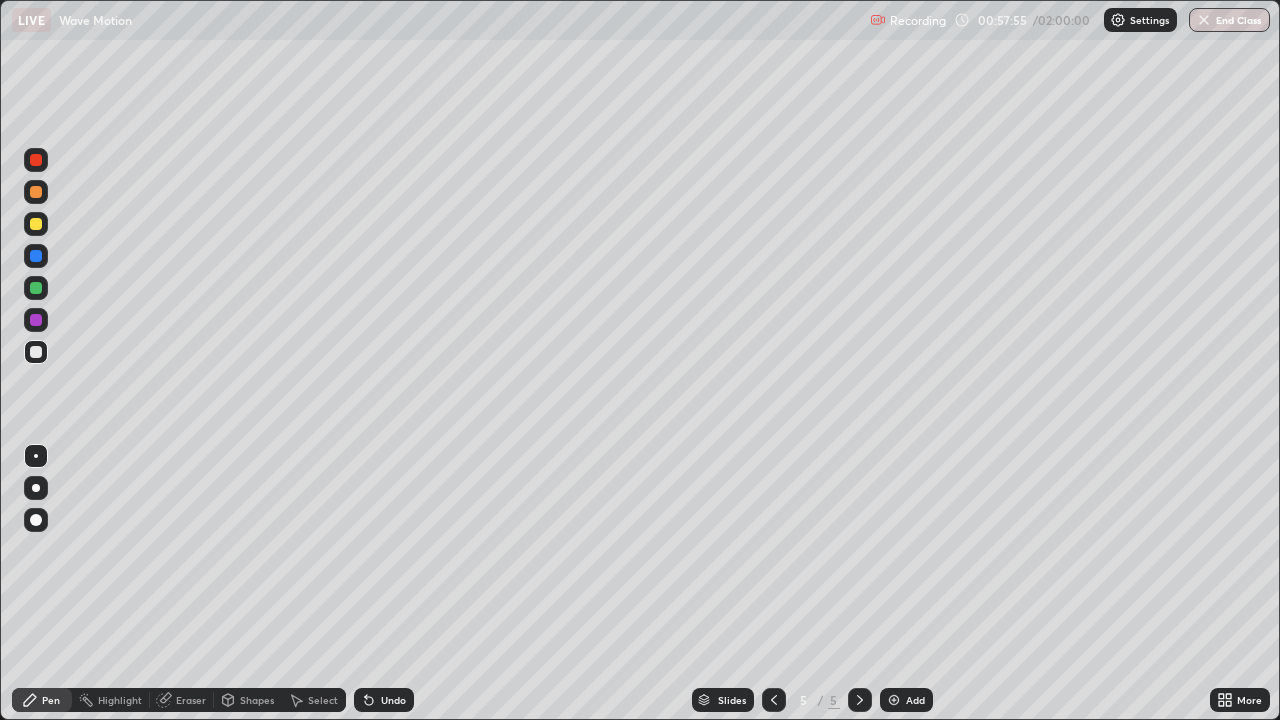 click on "Add" at bounding box center (906, 700) 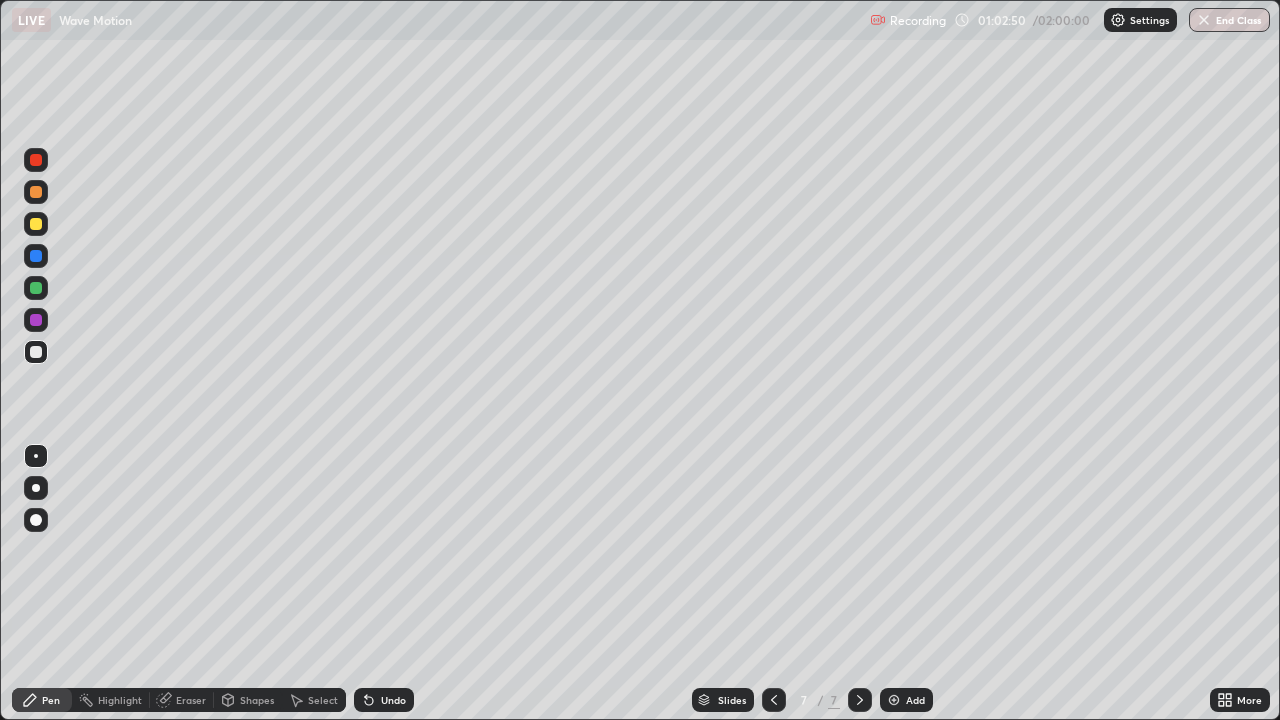 click on "Undo" at bounding box center (393, 700) 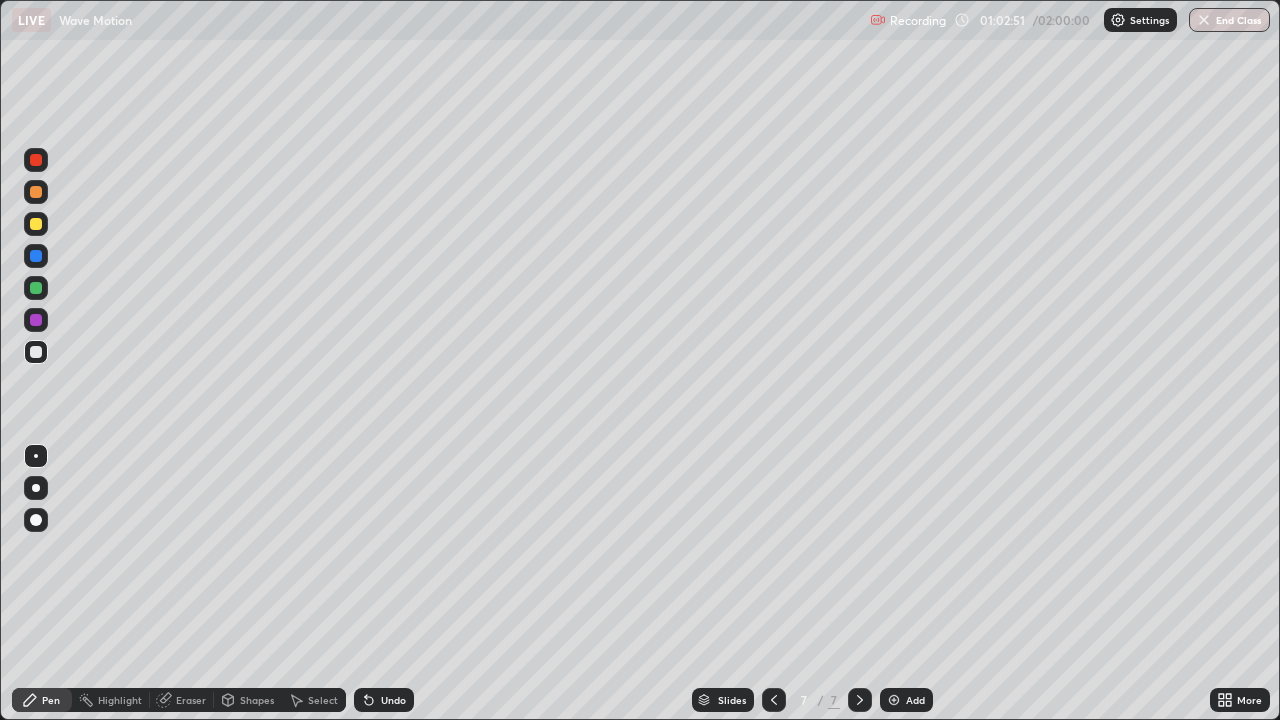 click on "Undo" at bounding box center (384, 700) 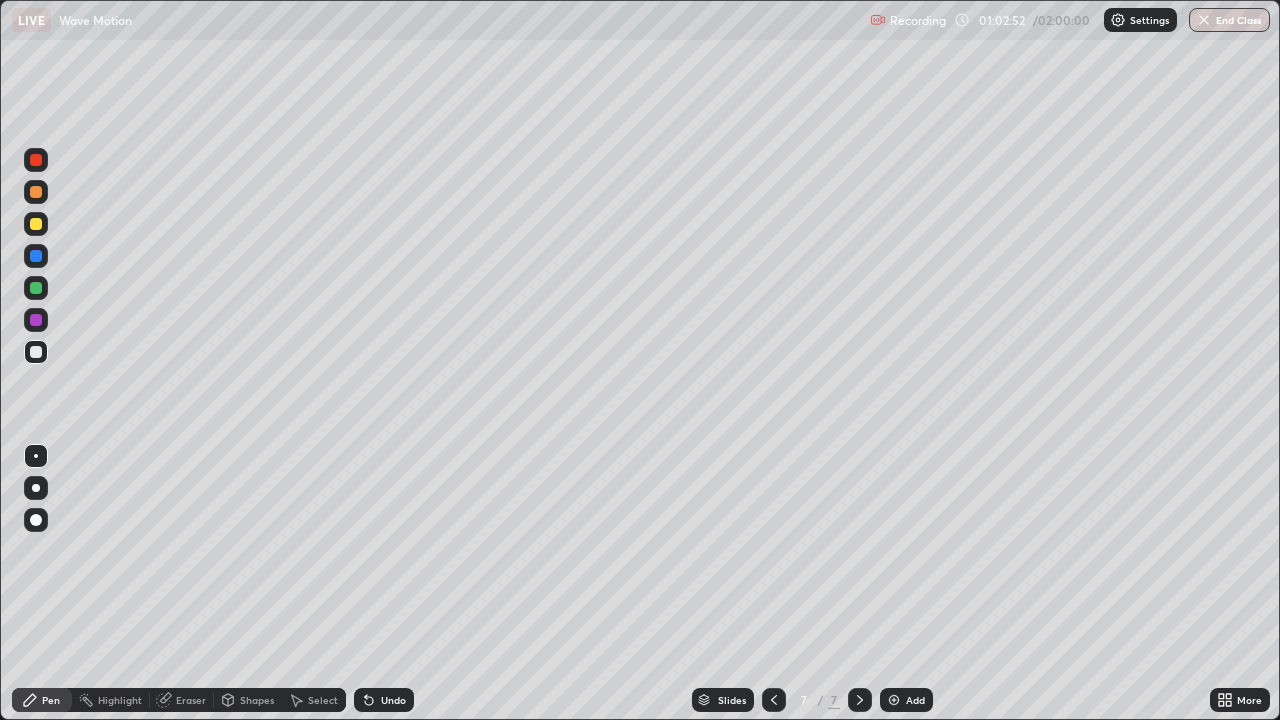 click on "Undo" at bounding box center [393, 700] 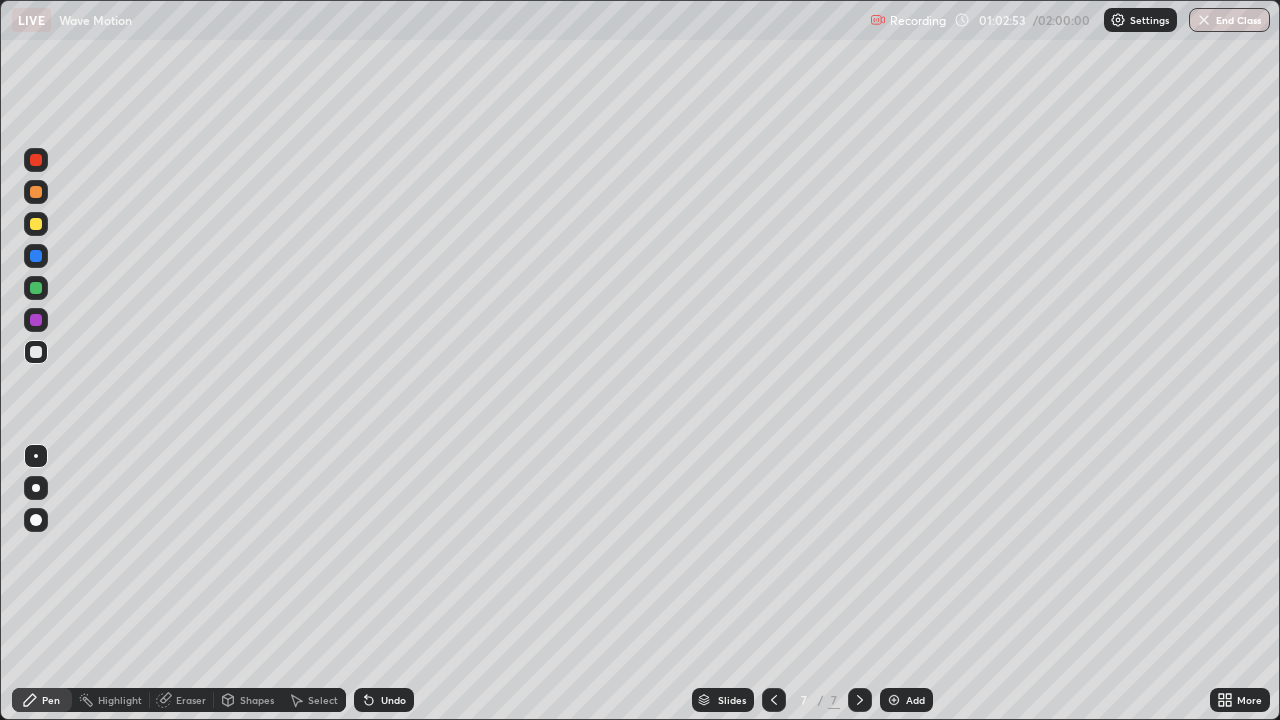 click on "Undo" at bounding box center [393, 700] 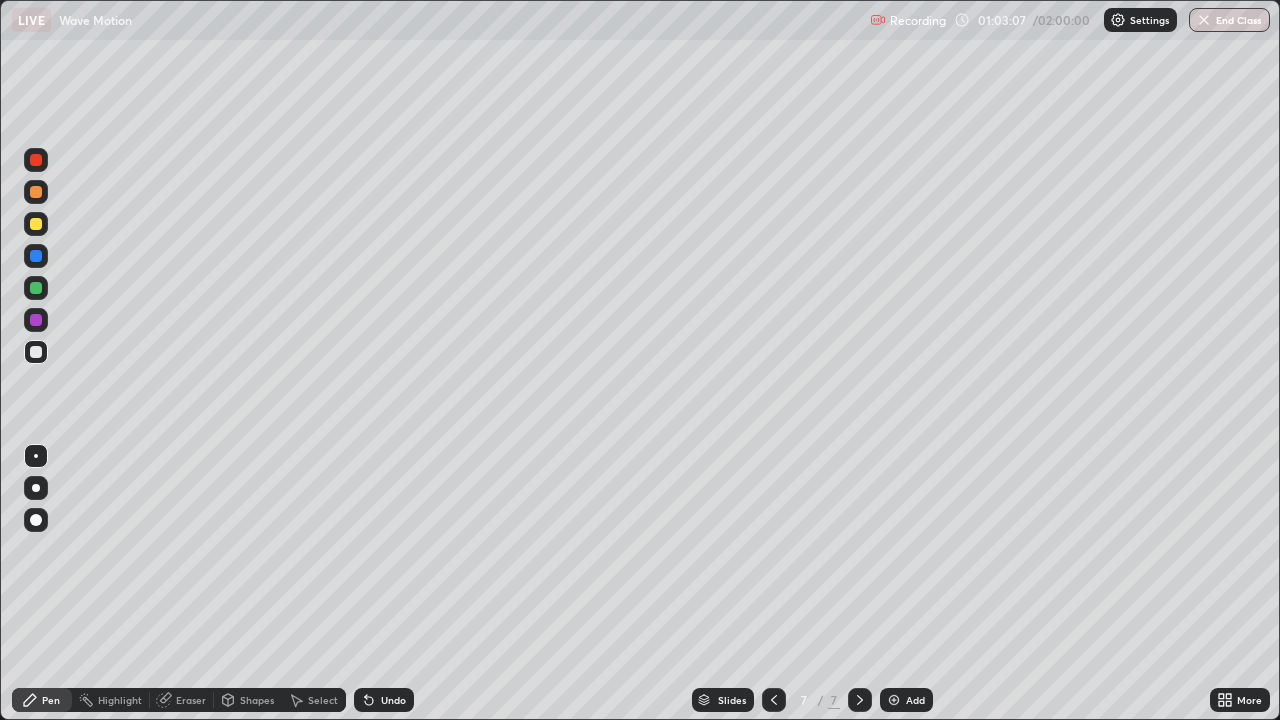 click on "Eraser" at bounding box center [191, 700] 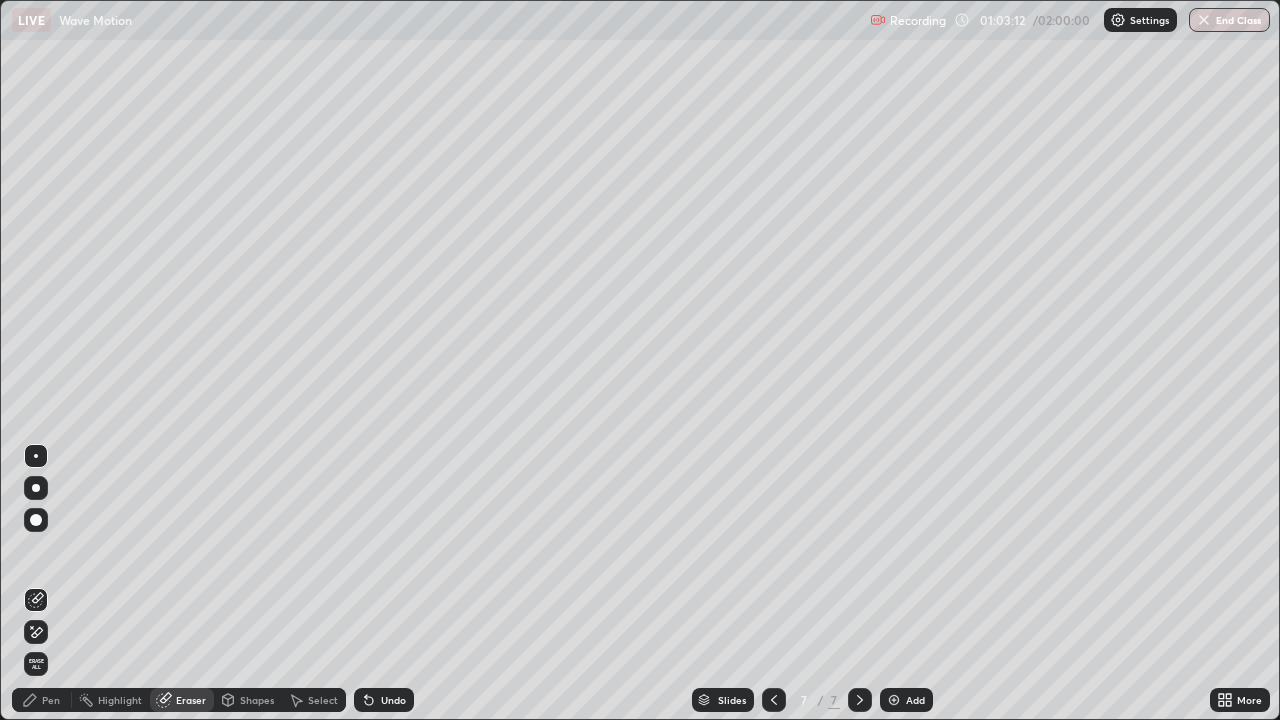 click on "Pen" at bounding box center [51, 700] 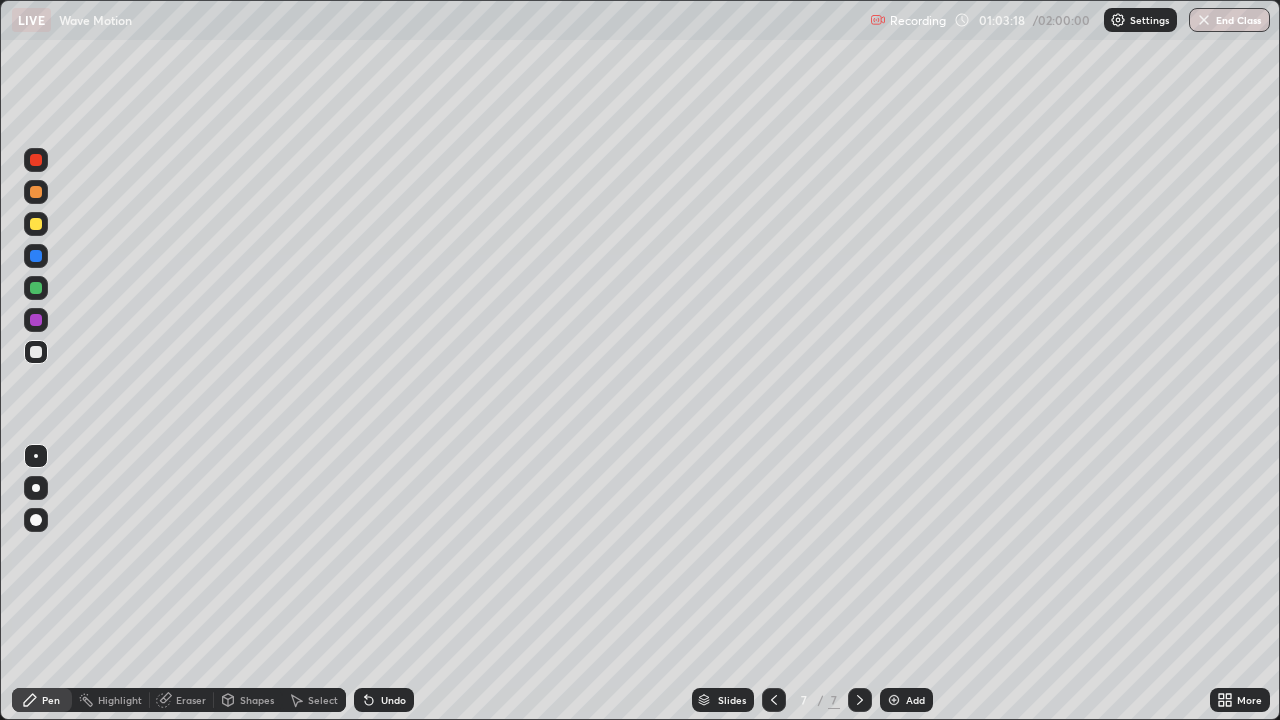 click on "Undo" at bounding box center [393, 700] 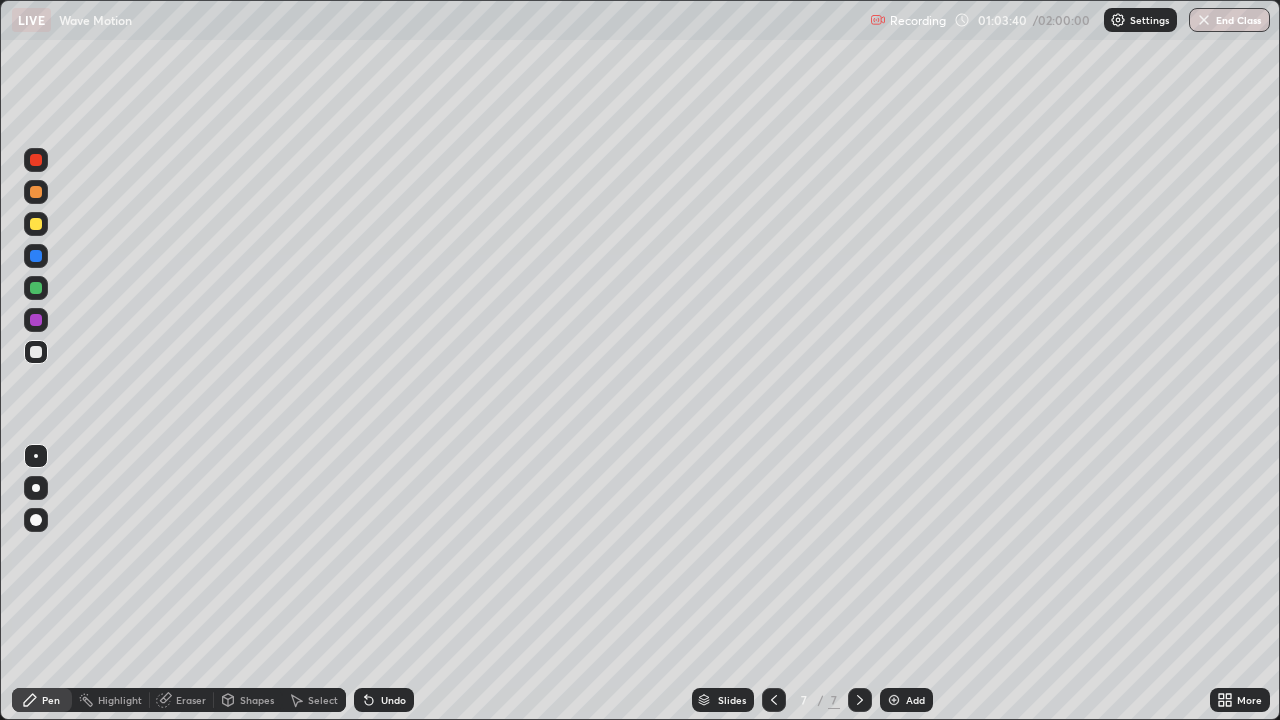 click on "Undo" at bounding box center [384, 700] 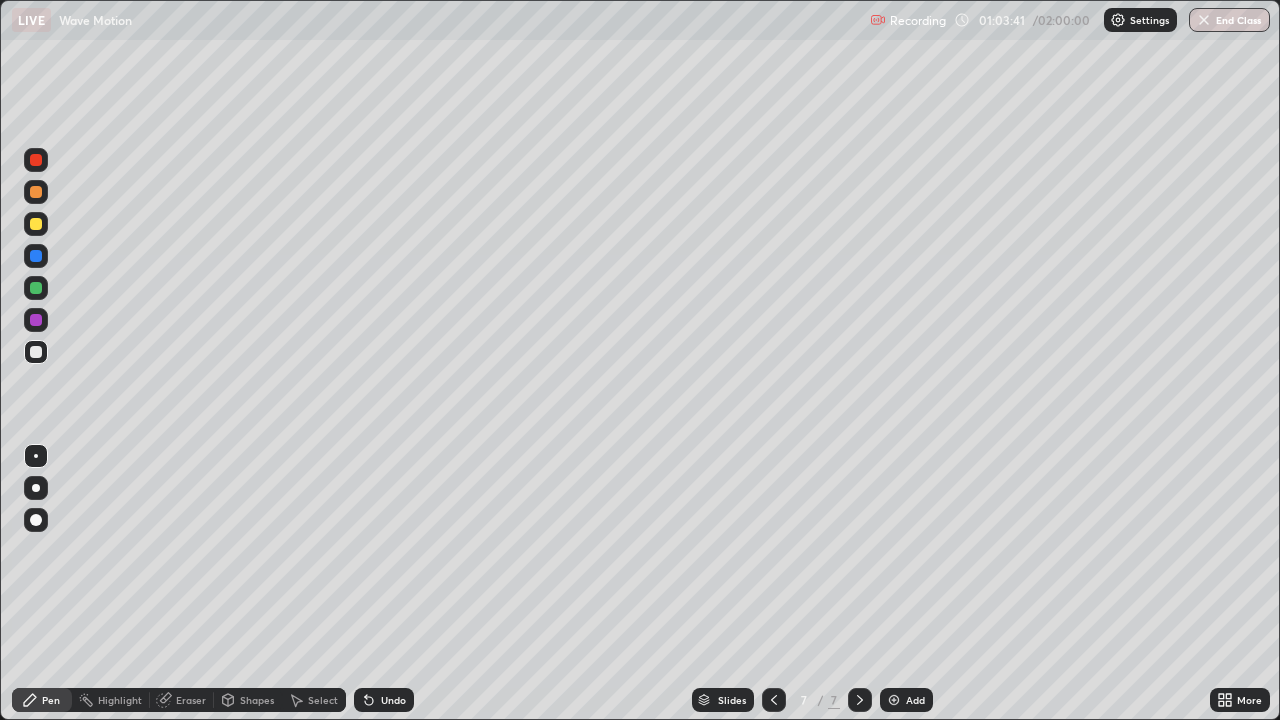 click on "Undo" at bounding box center (384, 700) 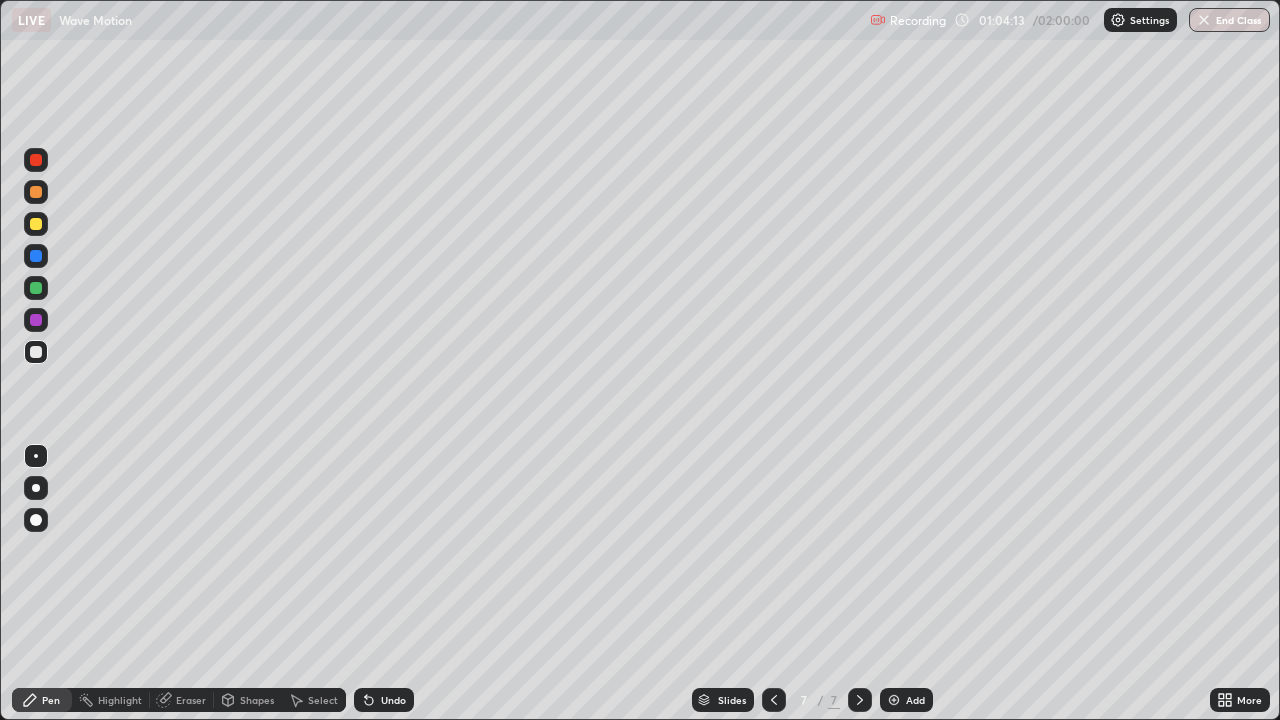 click on "Add" at bounding box center [906, 700] 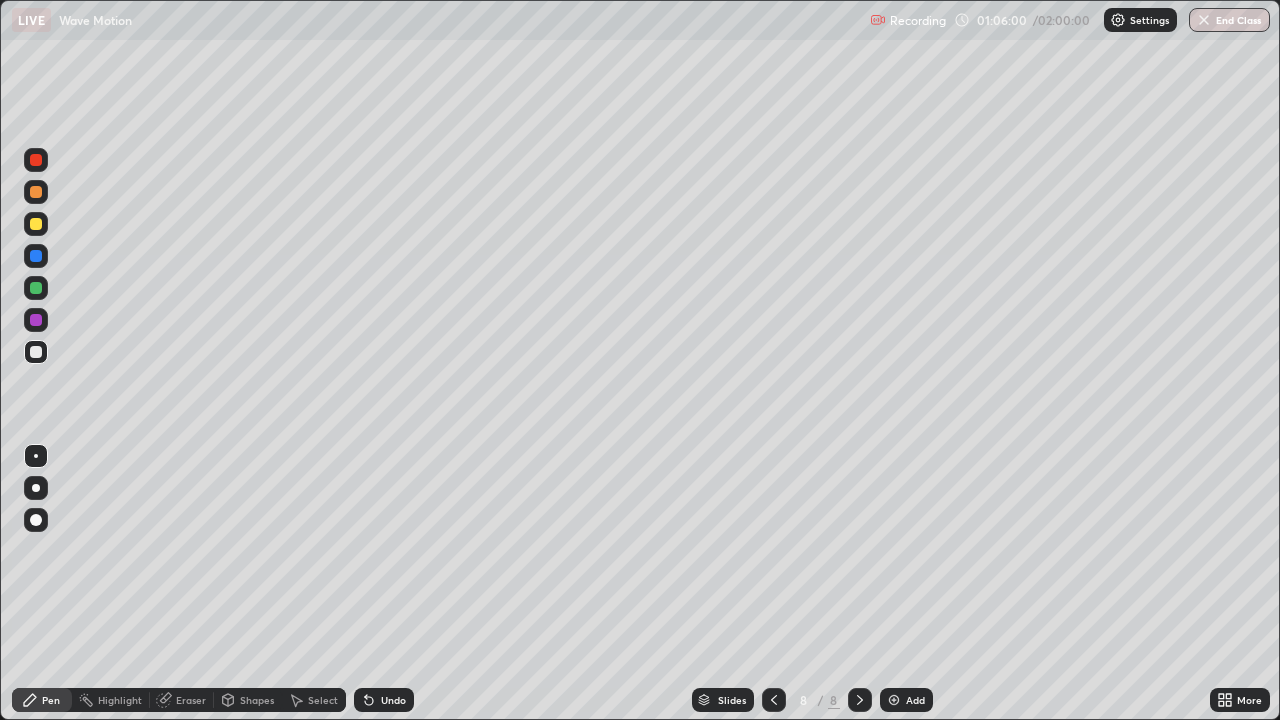 click 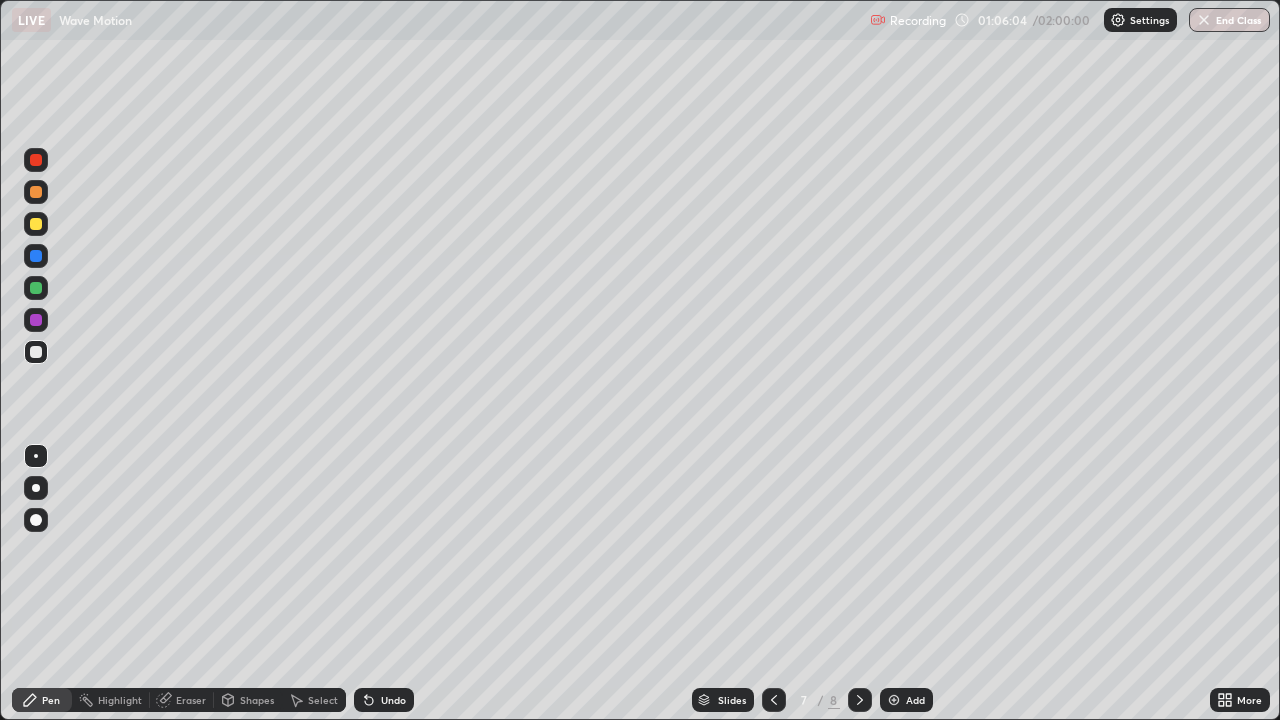 click 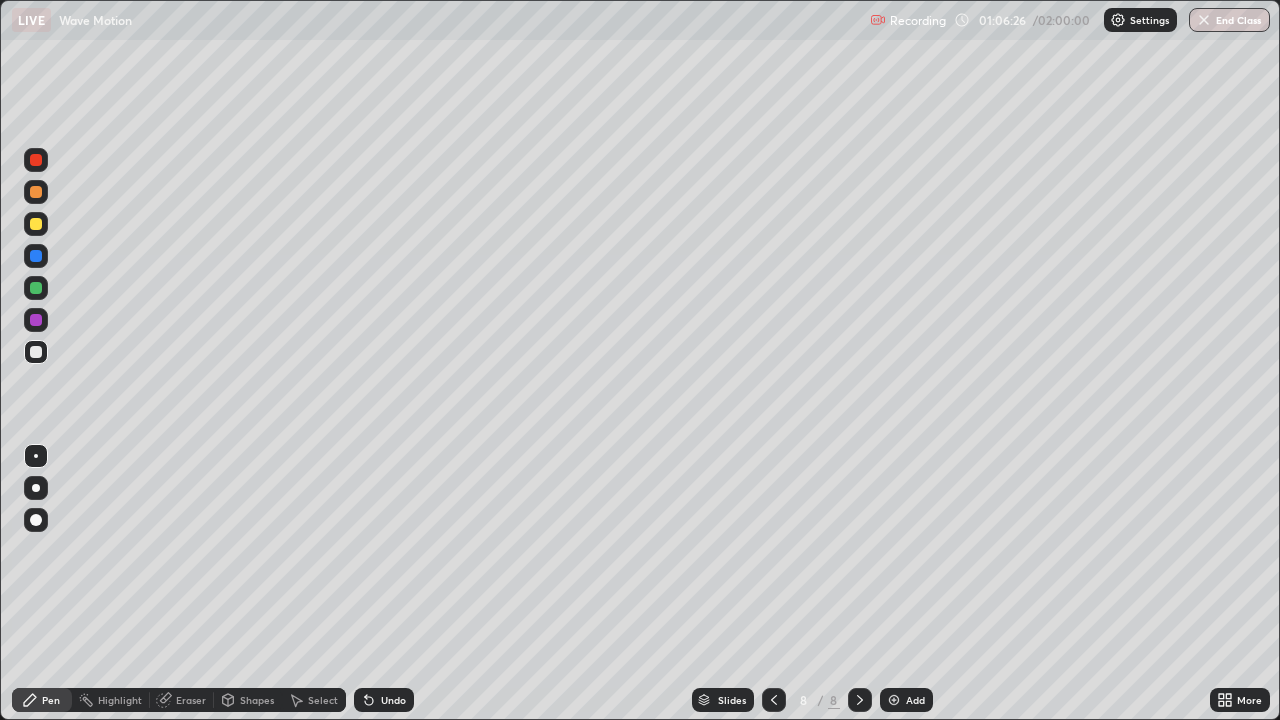click on "Undo" at bounding box center (384, 700) 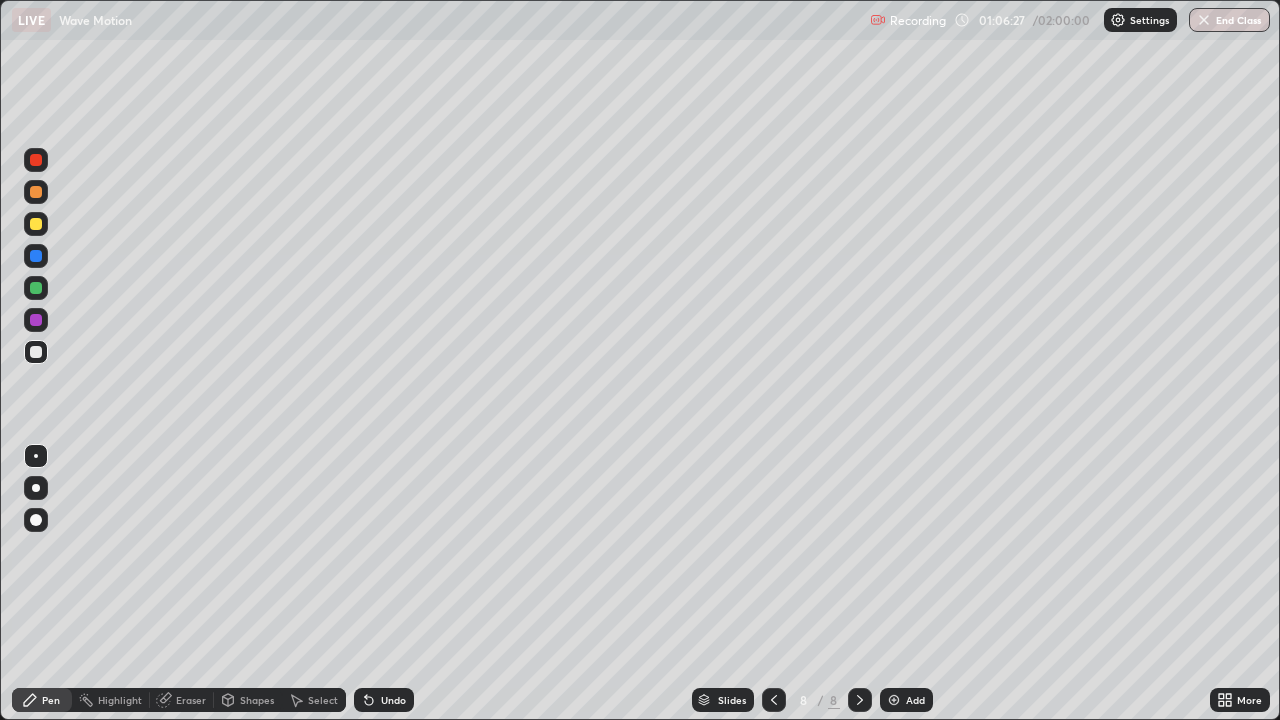click on "Undo" at bounding box center (384, 700) 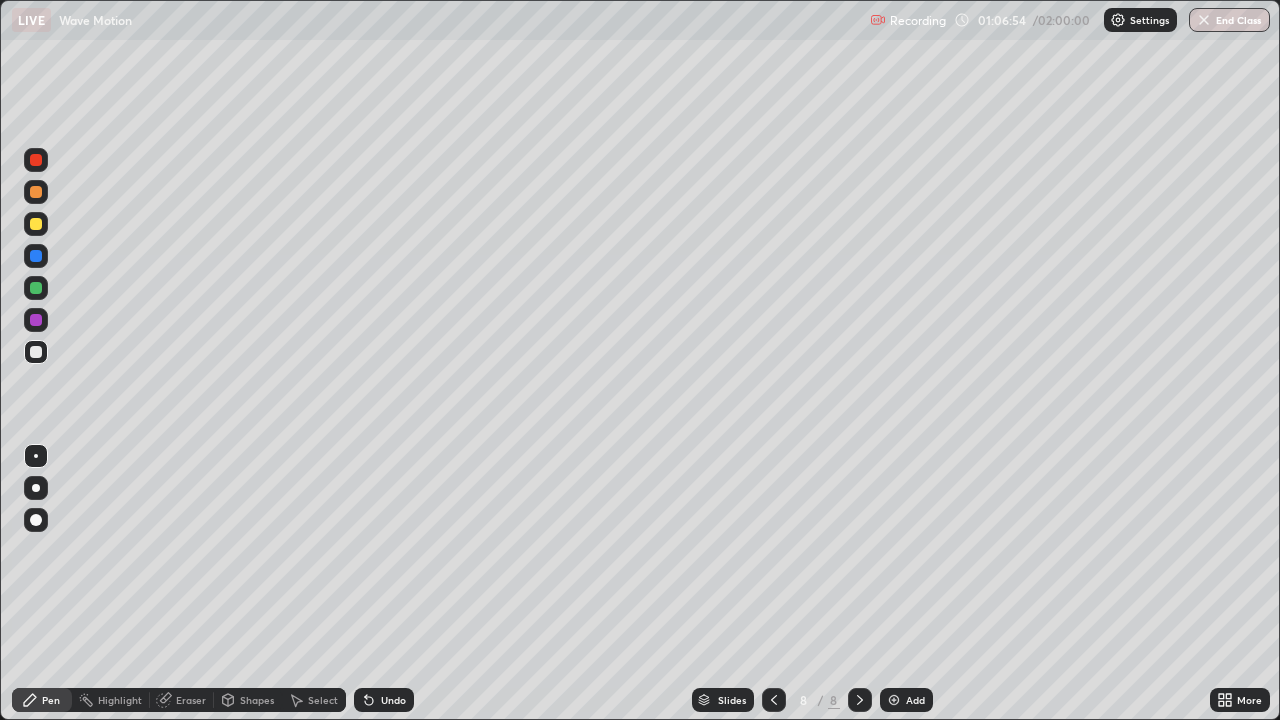 click on "Add" at bounding box center (906, 700) 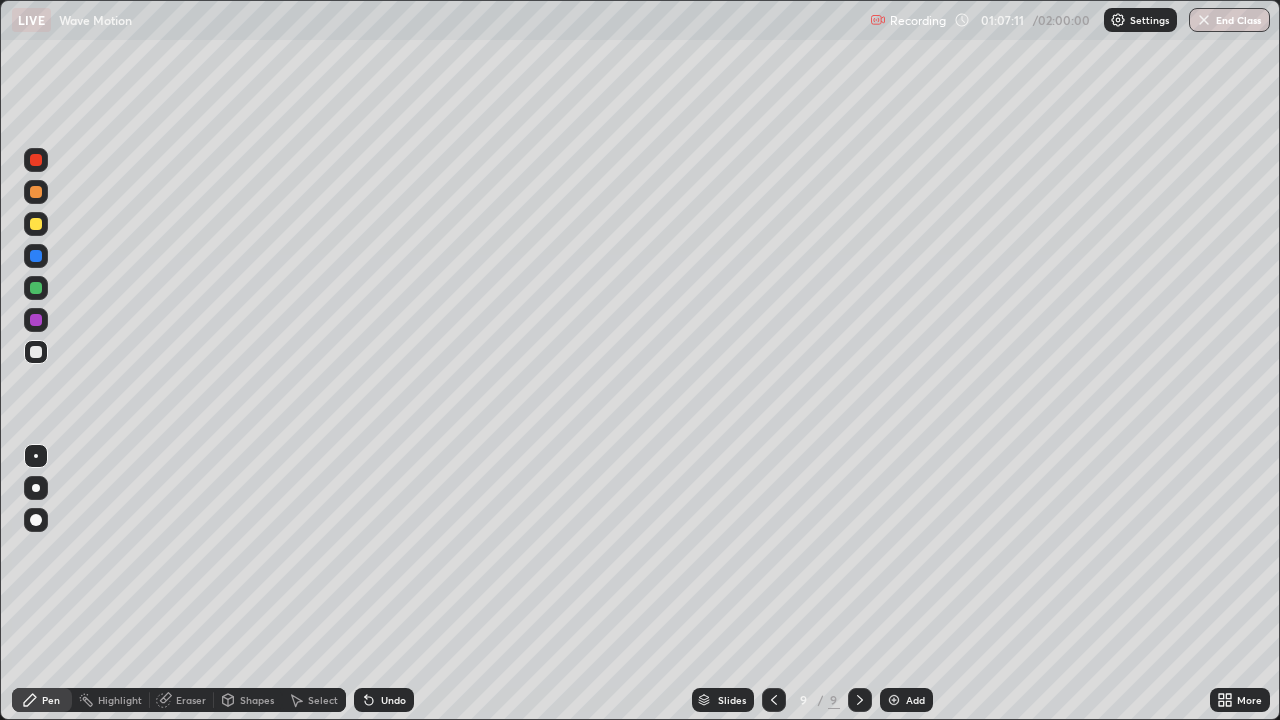 click 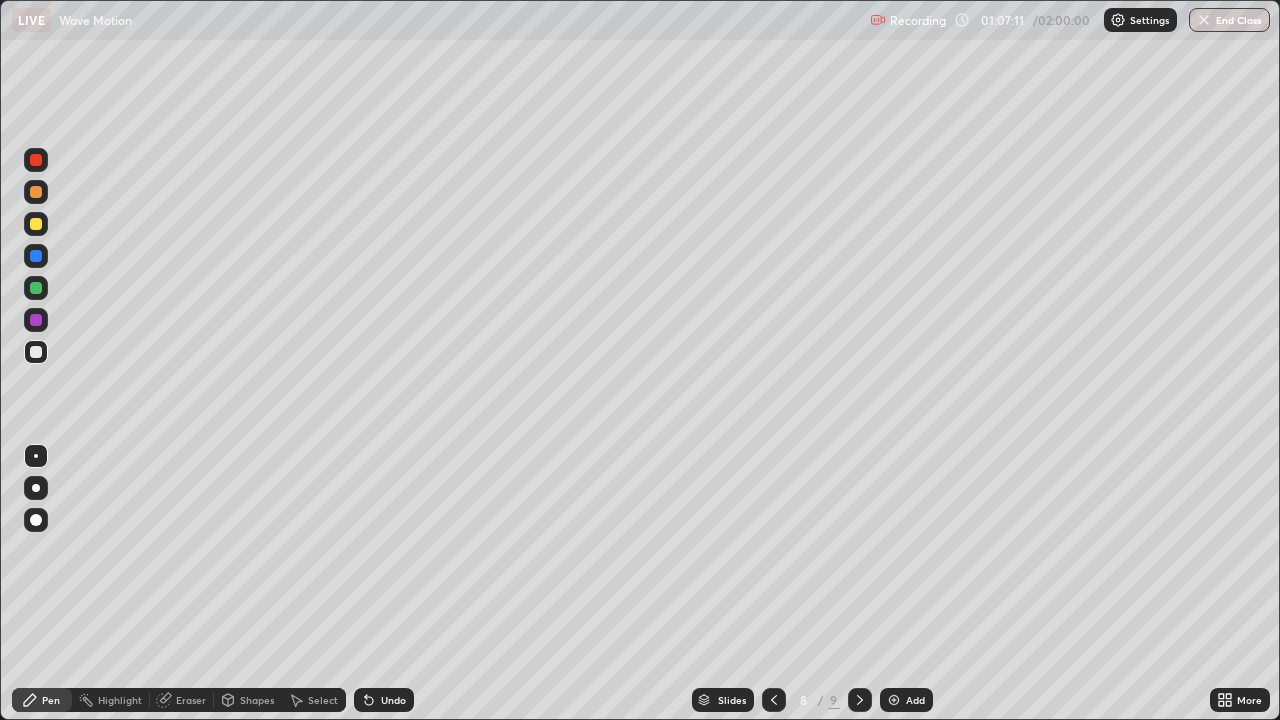 click 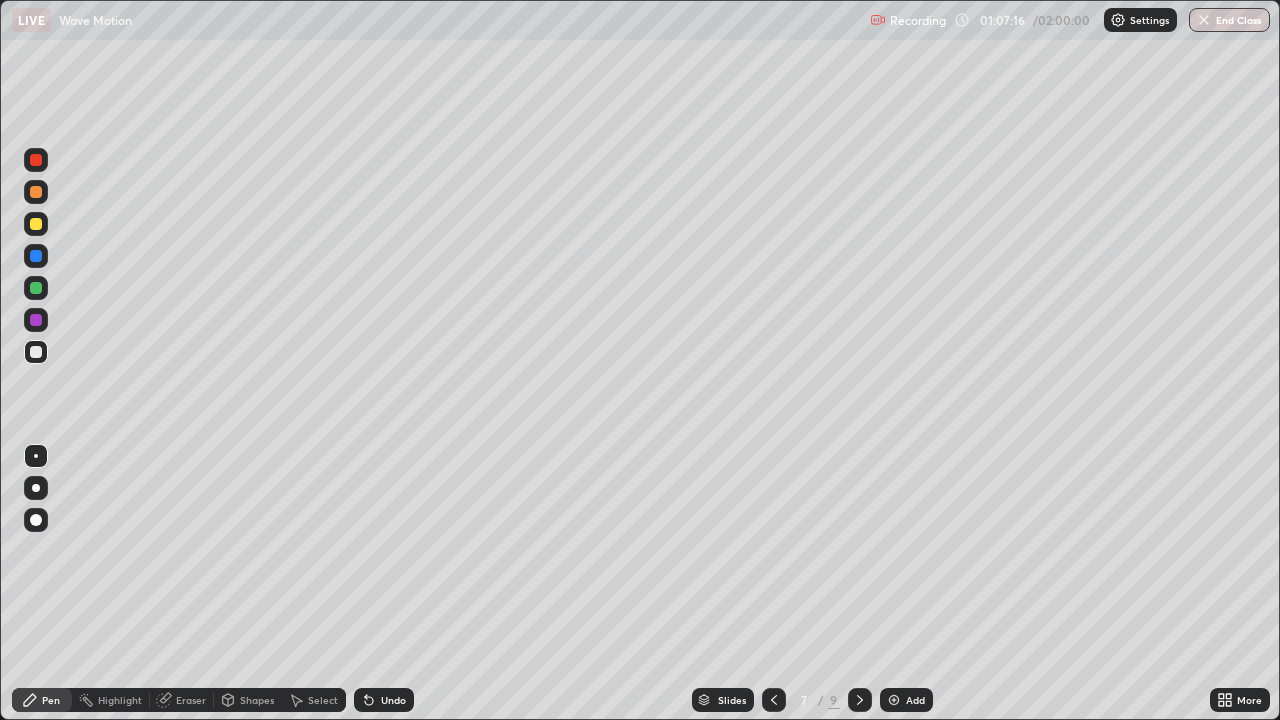 click 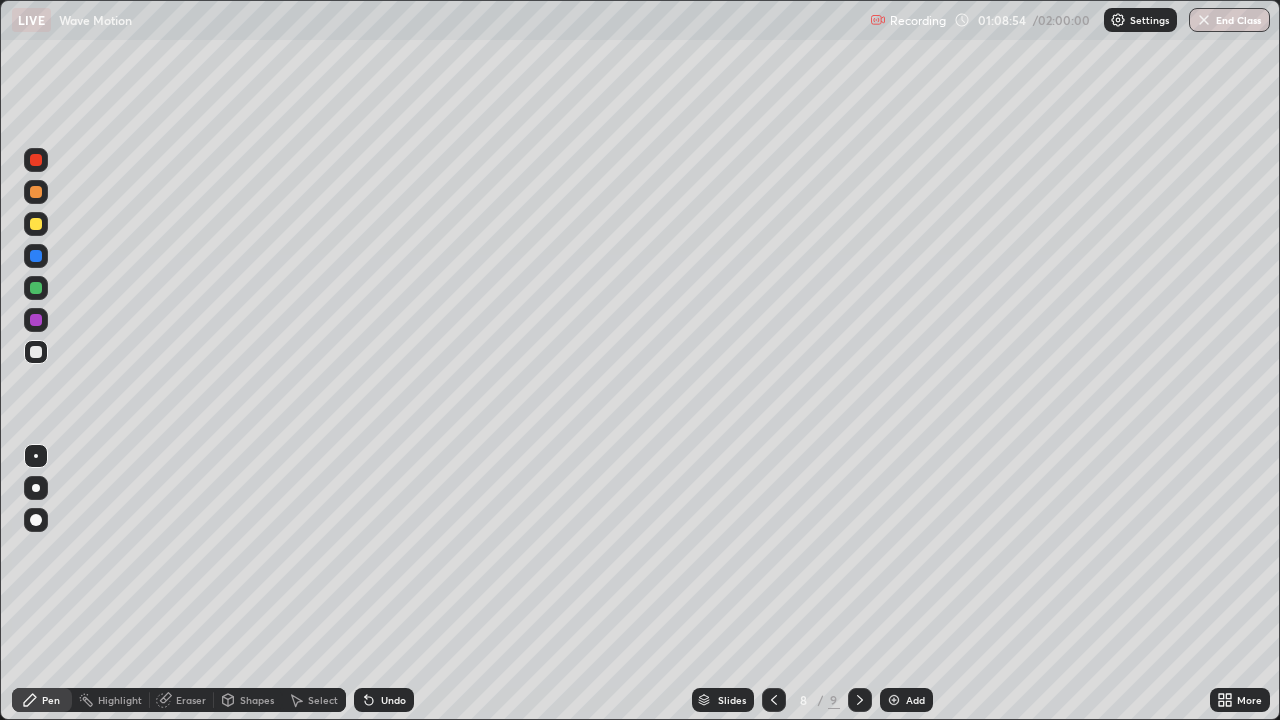 click 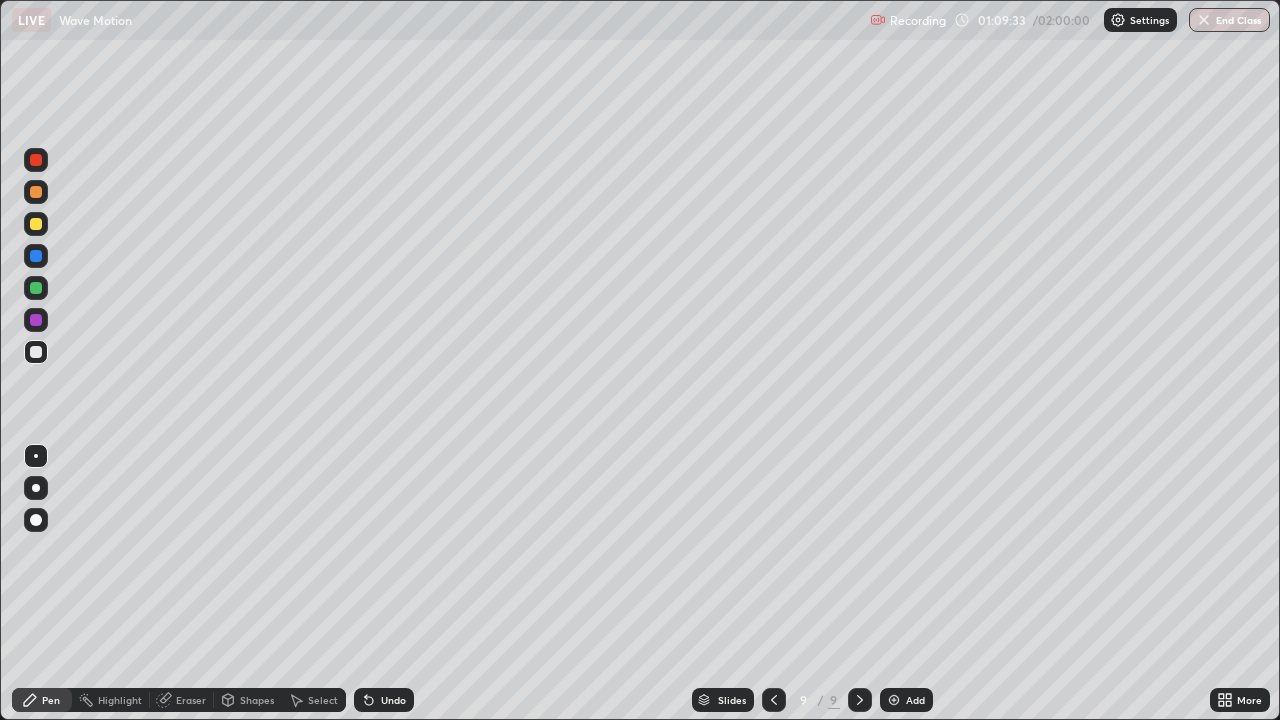 click 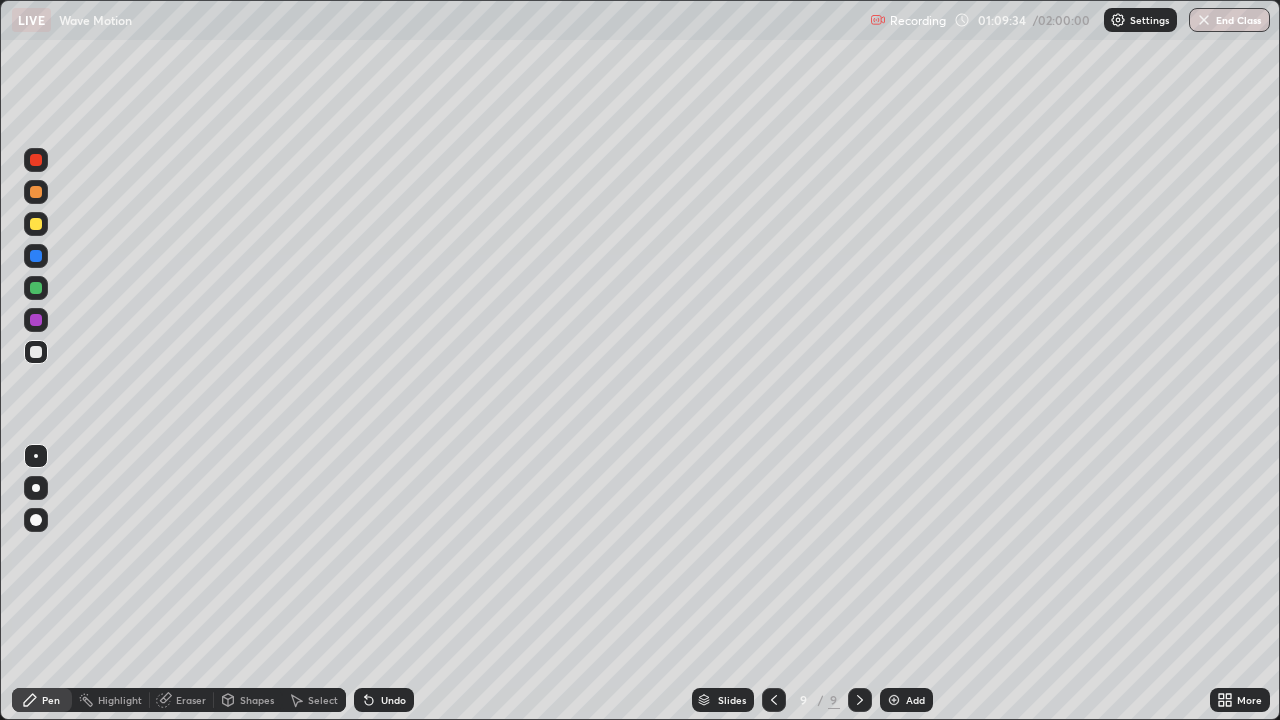 click 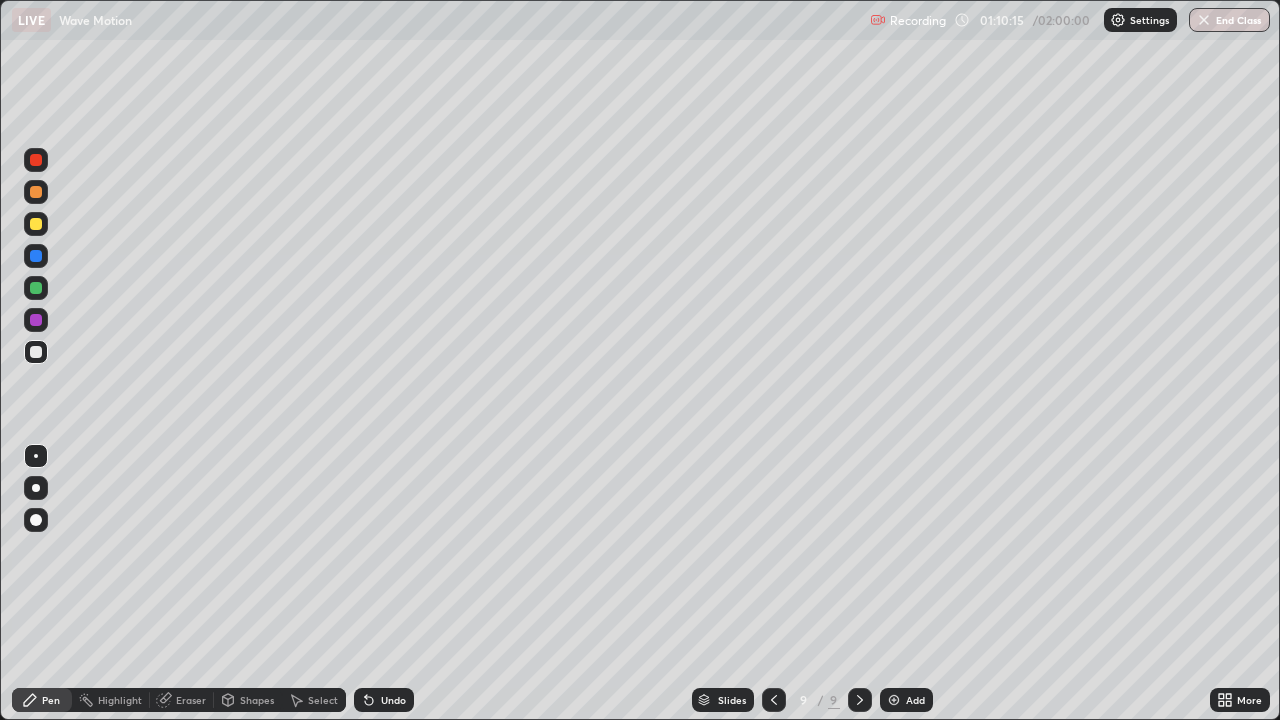 click on "Undo" at bounding box center (393, 700) 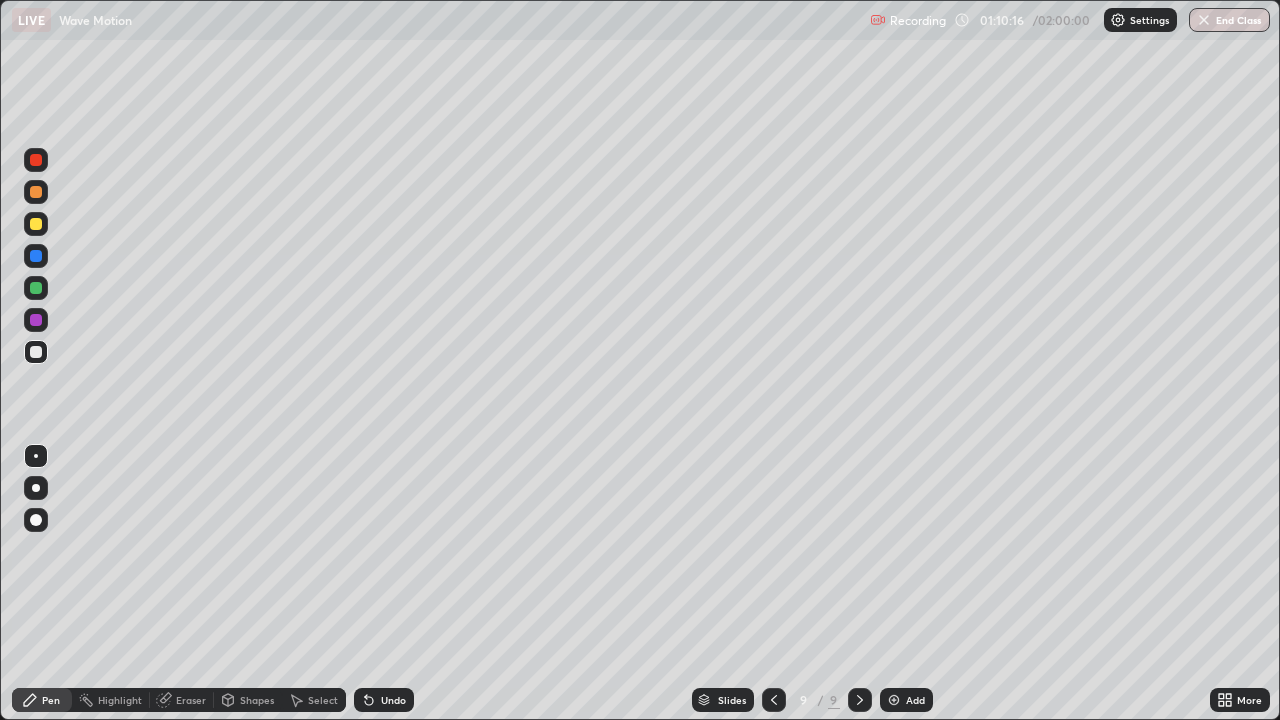 click on "Undo" at bounding box center [393, 700] 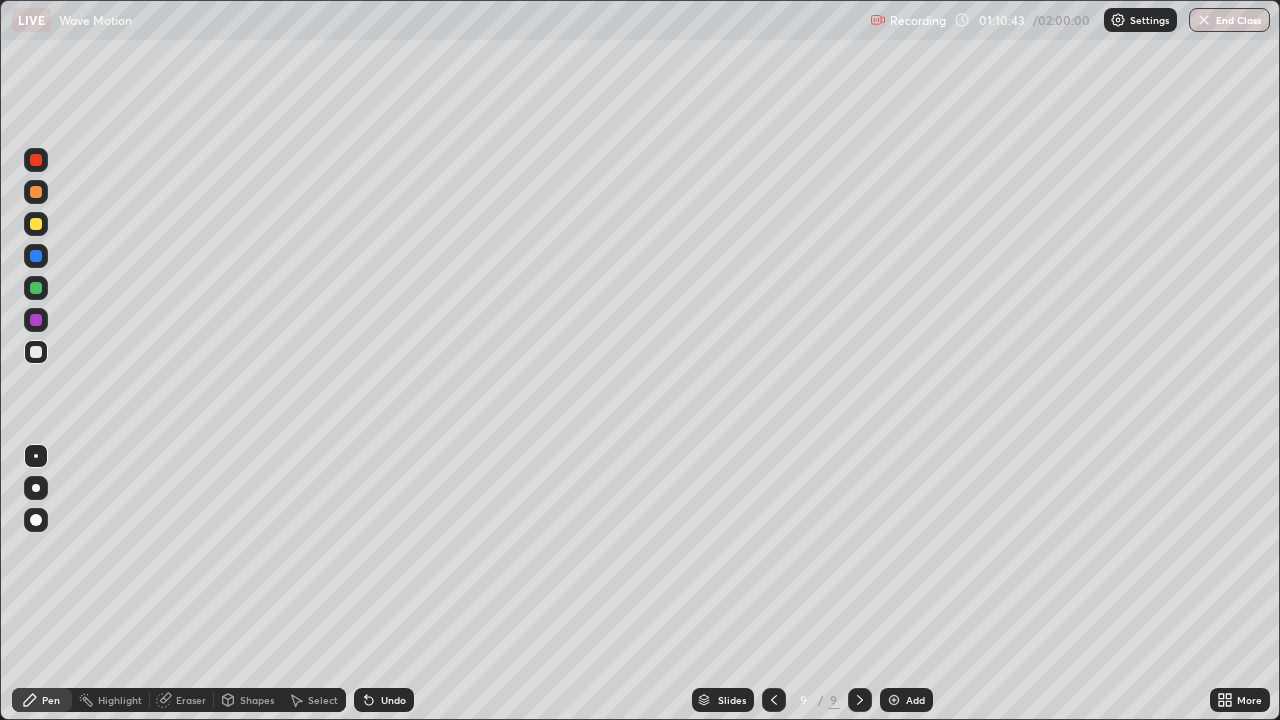 click on "Eraser" at bounding box center [191, 700] 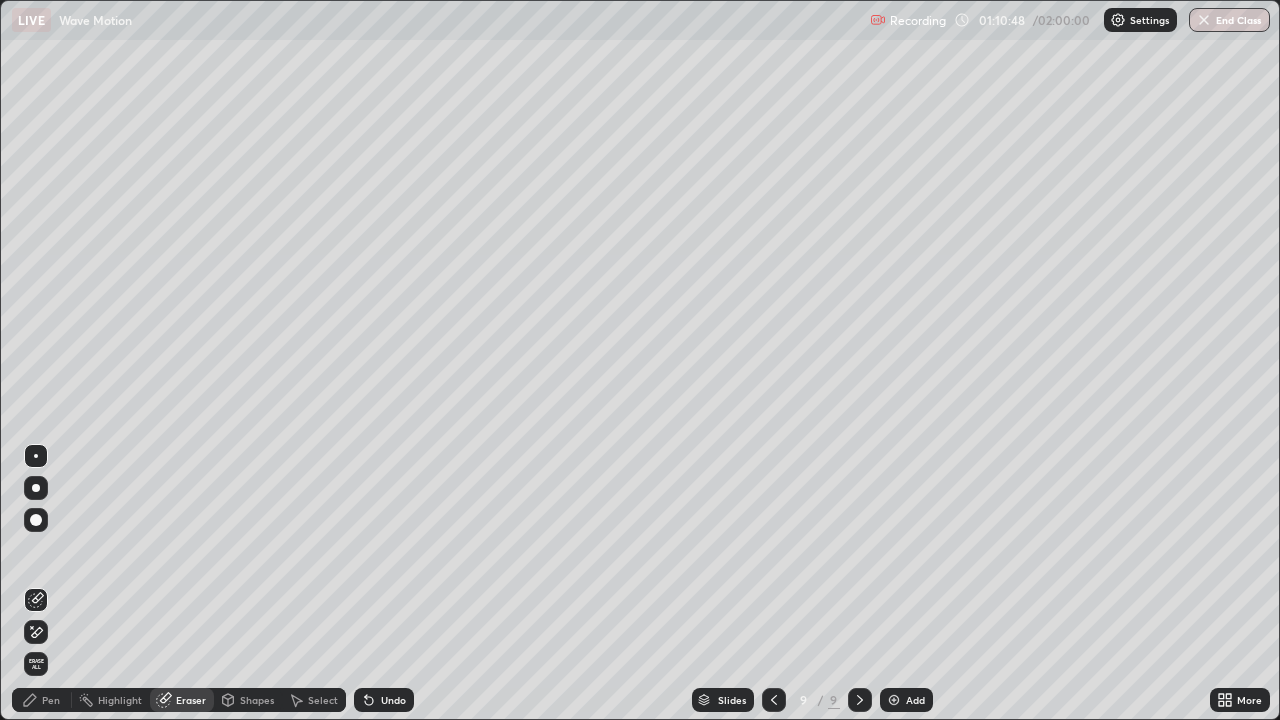 click on "Pen" at bounding box center (51, 700) 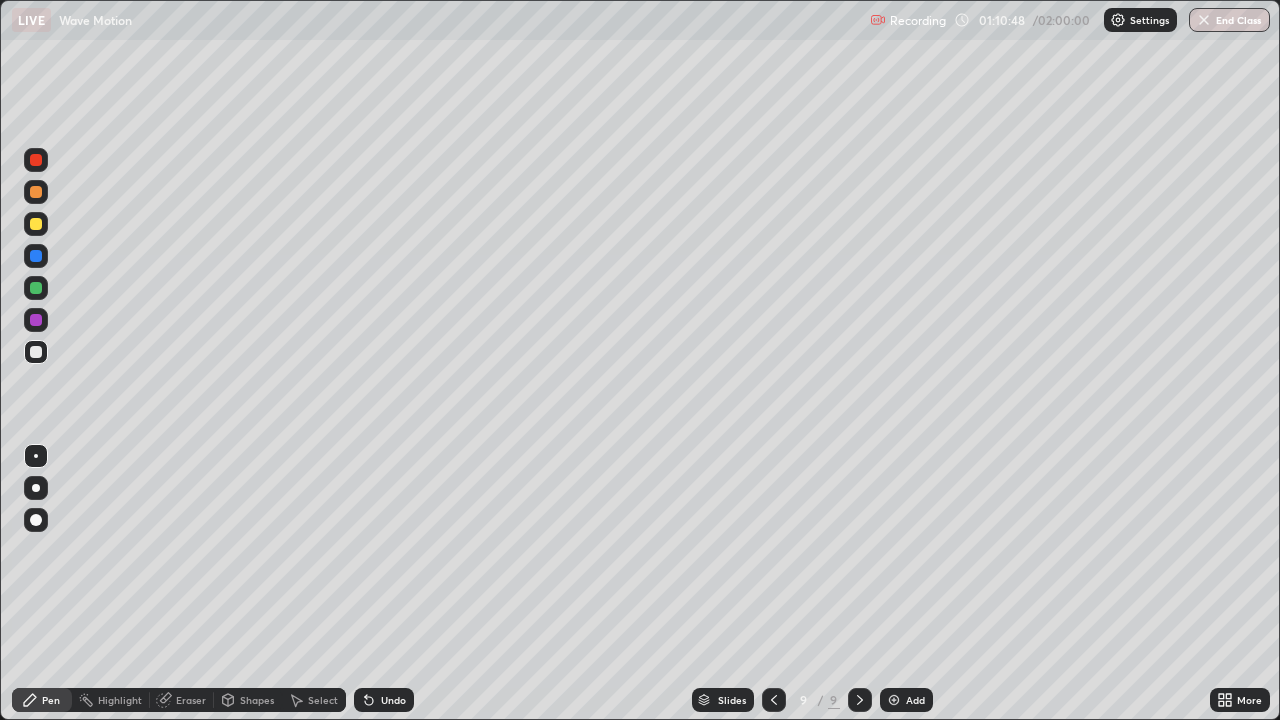 click on "Pen" at bounding box center [51, 700] 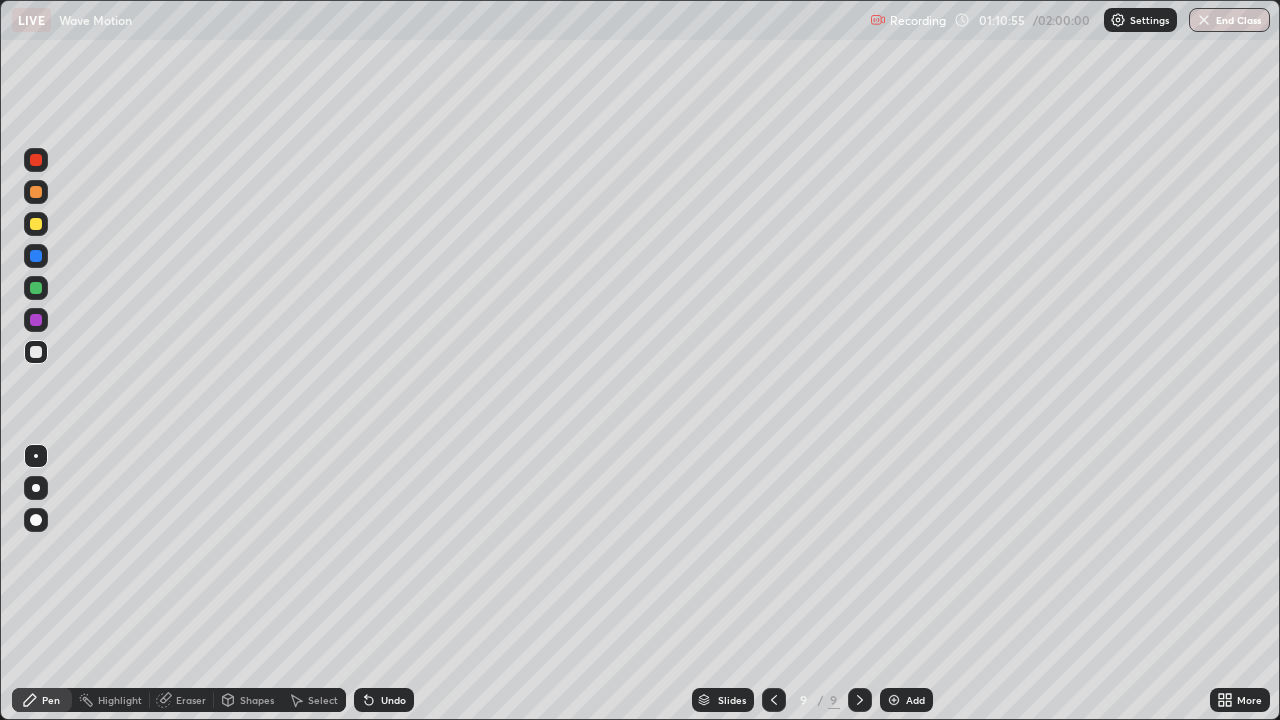 click 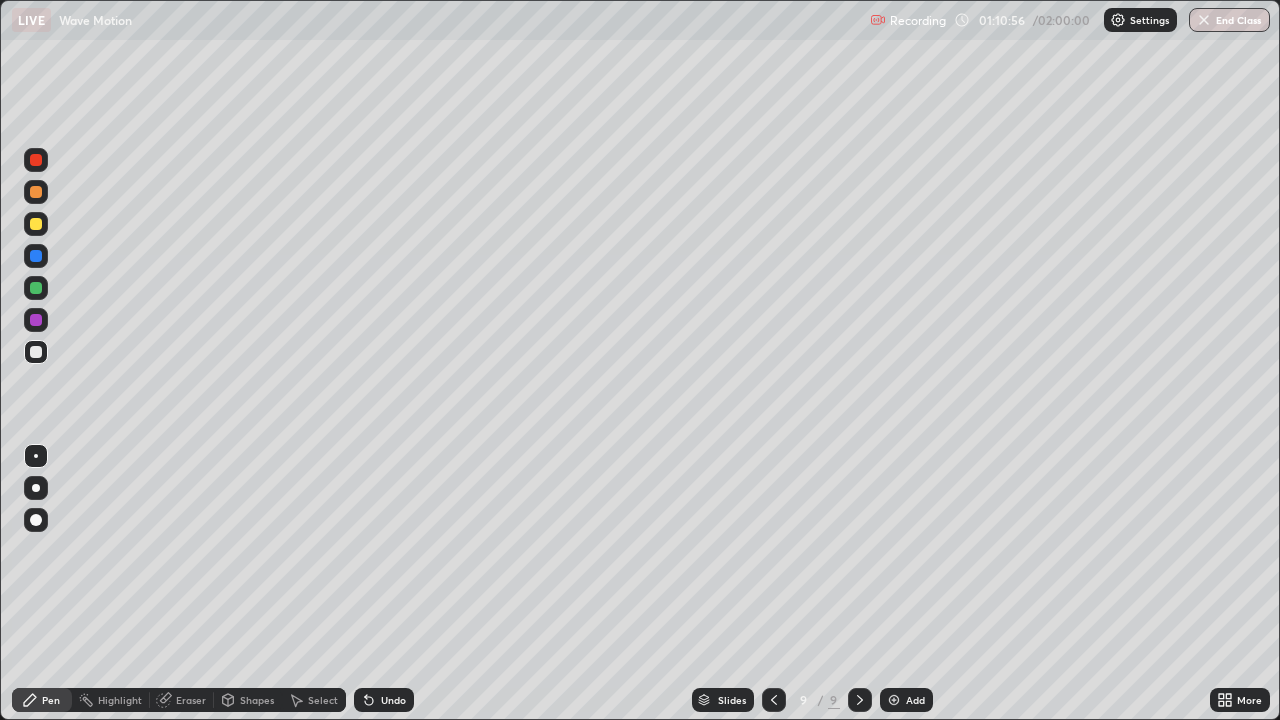 click 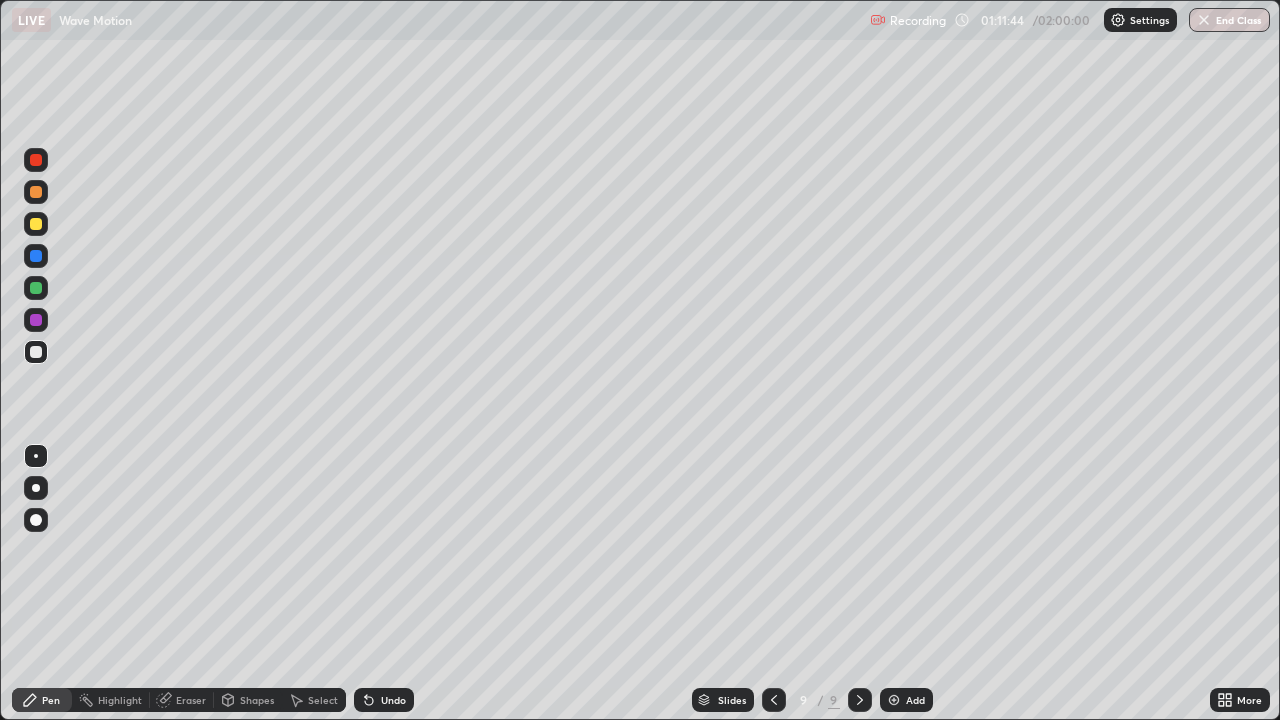 click on "Undo" at bounding box center (384, 700) 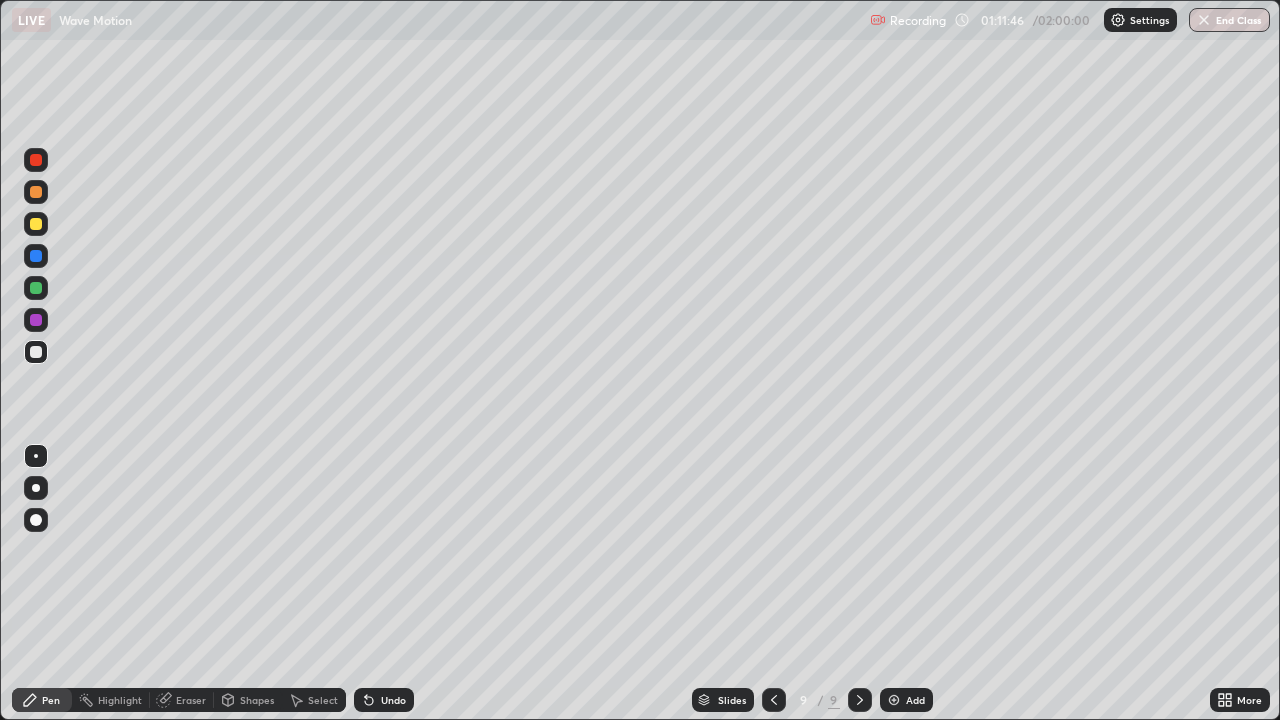 click on "Undo" at bounding box center (393, 700) 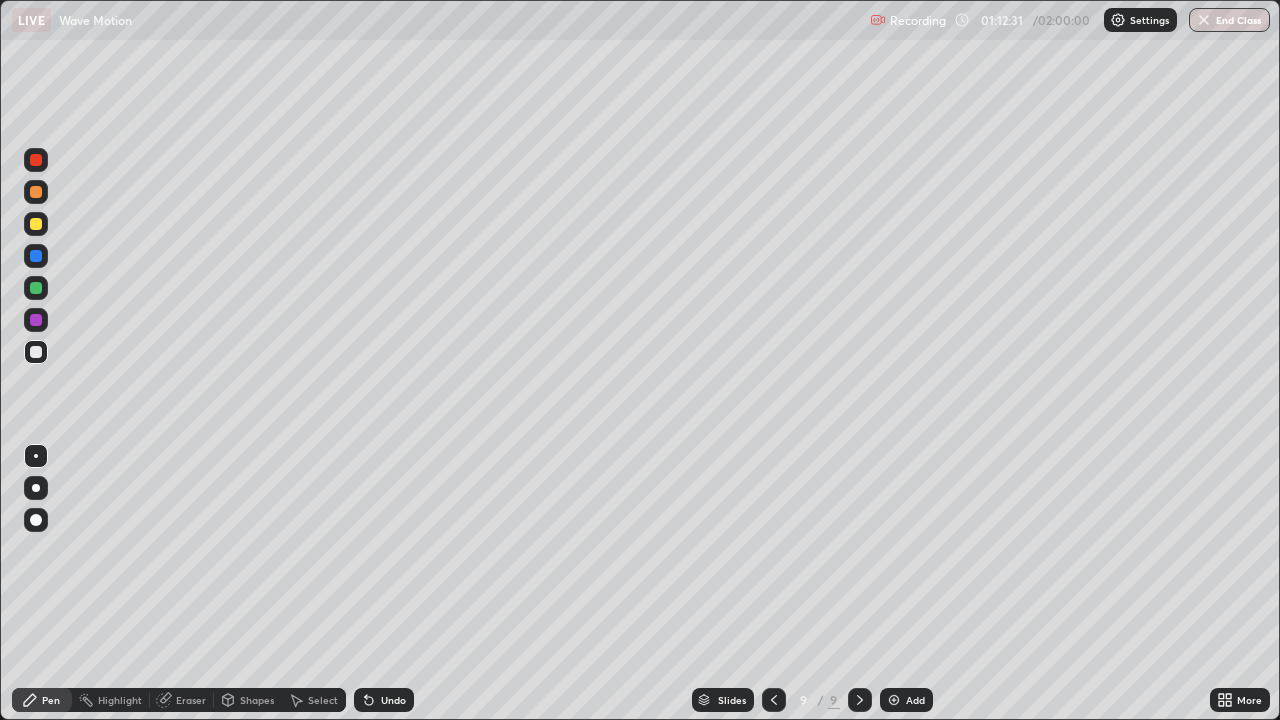 click on "Add" at bounding box center (915, 700) 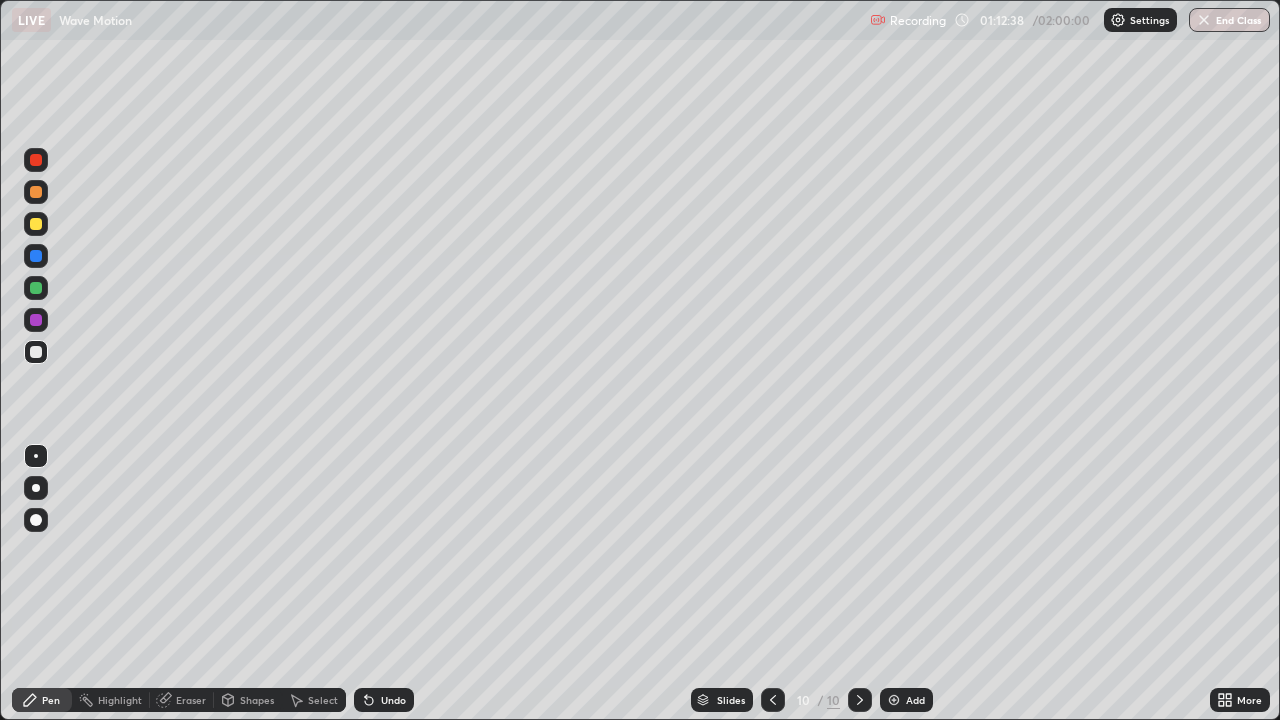 click 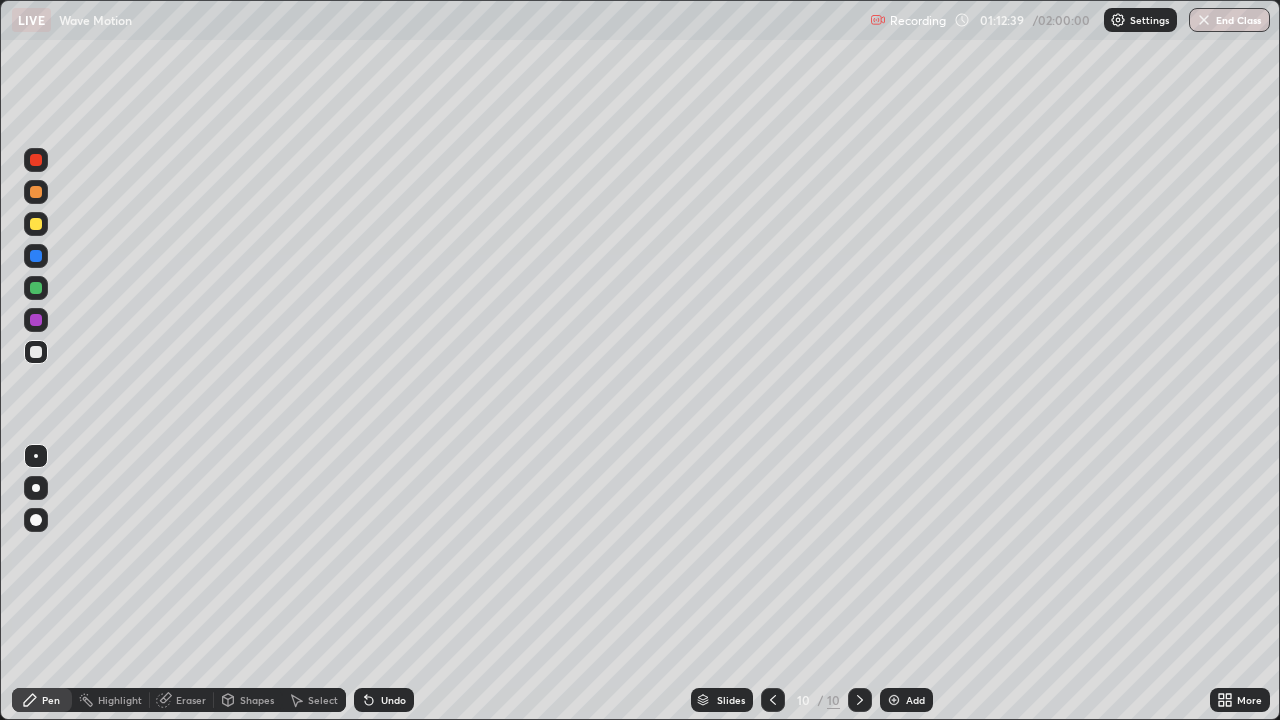 click 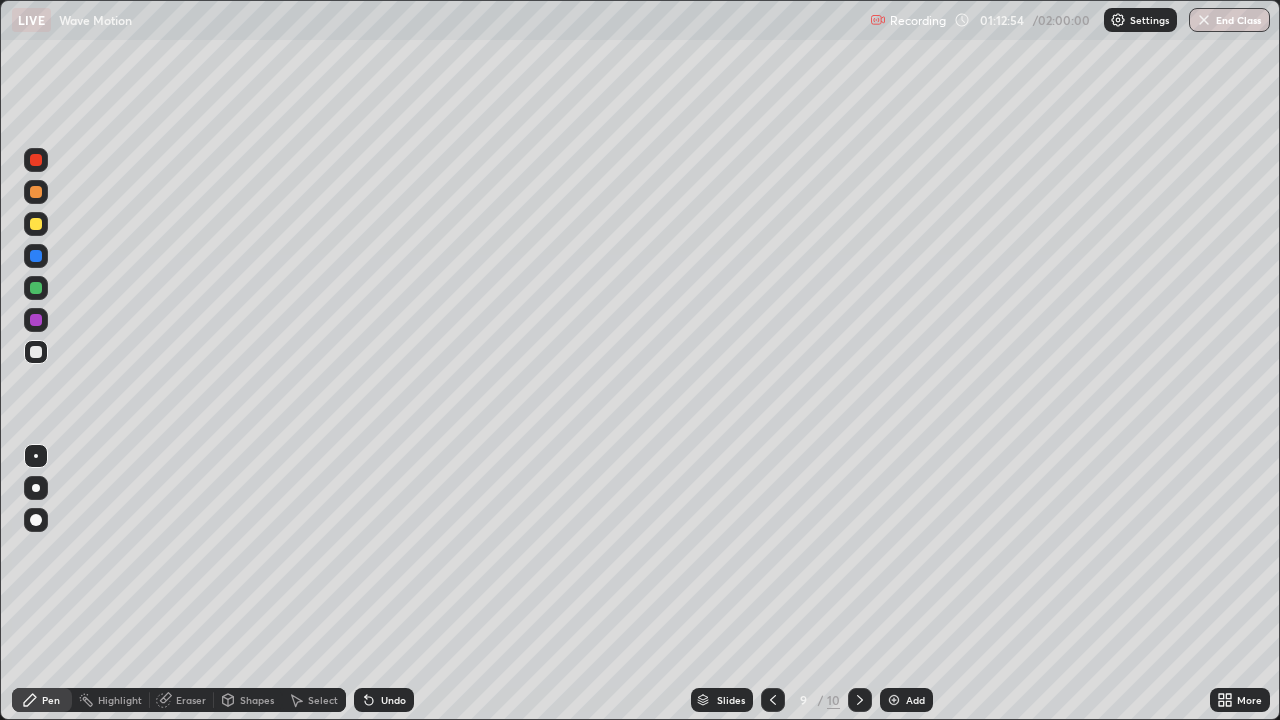 click on "Undo" at bounding box center [393, 700] 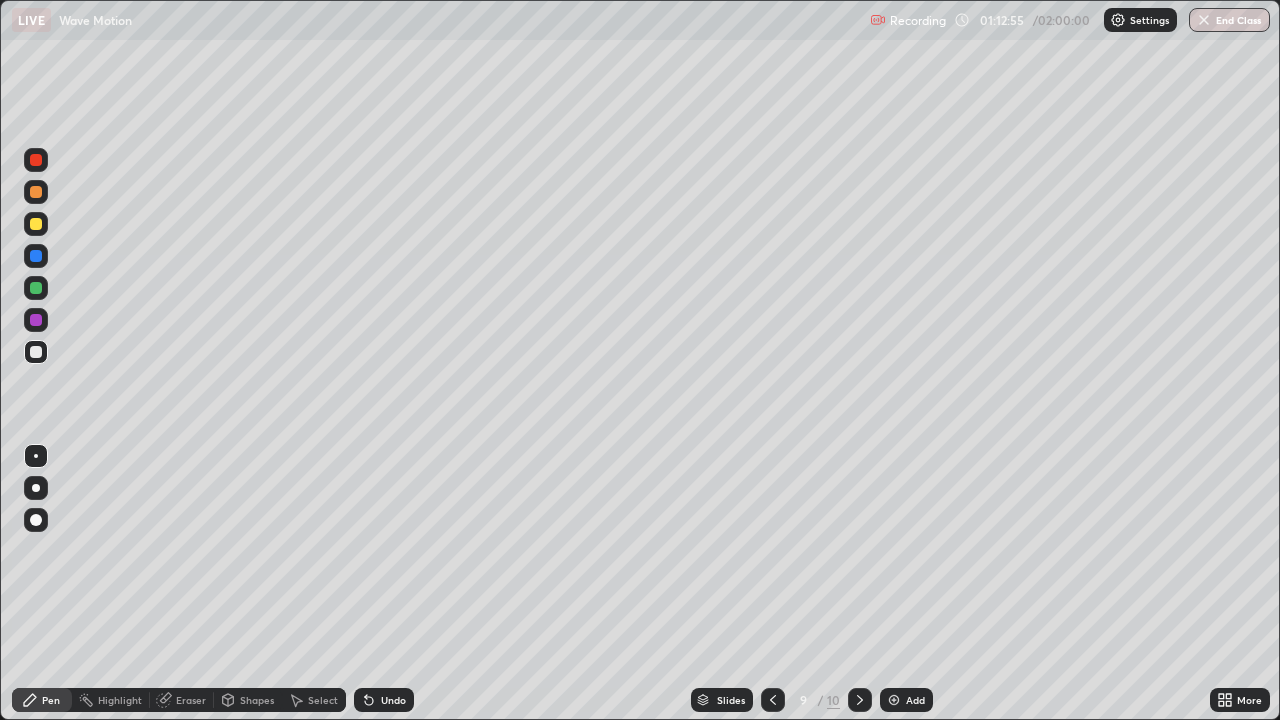 click on "Undo" at bounding box center [393, 700] 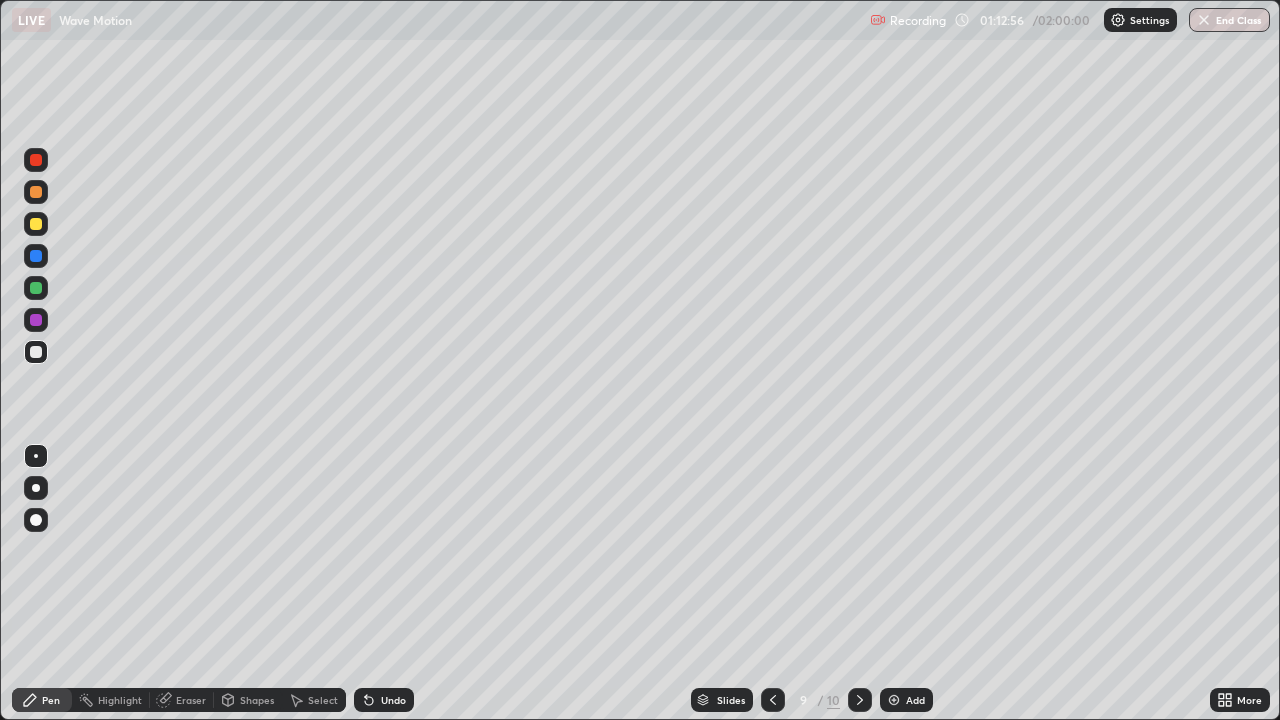 click on "Undo" at bounding box center (384, 700) 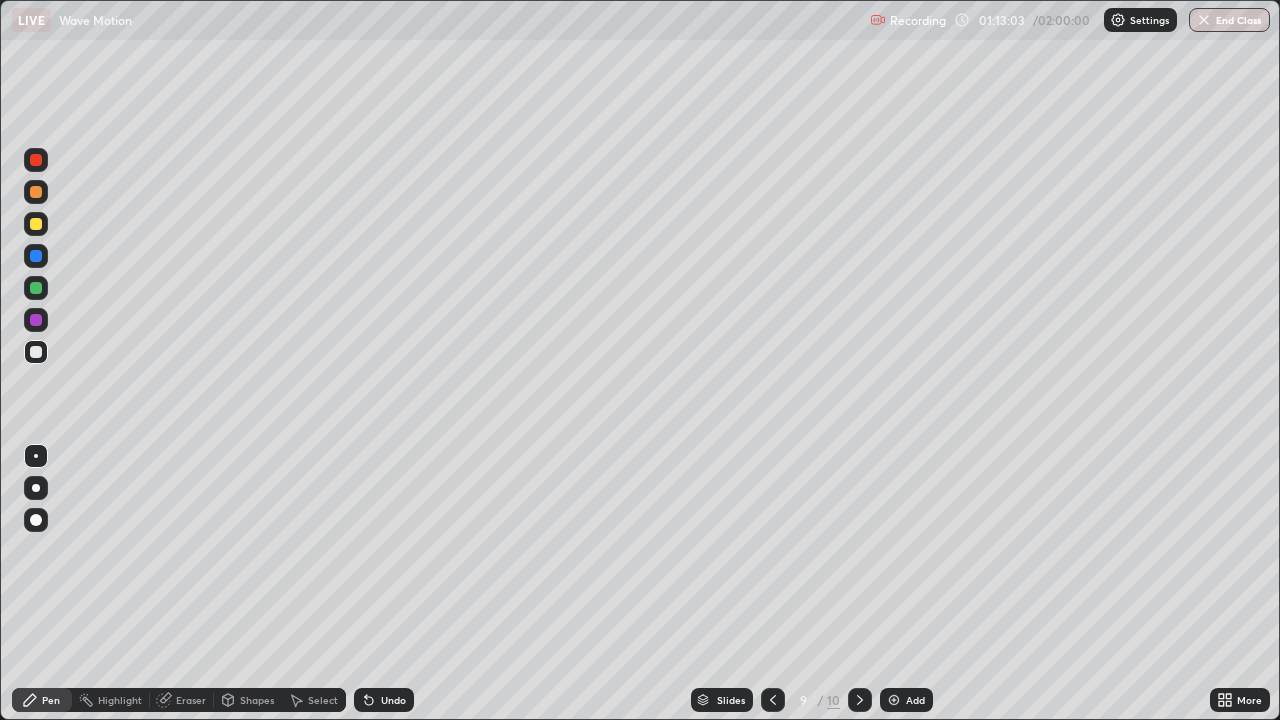 click on "Undo" at bounding box center [393, 700] 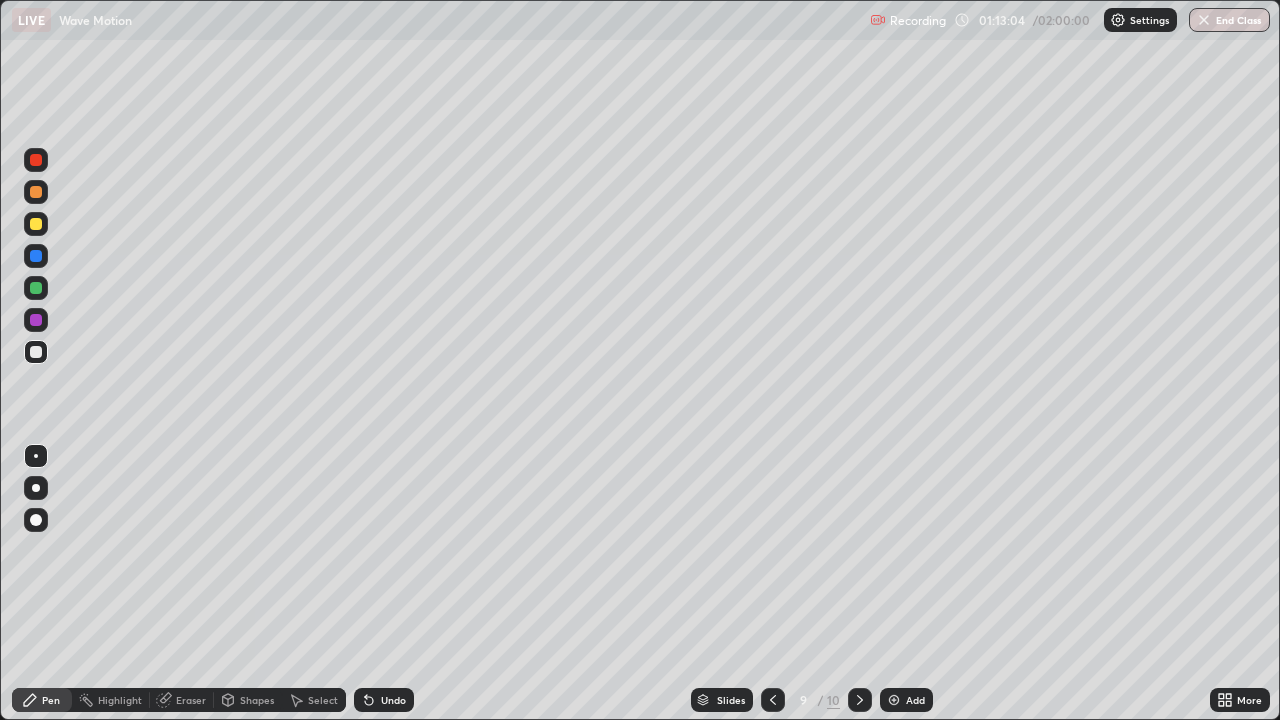 click on "Undo" at bounding box center (384, 700) 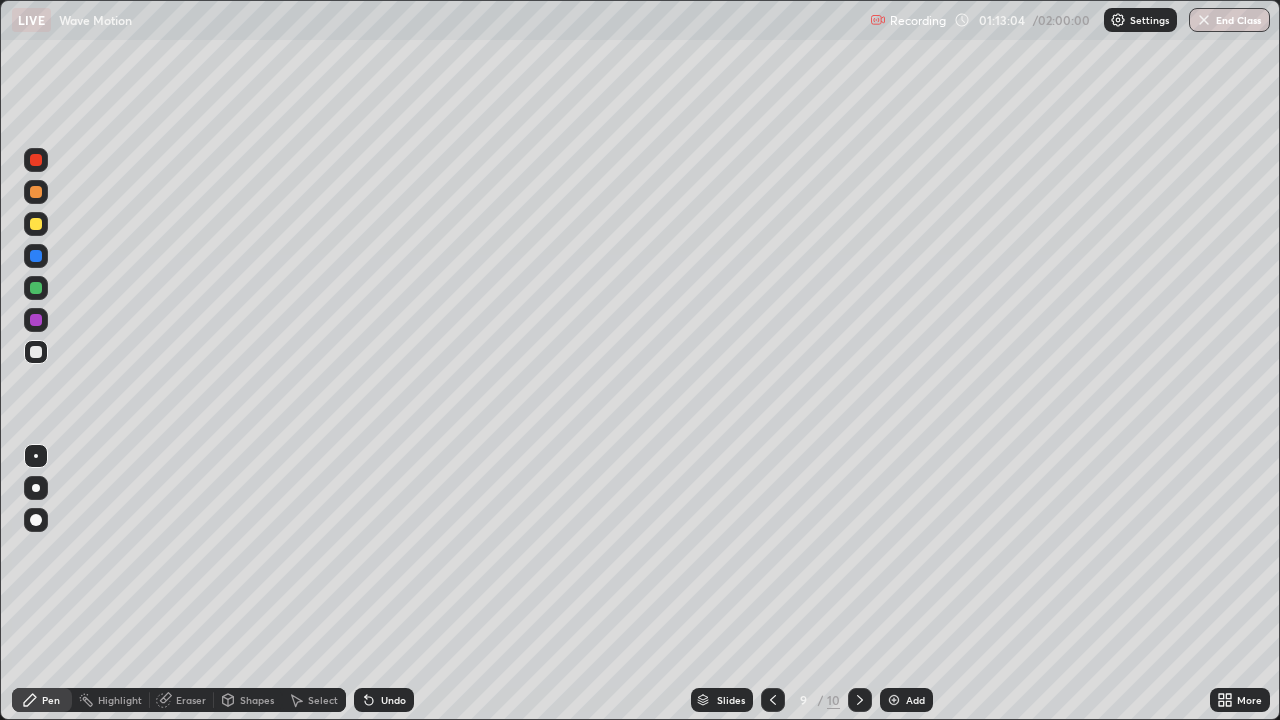 click on "Undo" at bounding box center [393, 700] 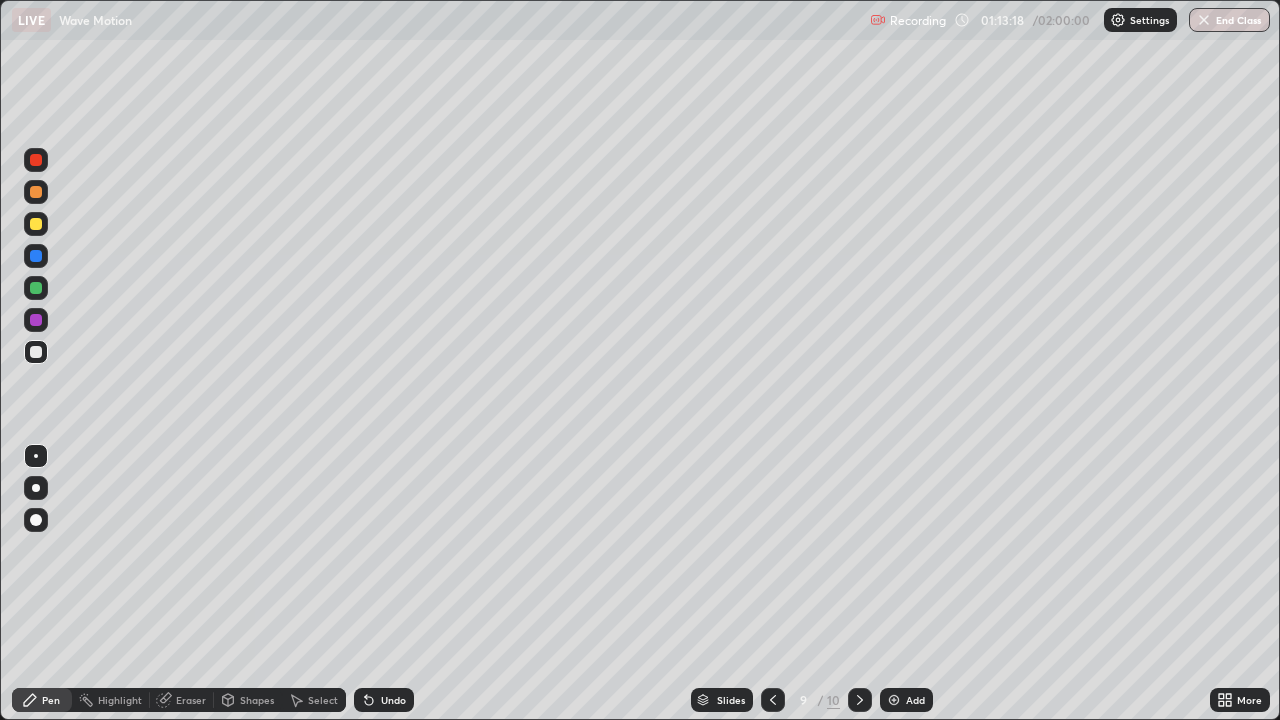click on "Add" at bounding box center (915, 700) 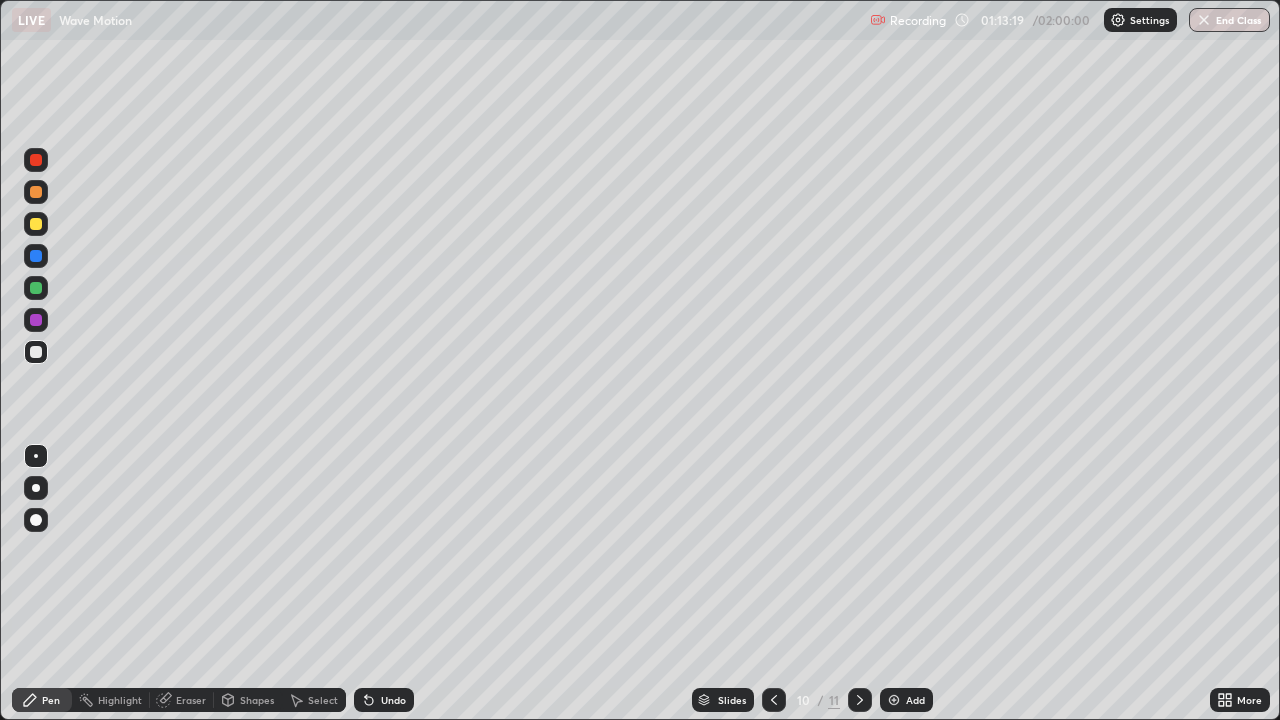 click at bounding box center [774, 700] 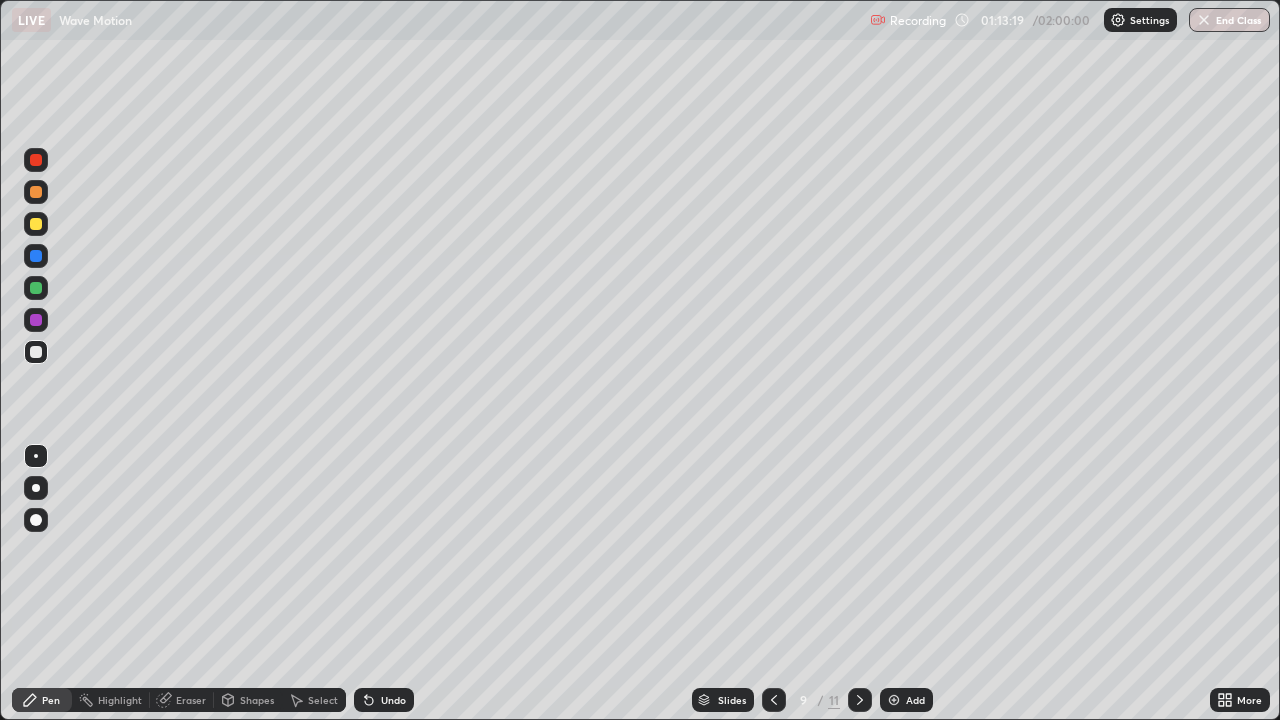 click 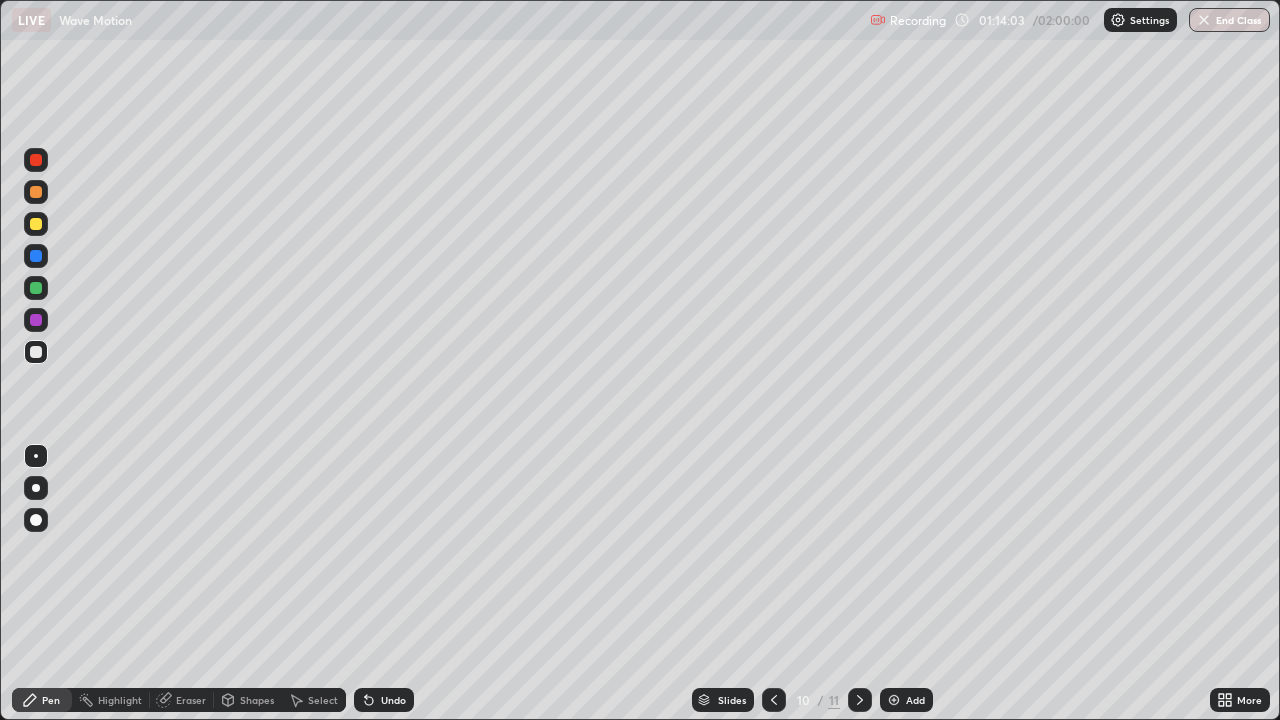 click on "Undo" at bounding box center (384, 700) 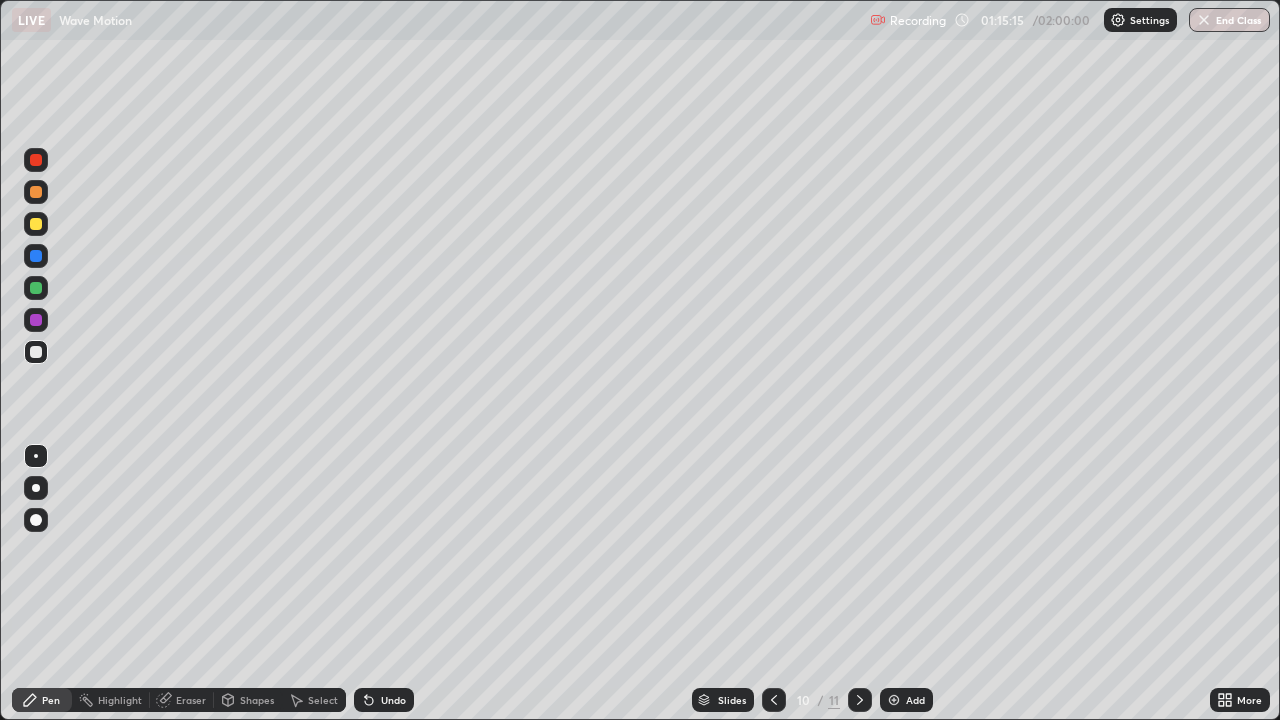 click on "Undo" at bounding box center [384, 700] 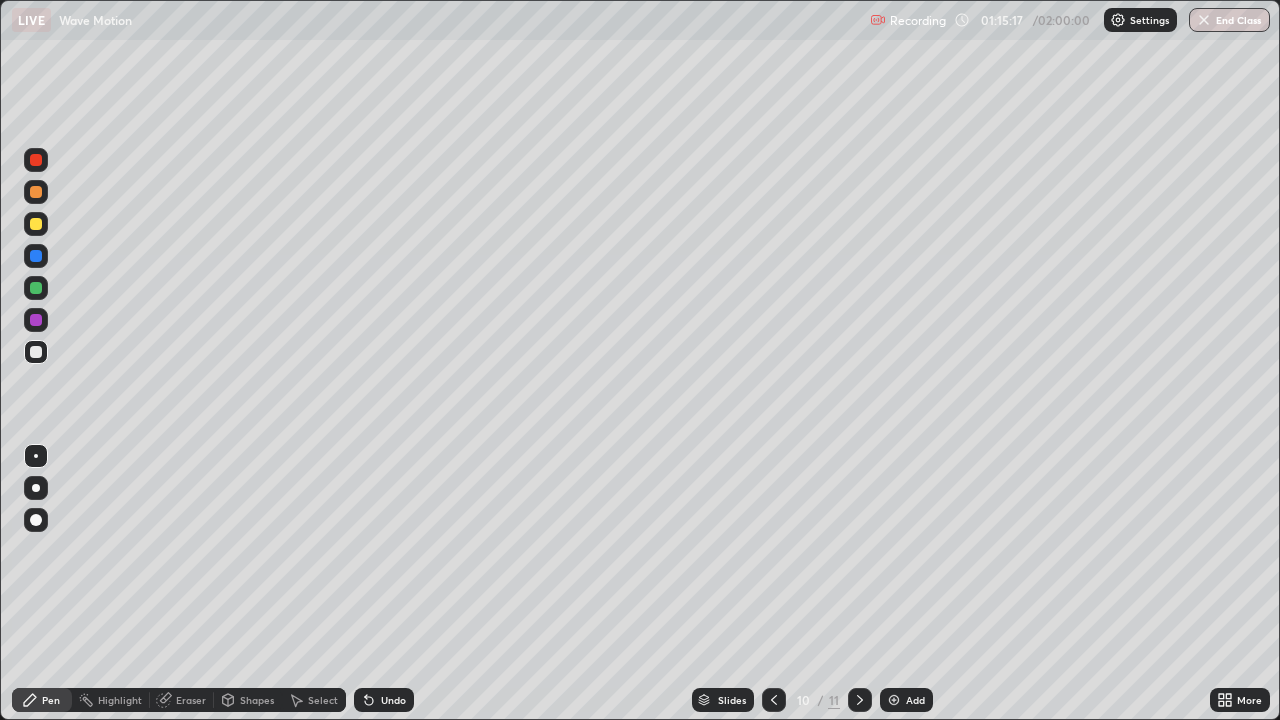 click on "Undo" at bounding box center (393, 700) 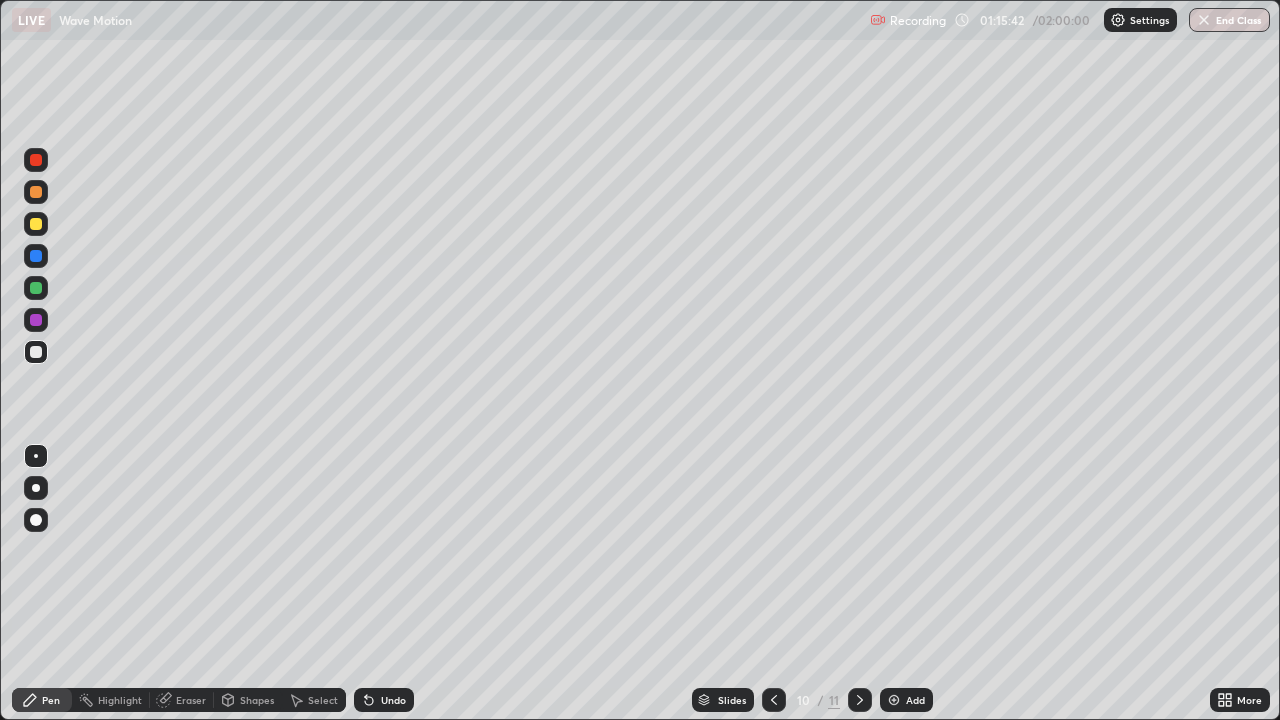 click 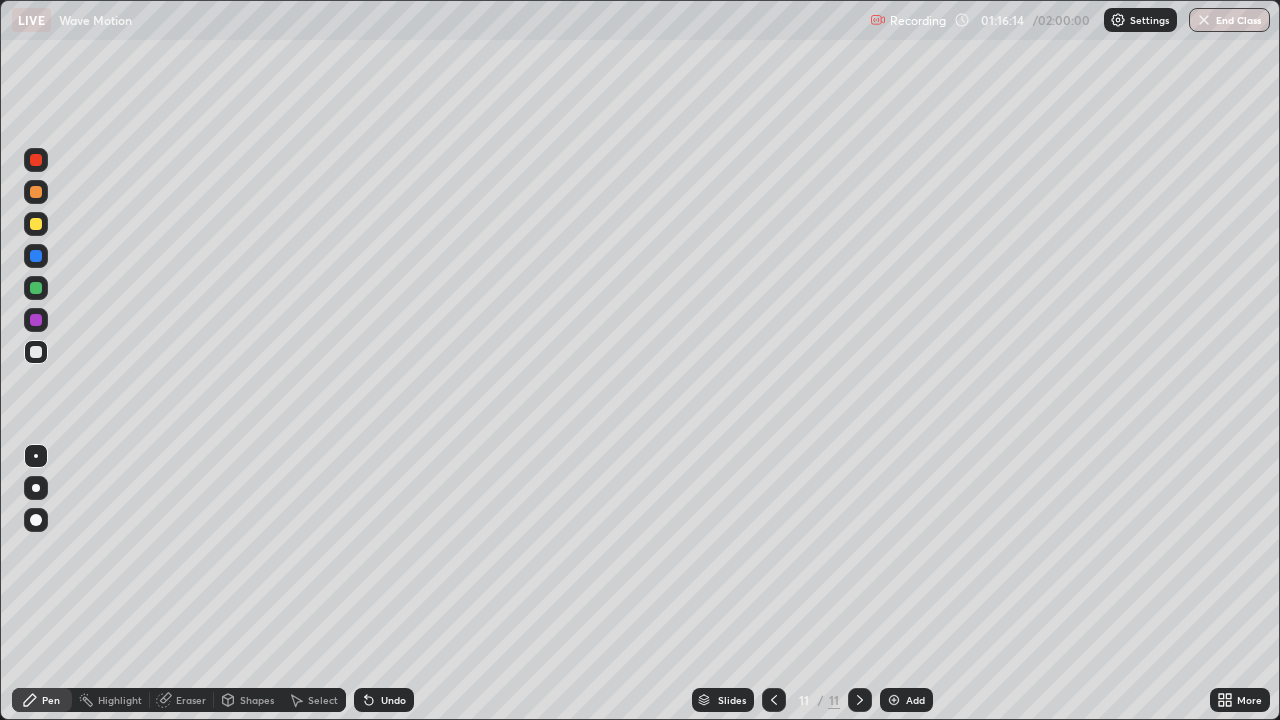 click at bounding box center [774, 700] 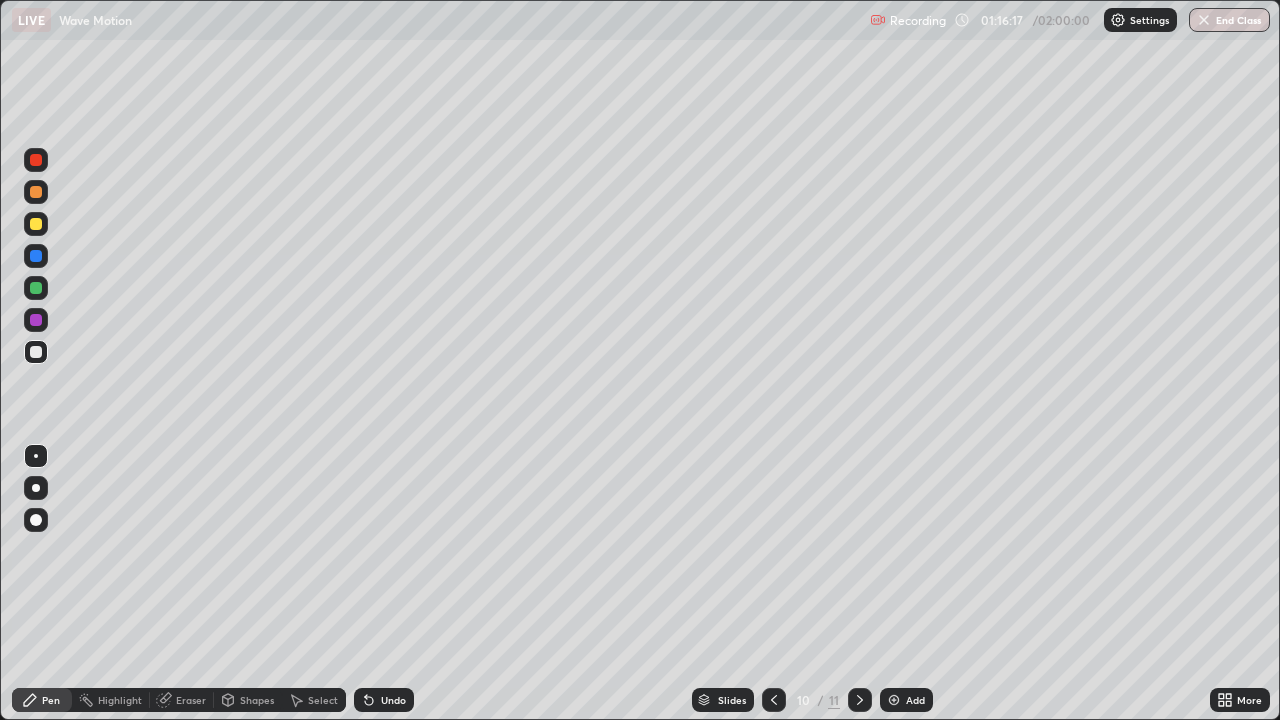click 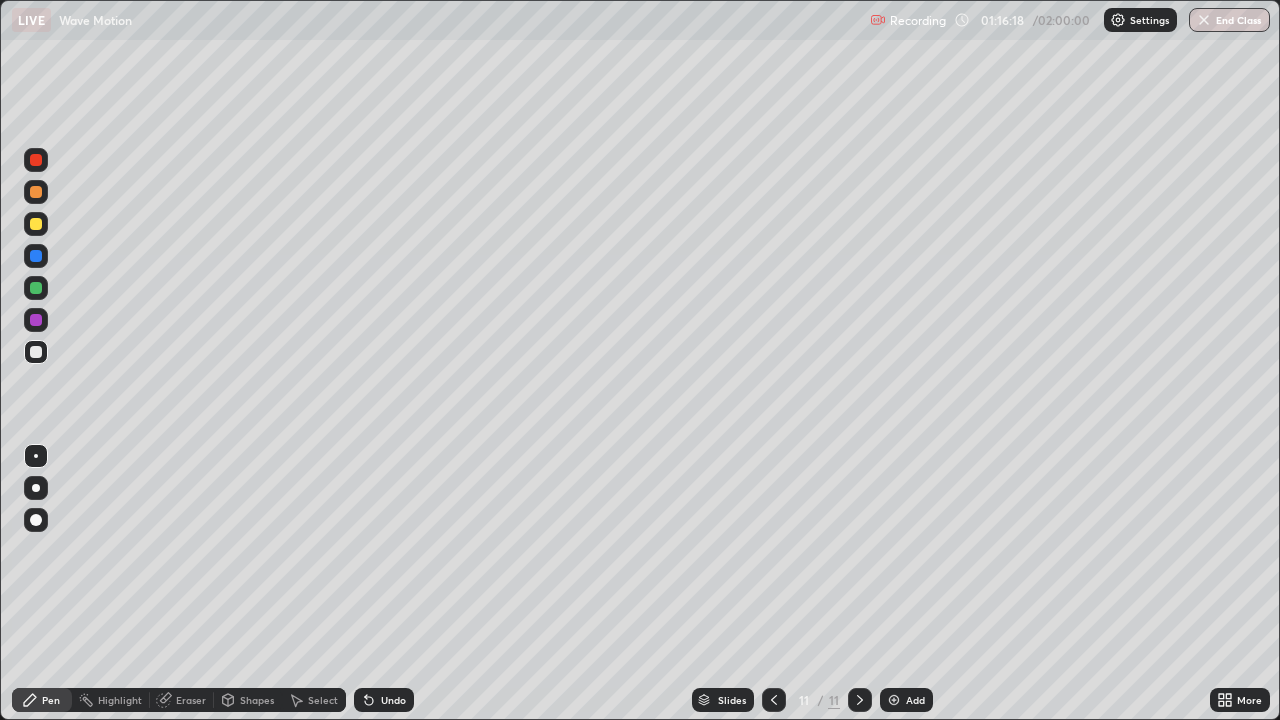 click at bounding box center (774, 700) 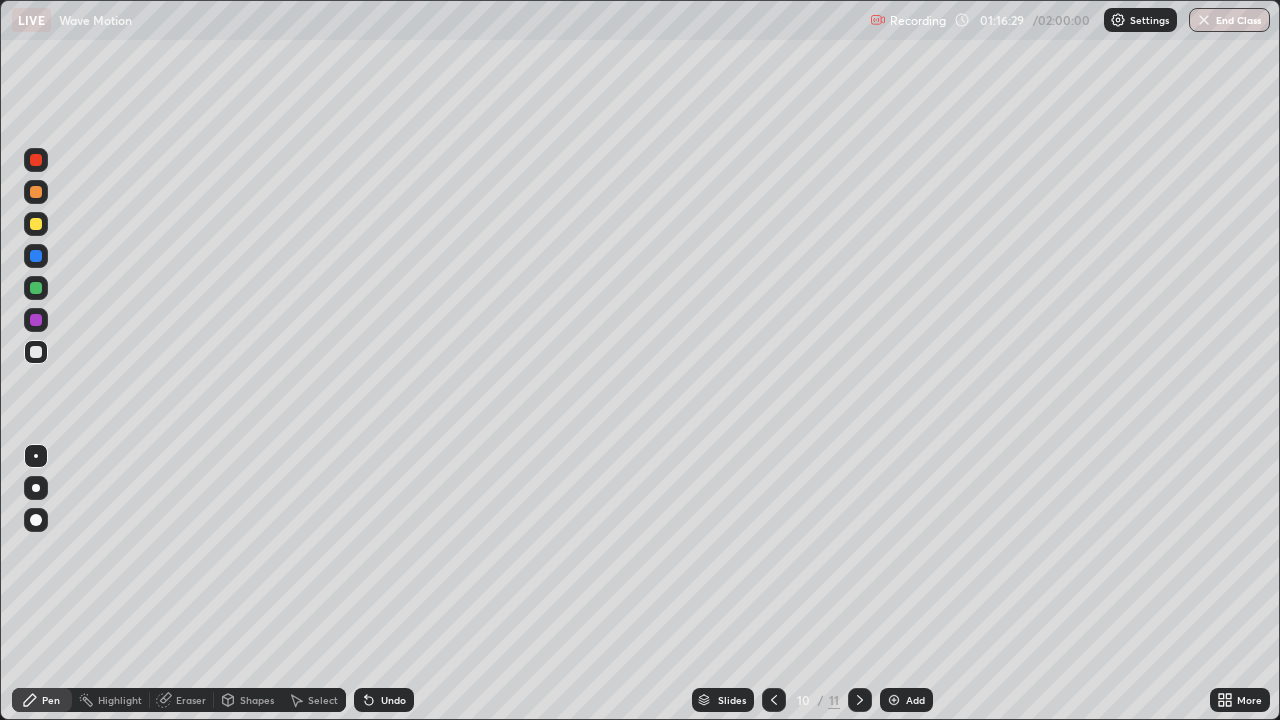 click 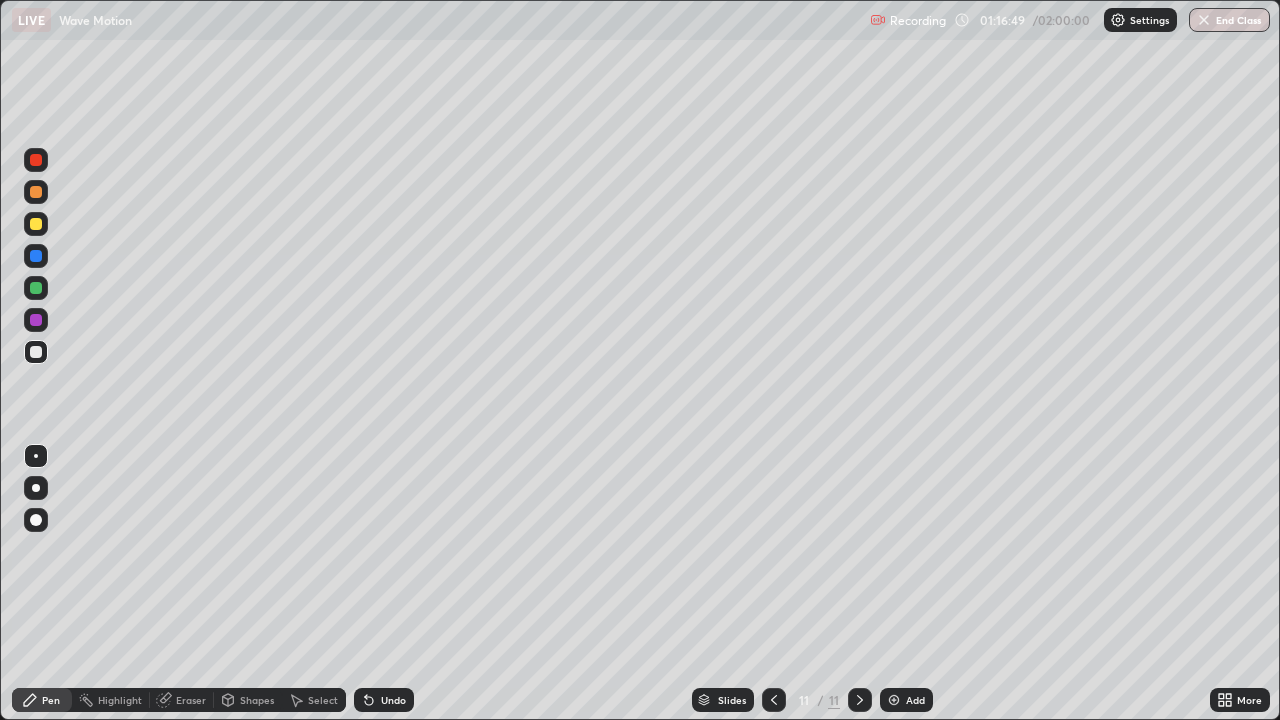 click at bounding box center (774, 700) 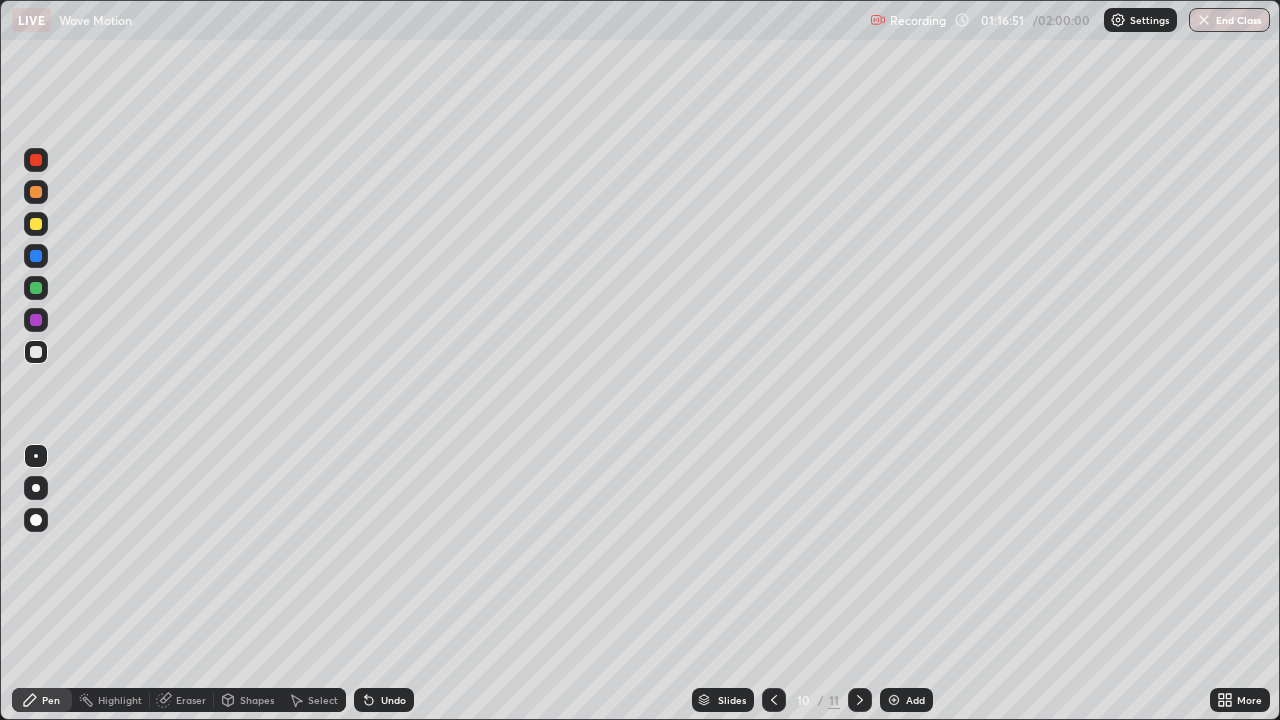 click 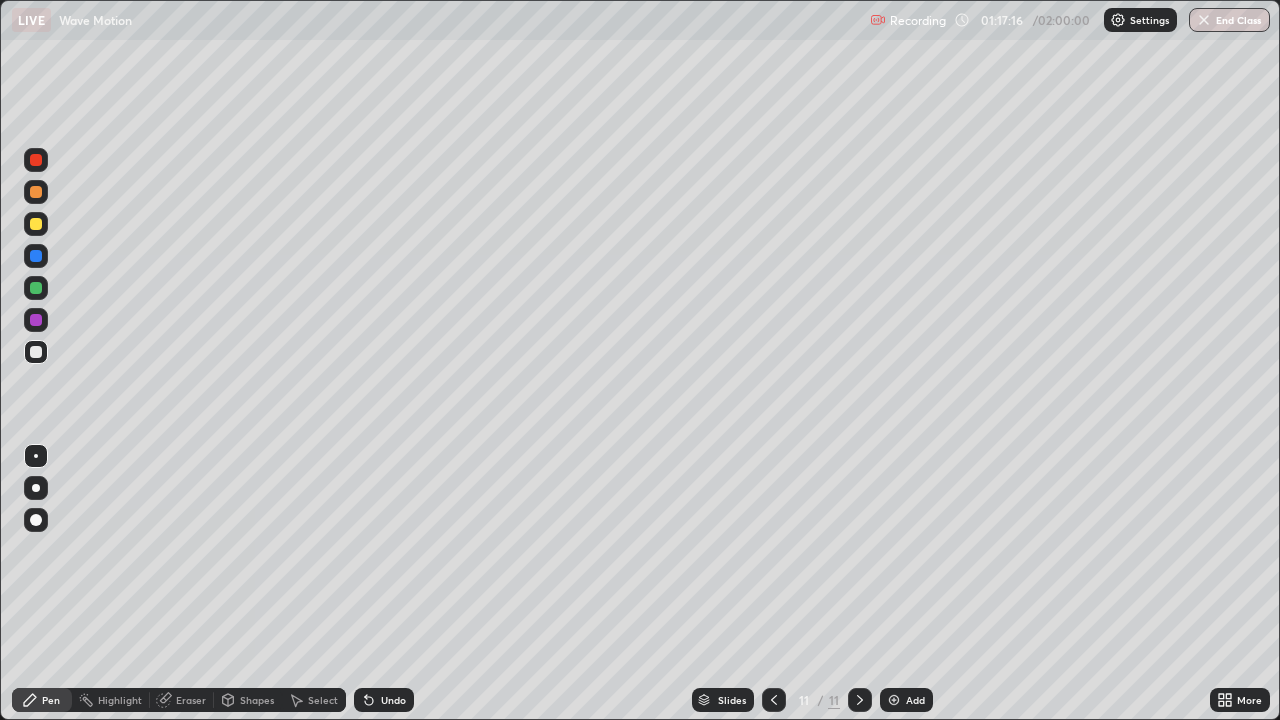 click 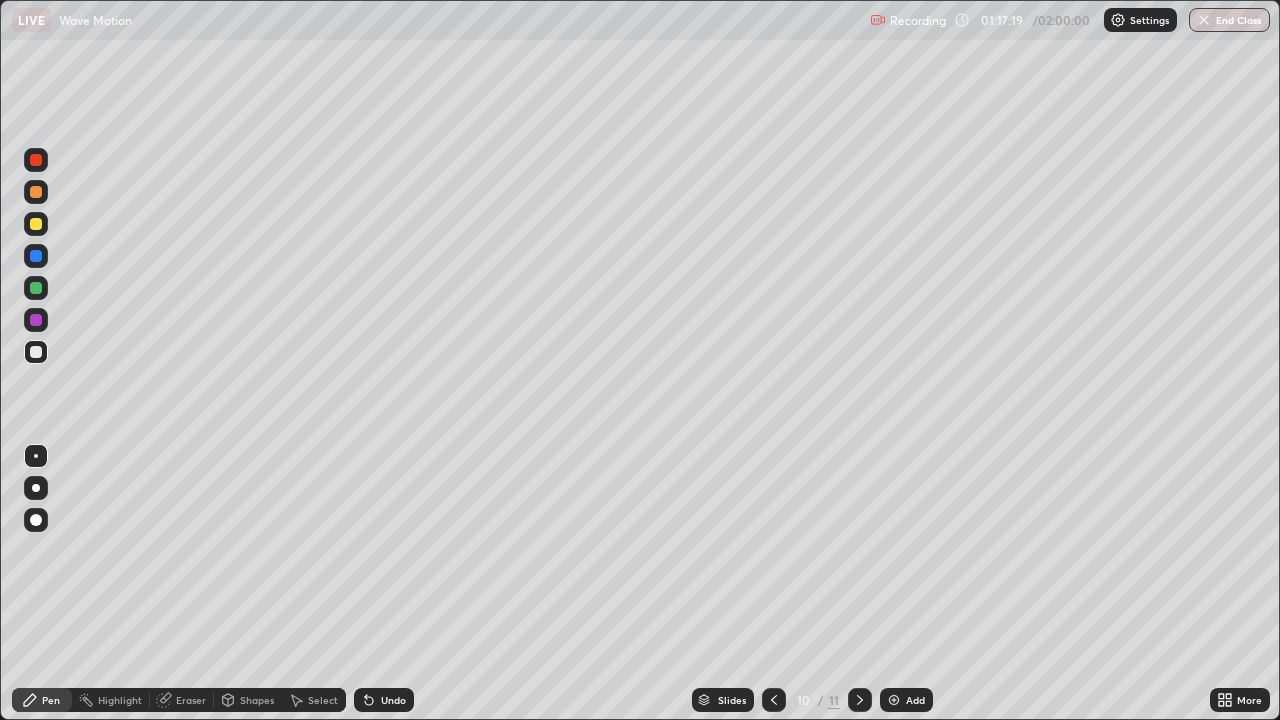 click 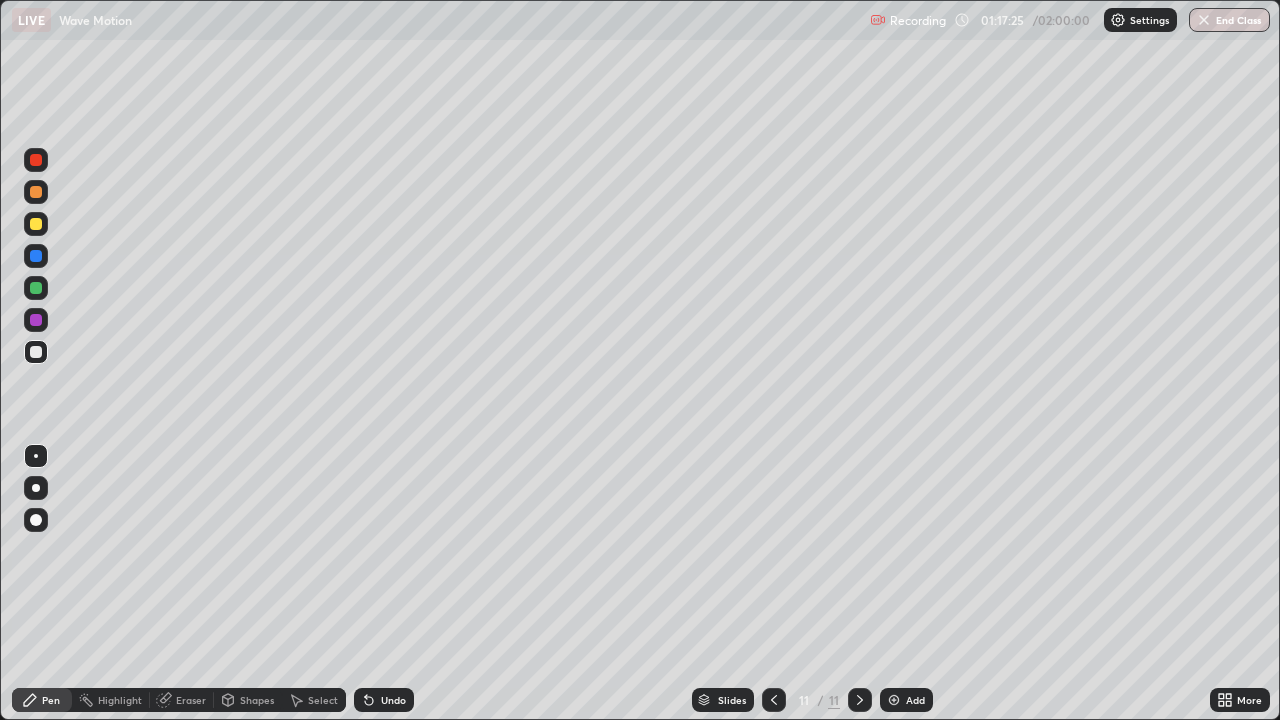 click 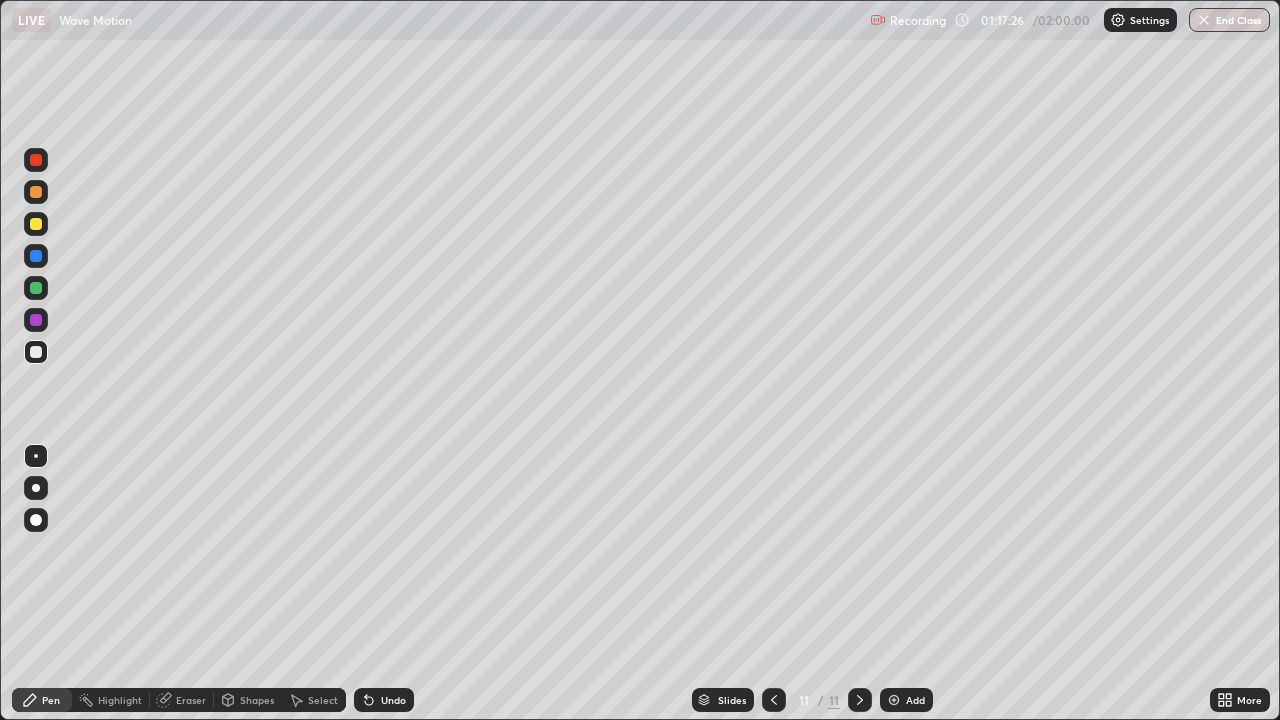 click on "Undo" at bounding box center [384, 700] 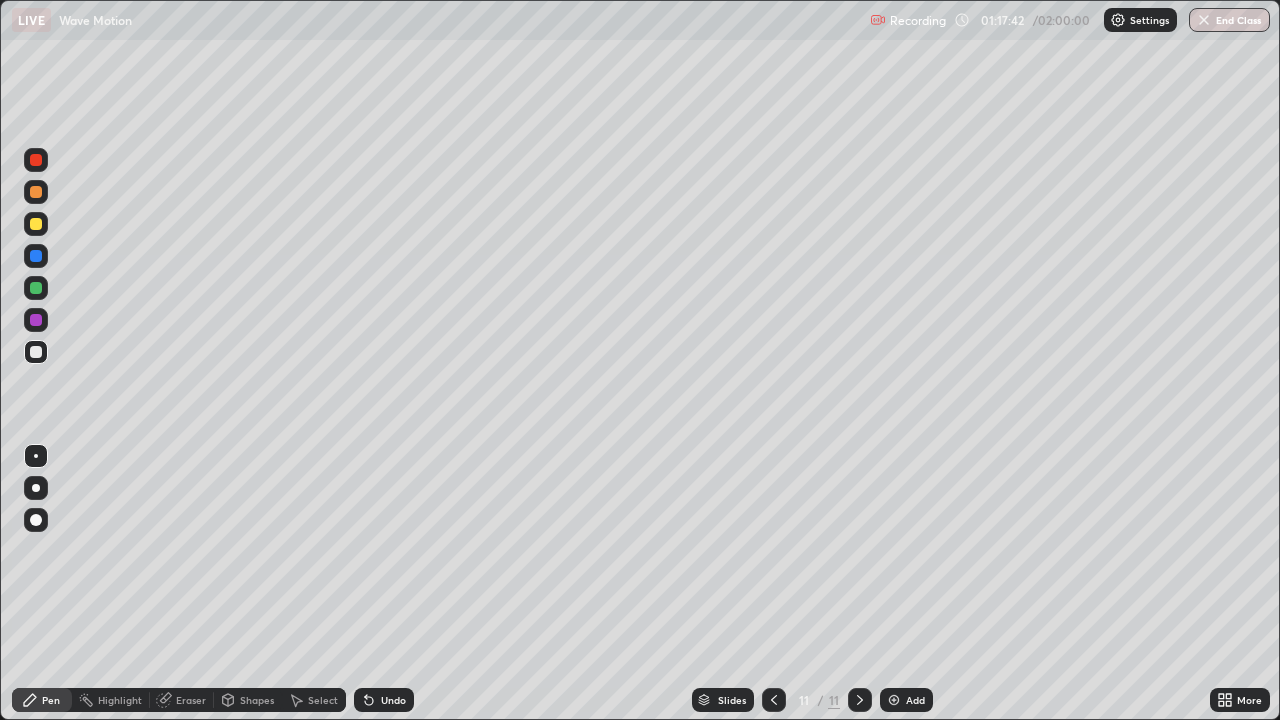 click 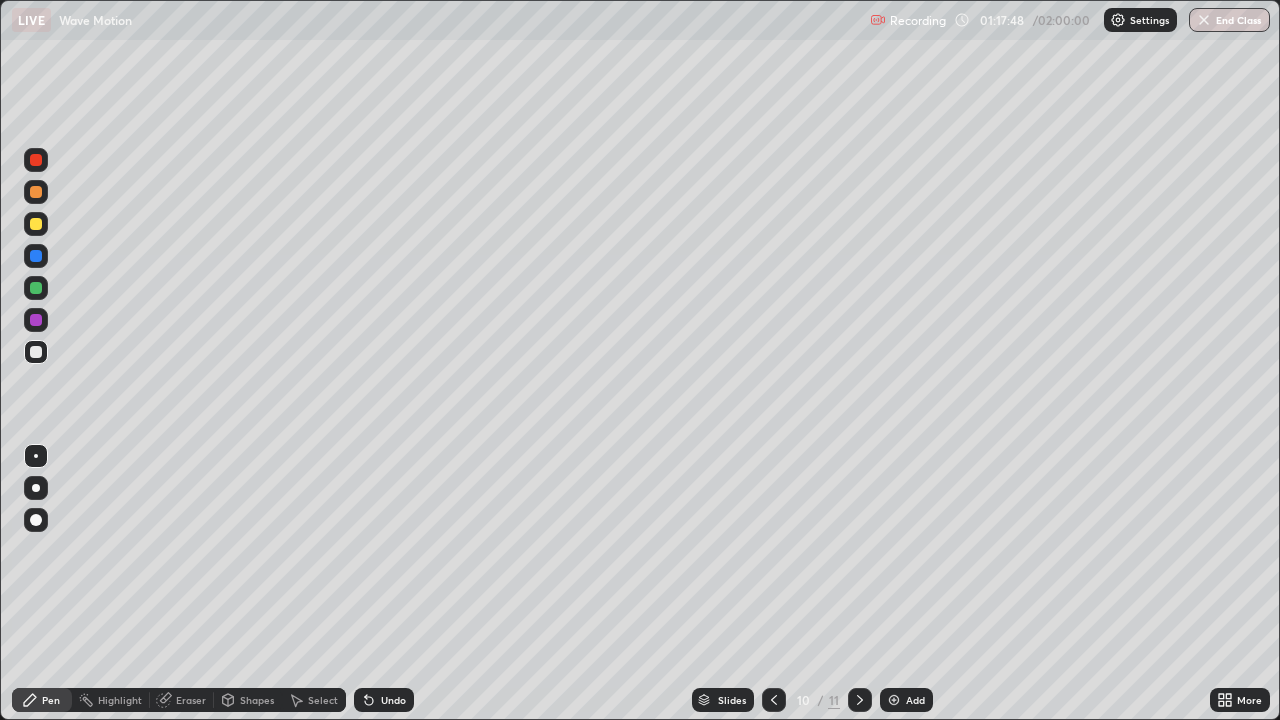 click at bounding box center (860, 700) 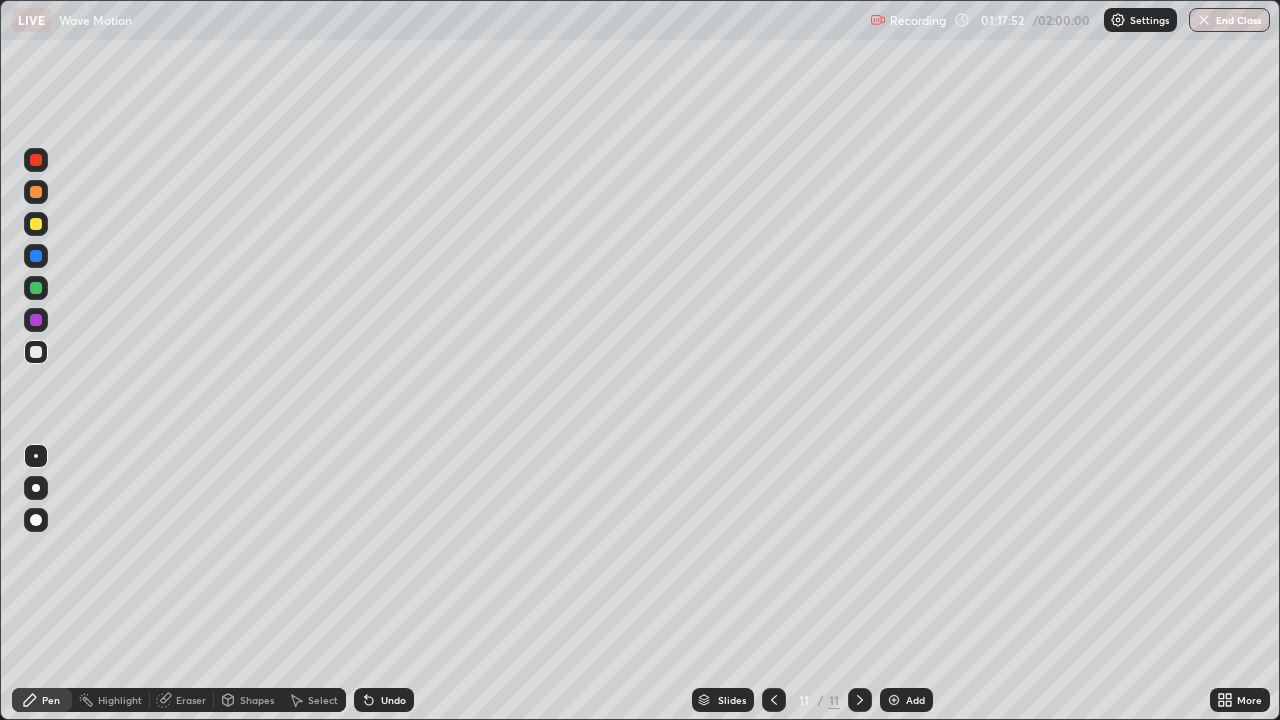 click 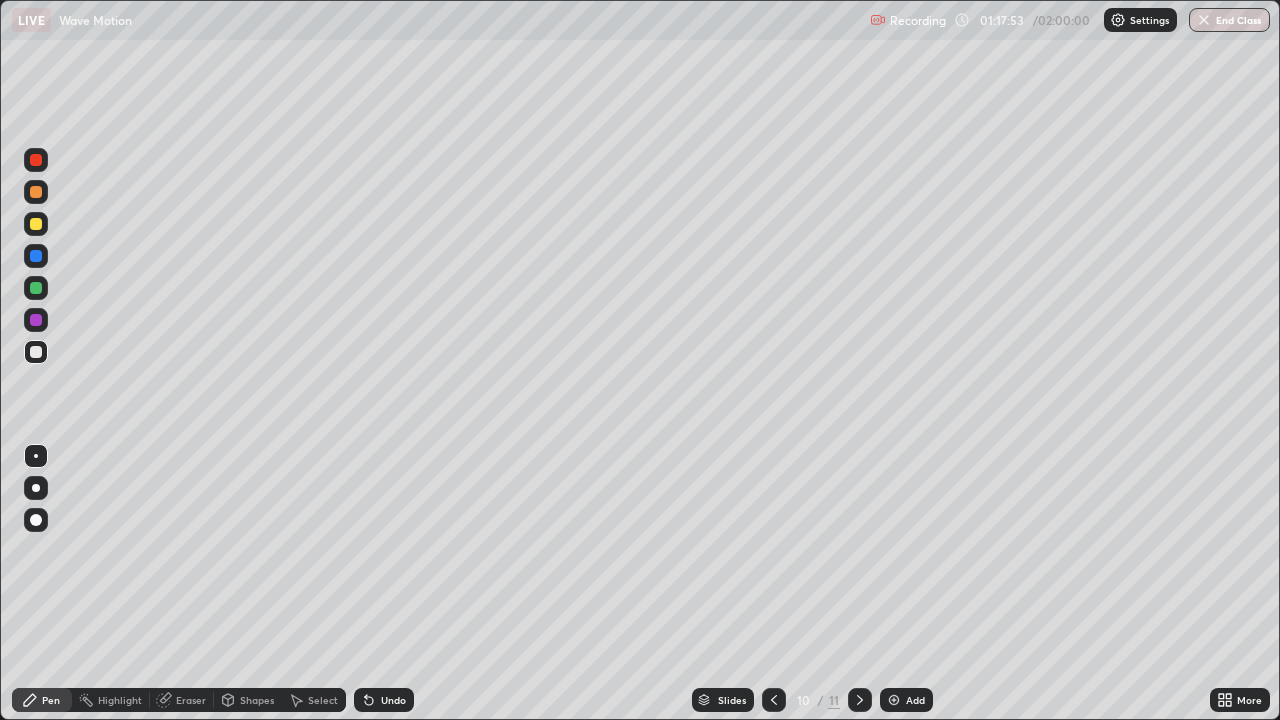 click at bounding box center [860, 700] 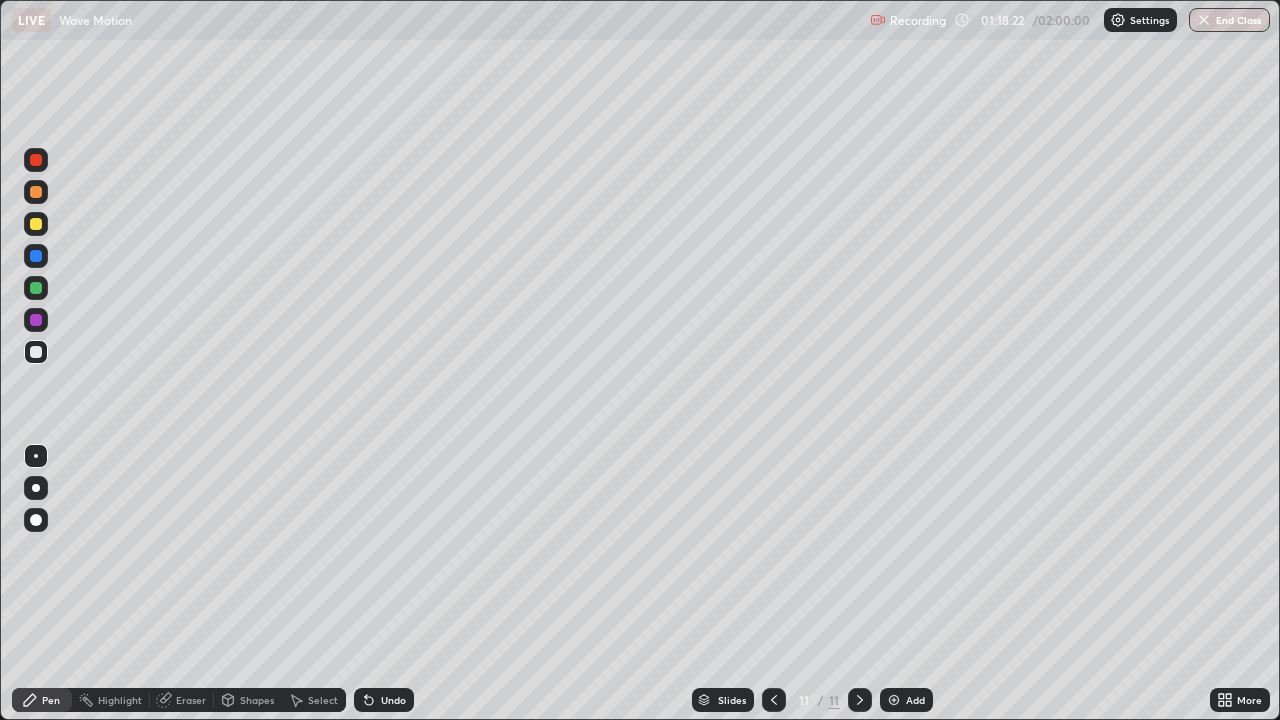 click on "Undo" at bounding box center (384, 700) 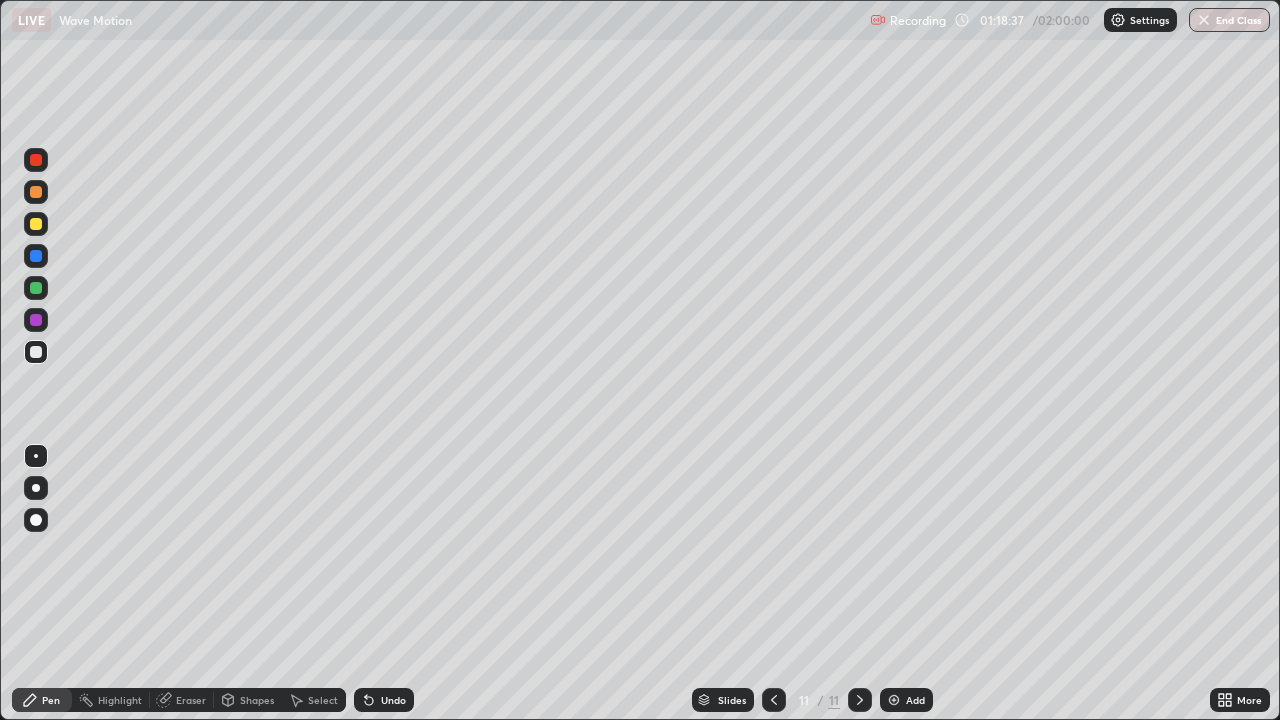 click 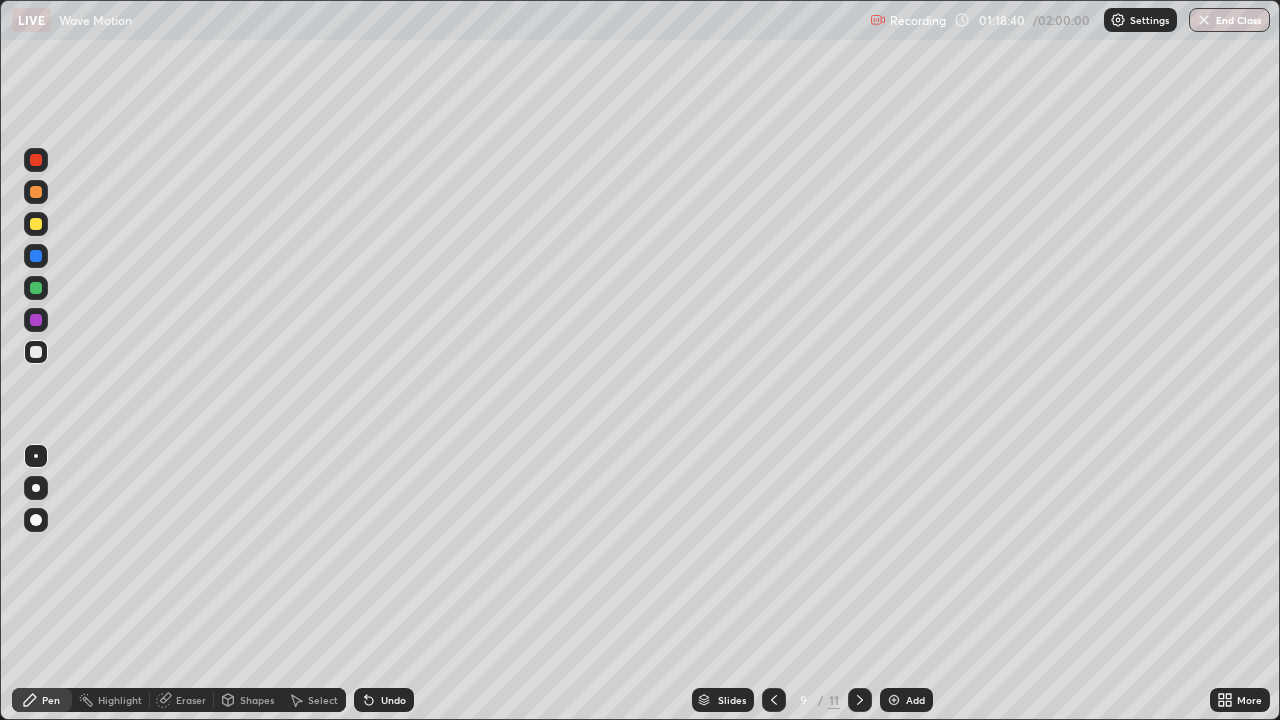 click 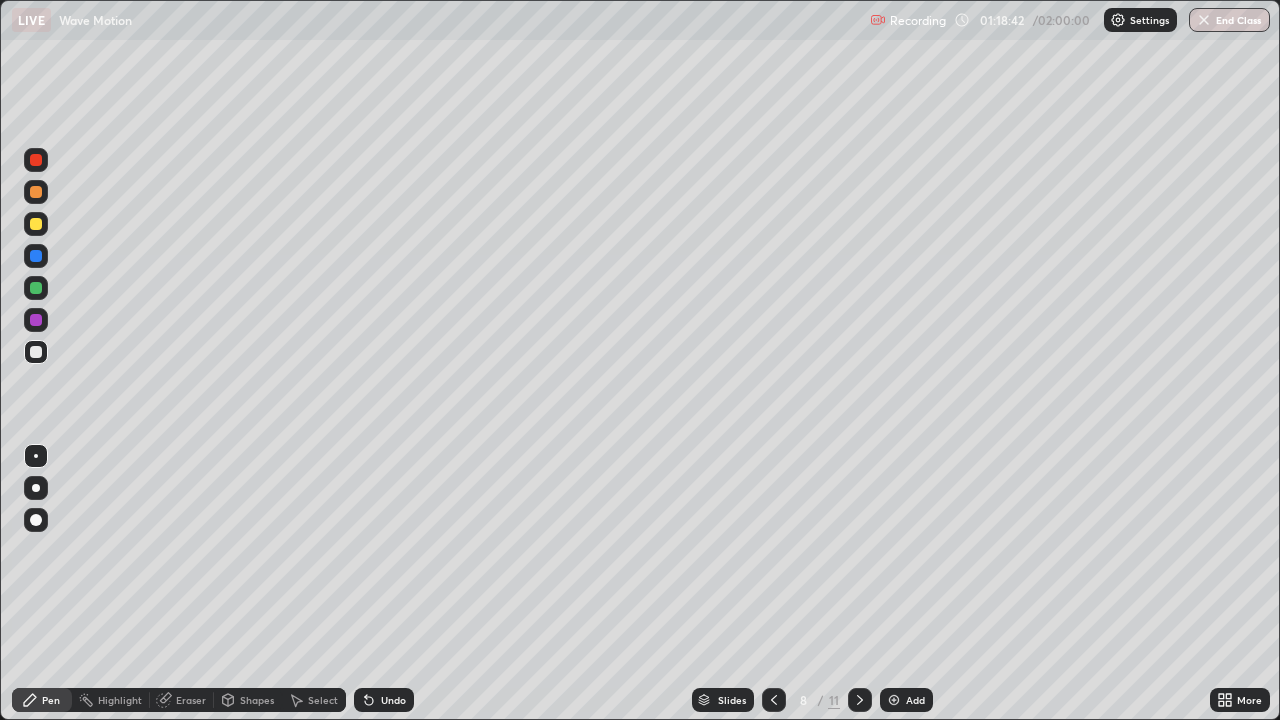 click 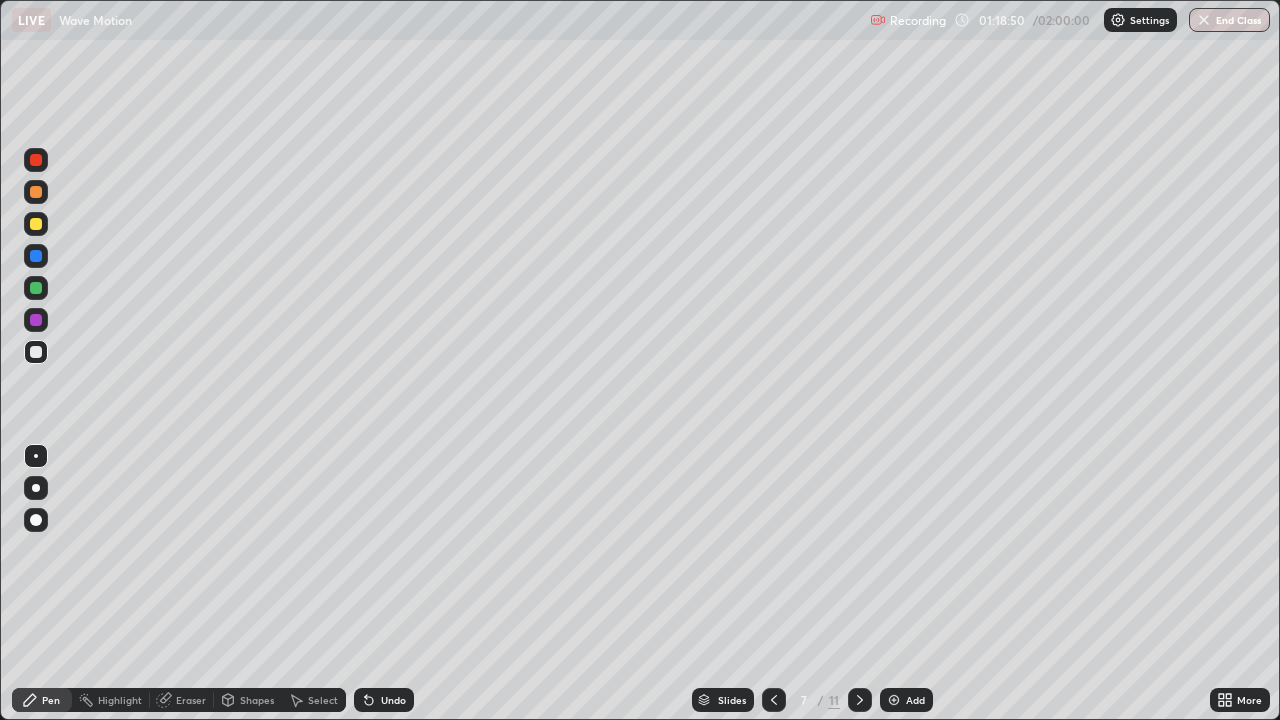 click 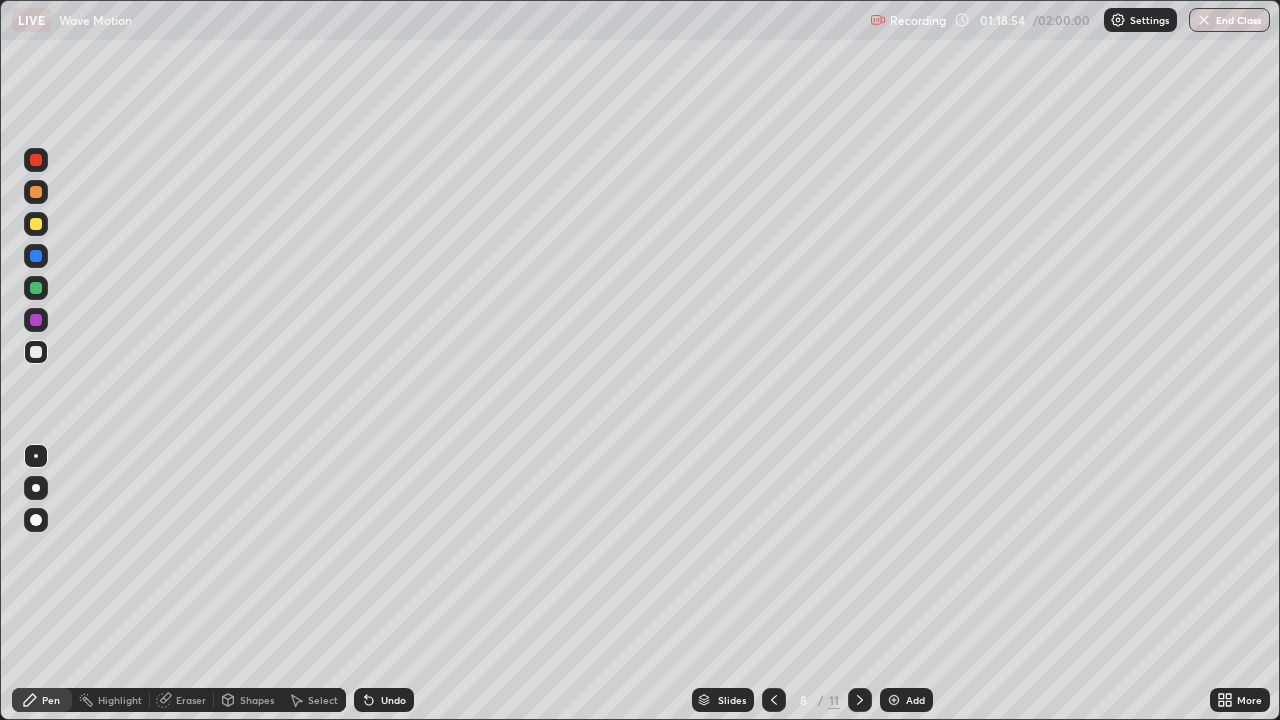 click 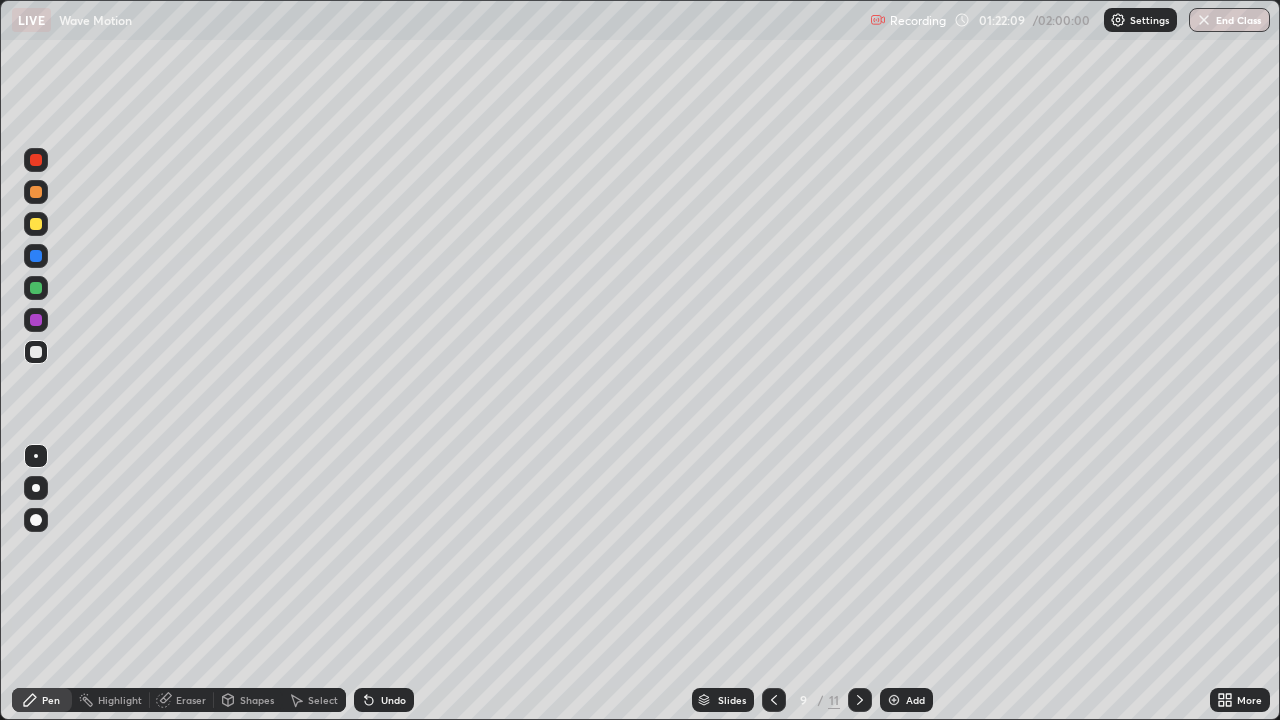 click on "Eraser" at bounding box center [191, 700] 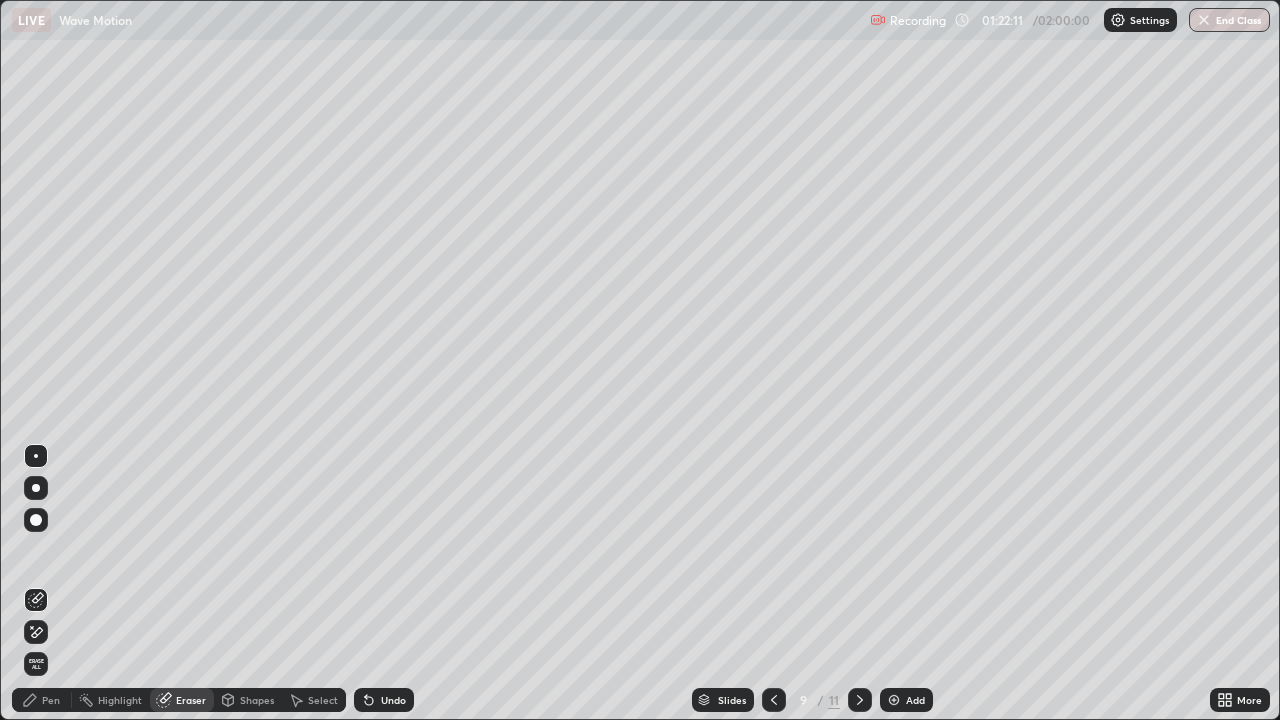 click 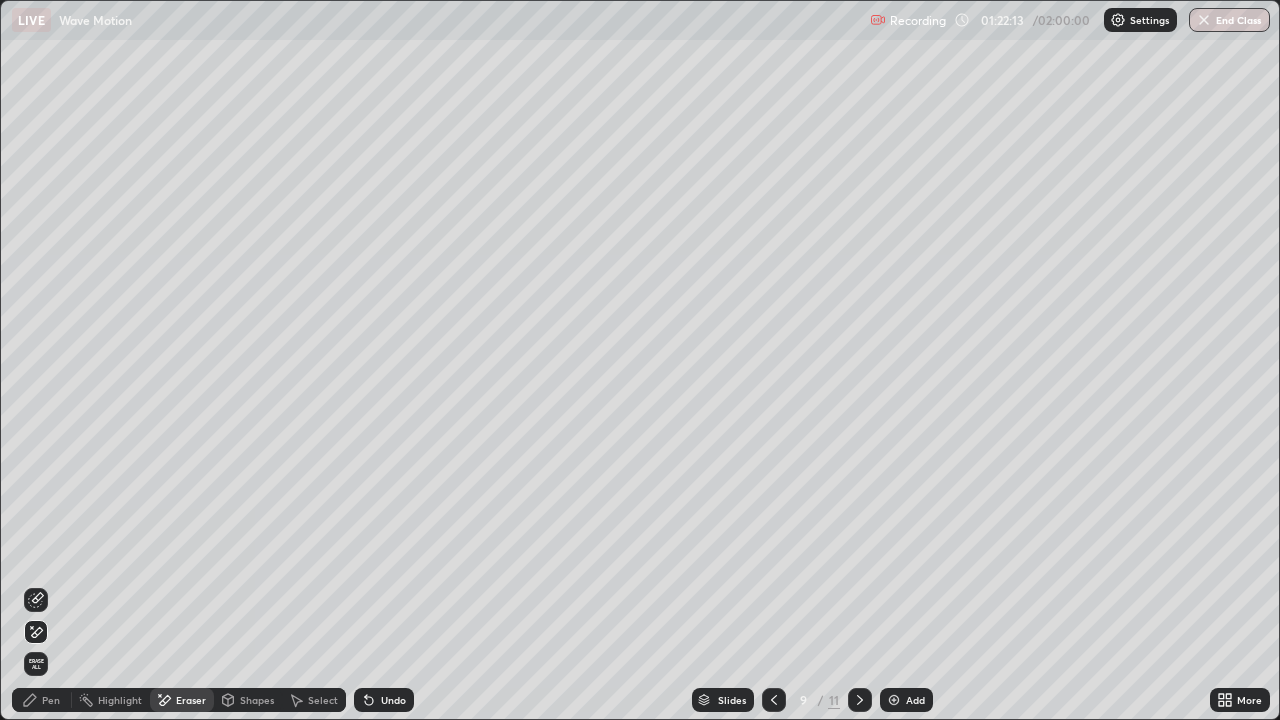 click on "Pen" at bounding box center (51, 700) 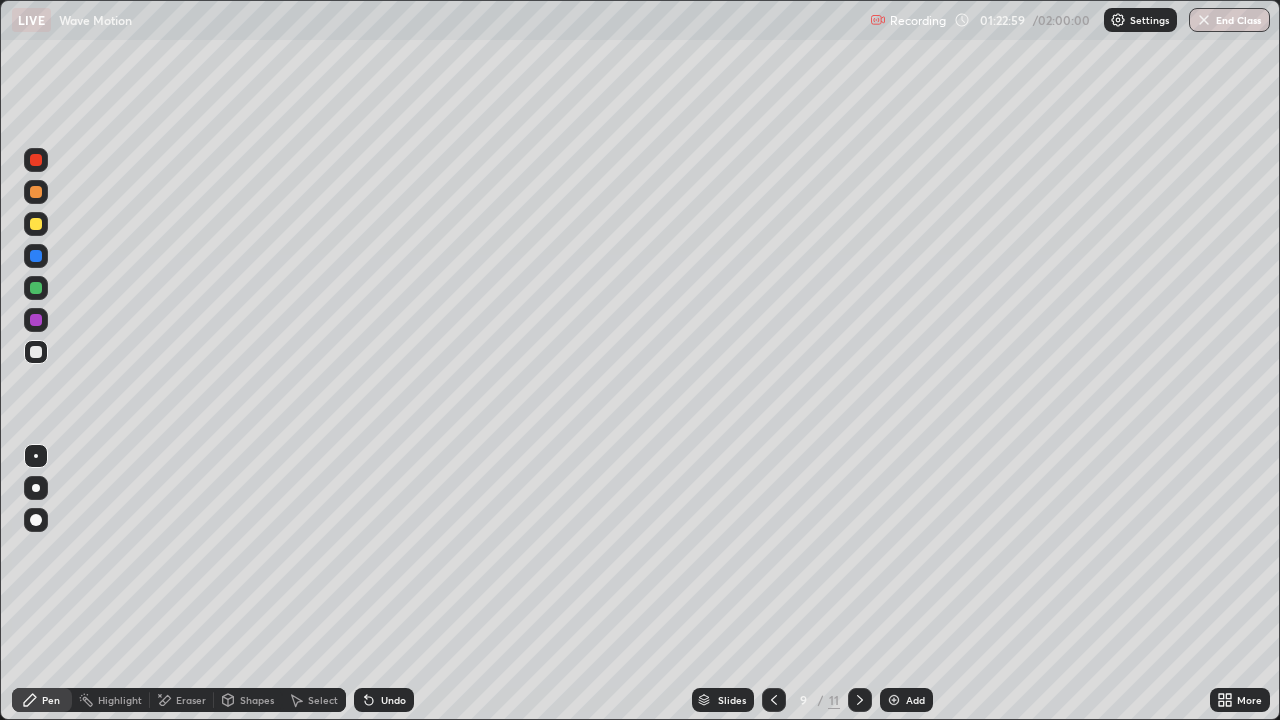 click 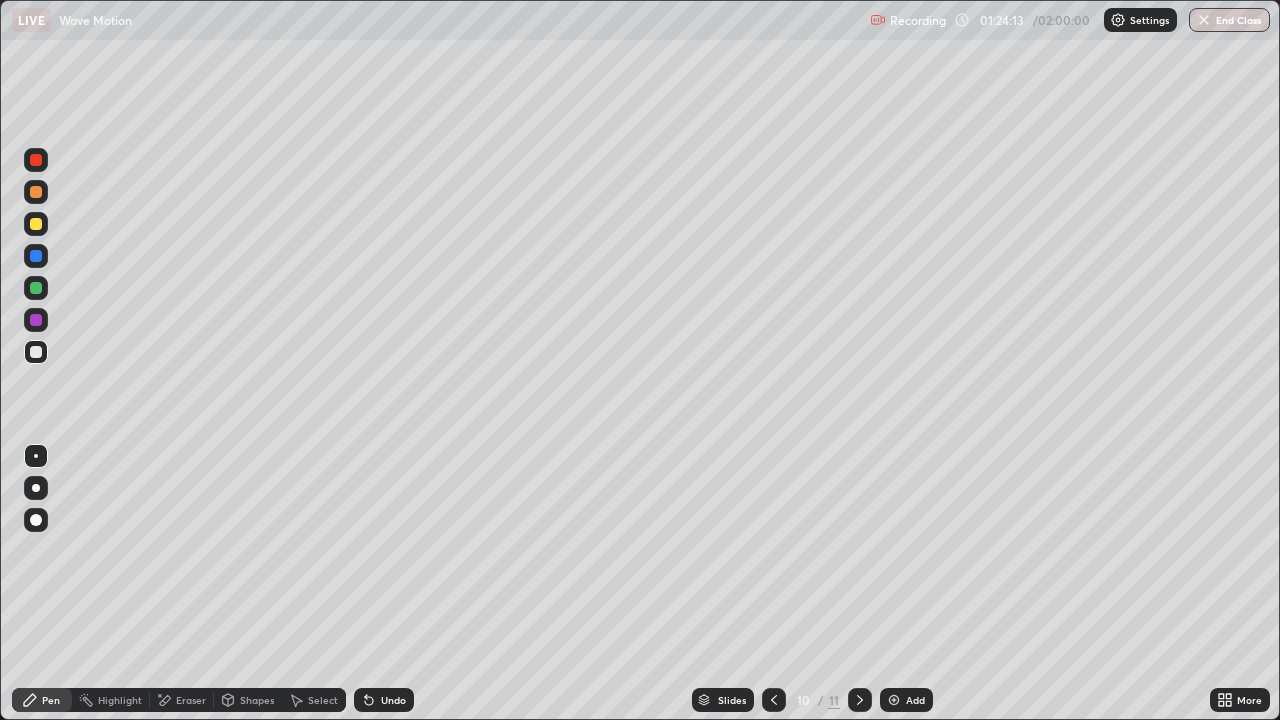 click on "Eraser" at bounding box center (191, 700) 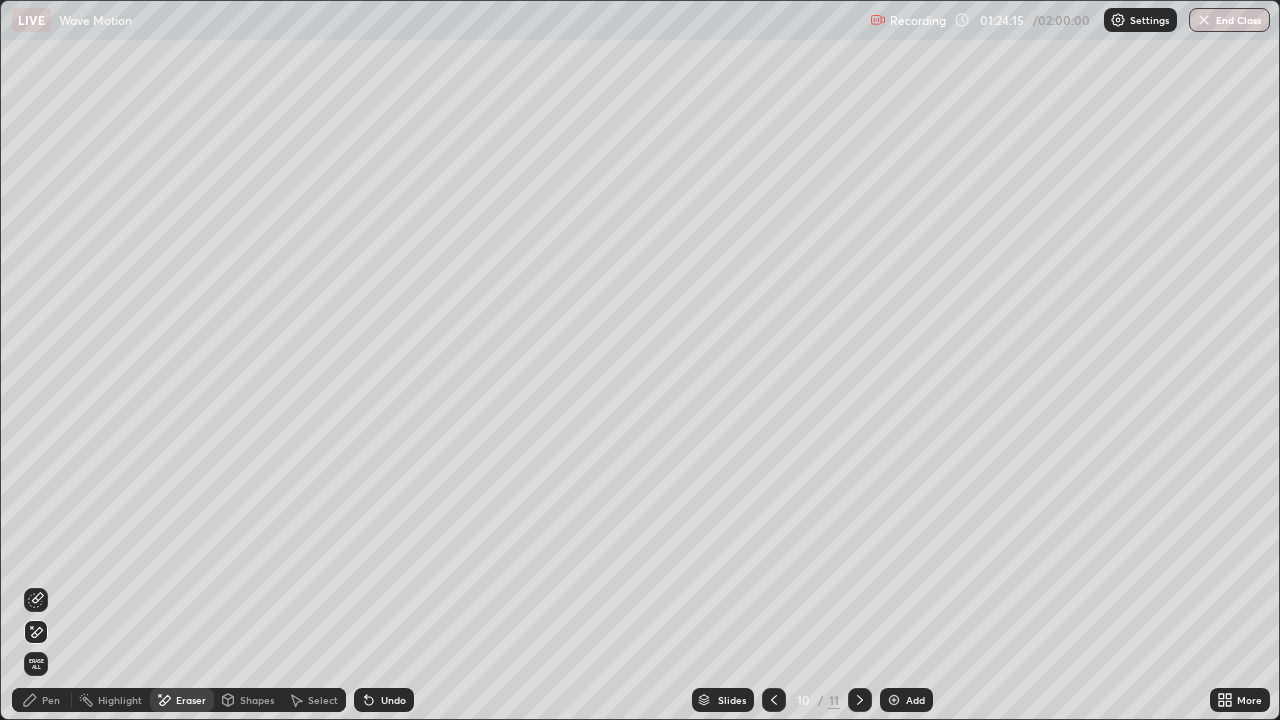 click on "Pen" at bounding box center (51, 700) 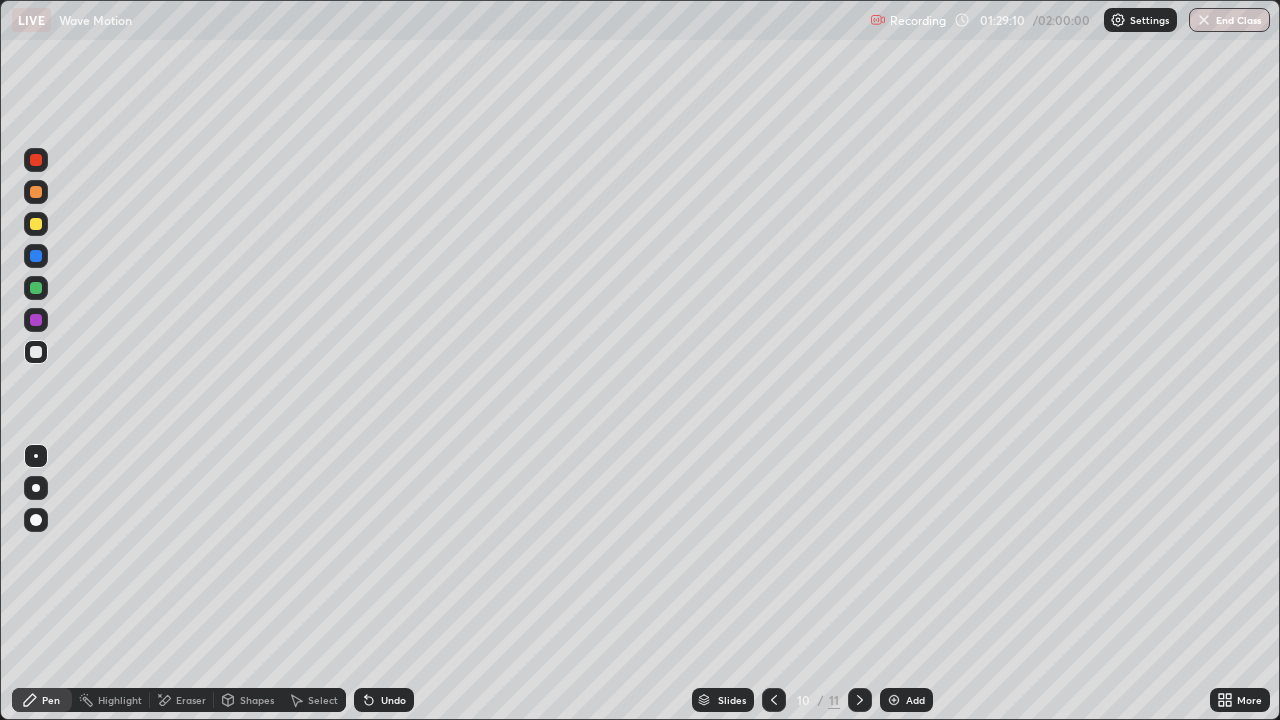 click 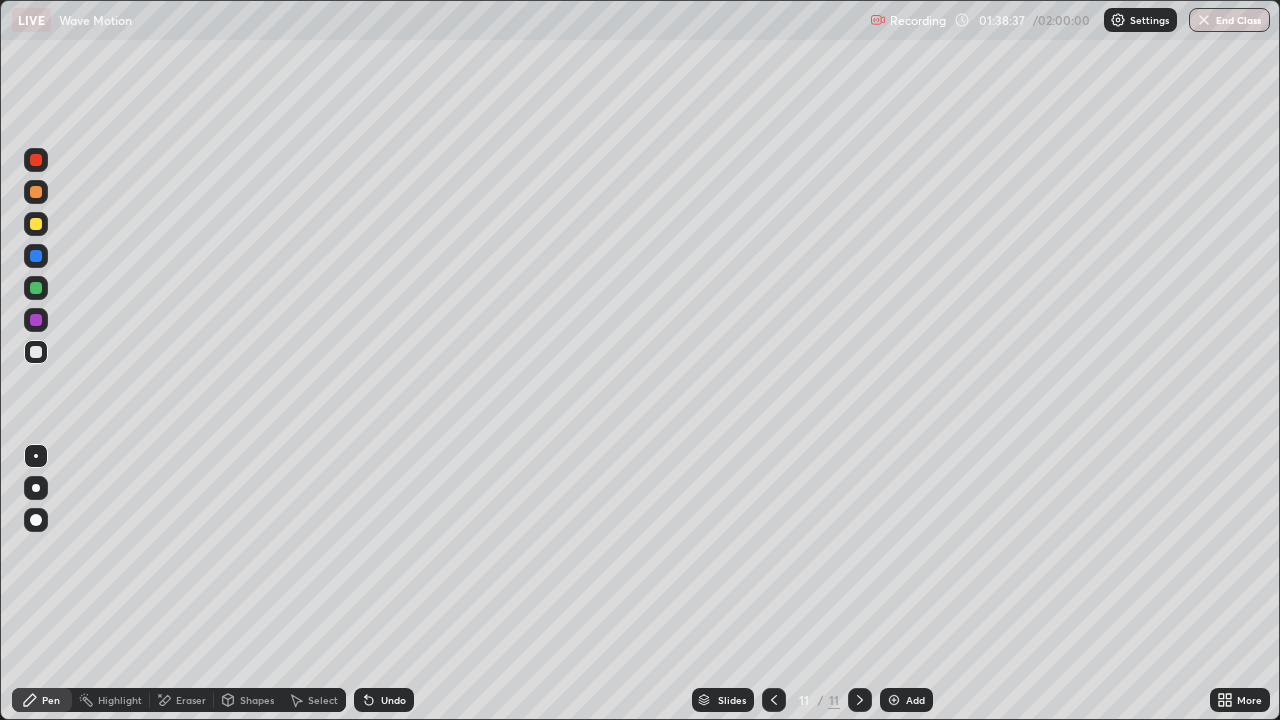 click on "Add" at bounding box center (906, 700) 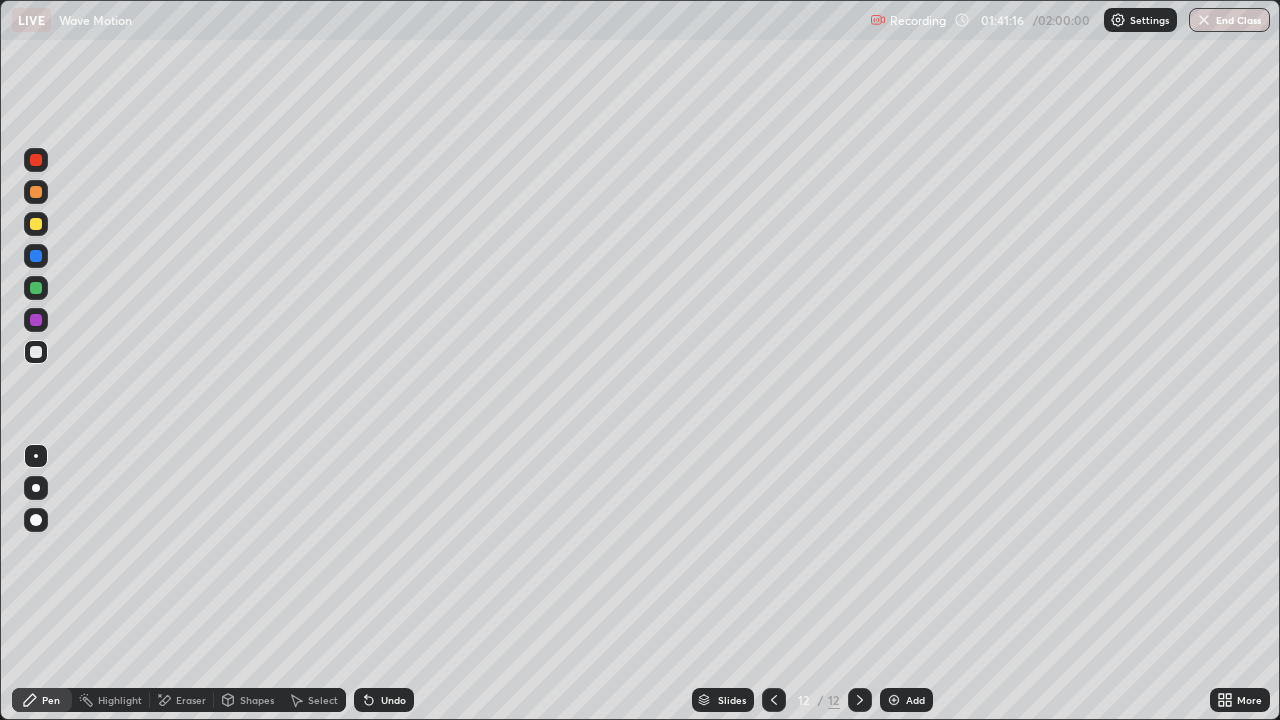 click on "Eraser" at bounding box center [191, 700] 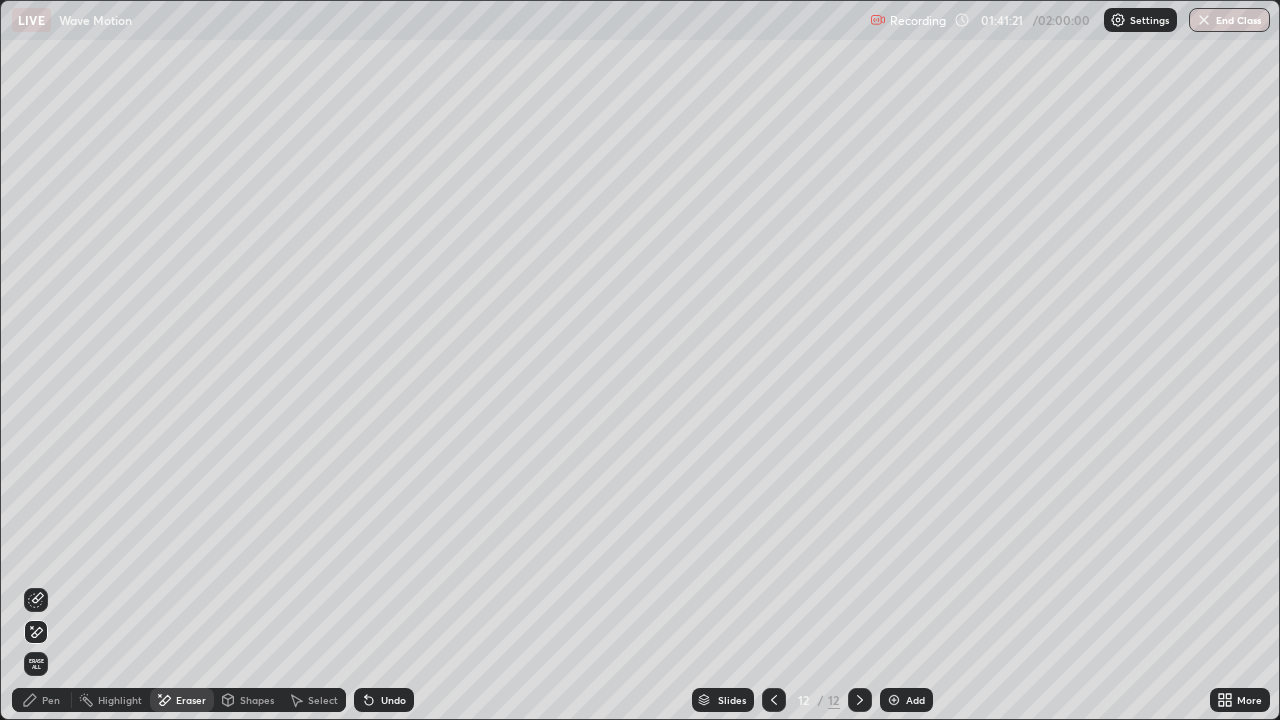 click on "Pen" at bounding box center (51, 700) 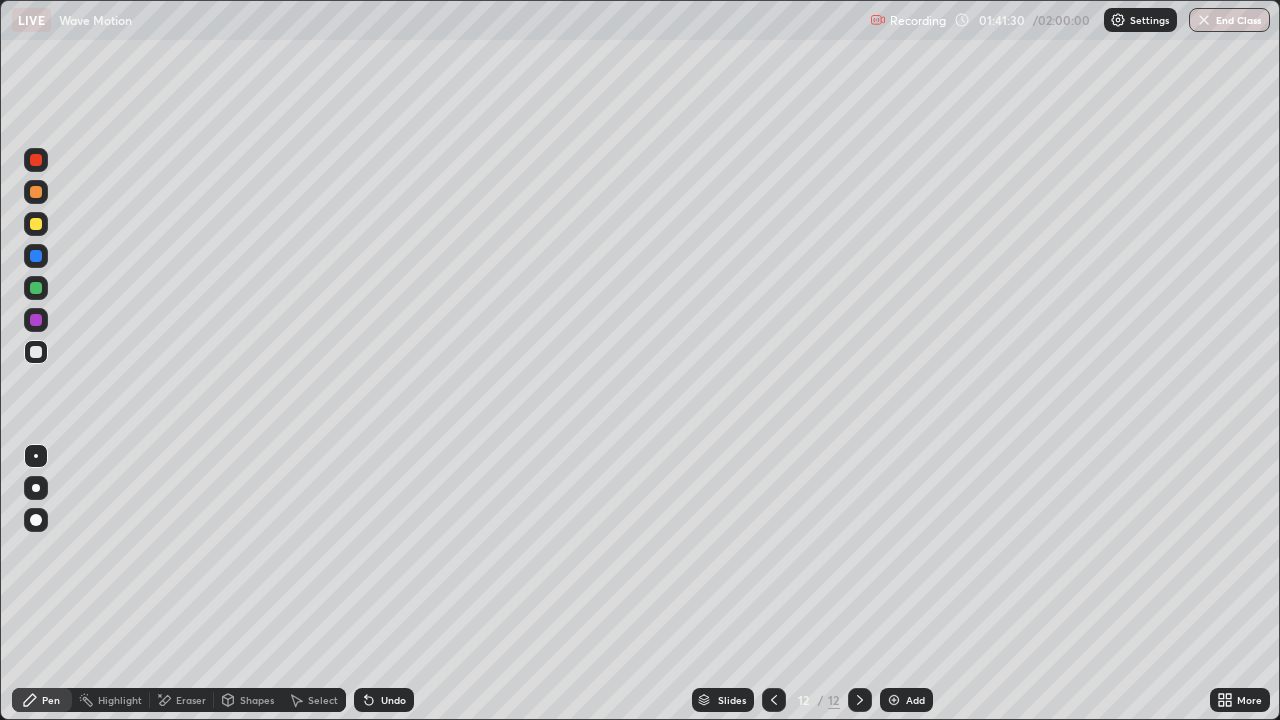 click on "Undo" at bounding box center (384, 700) 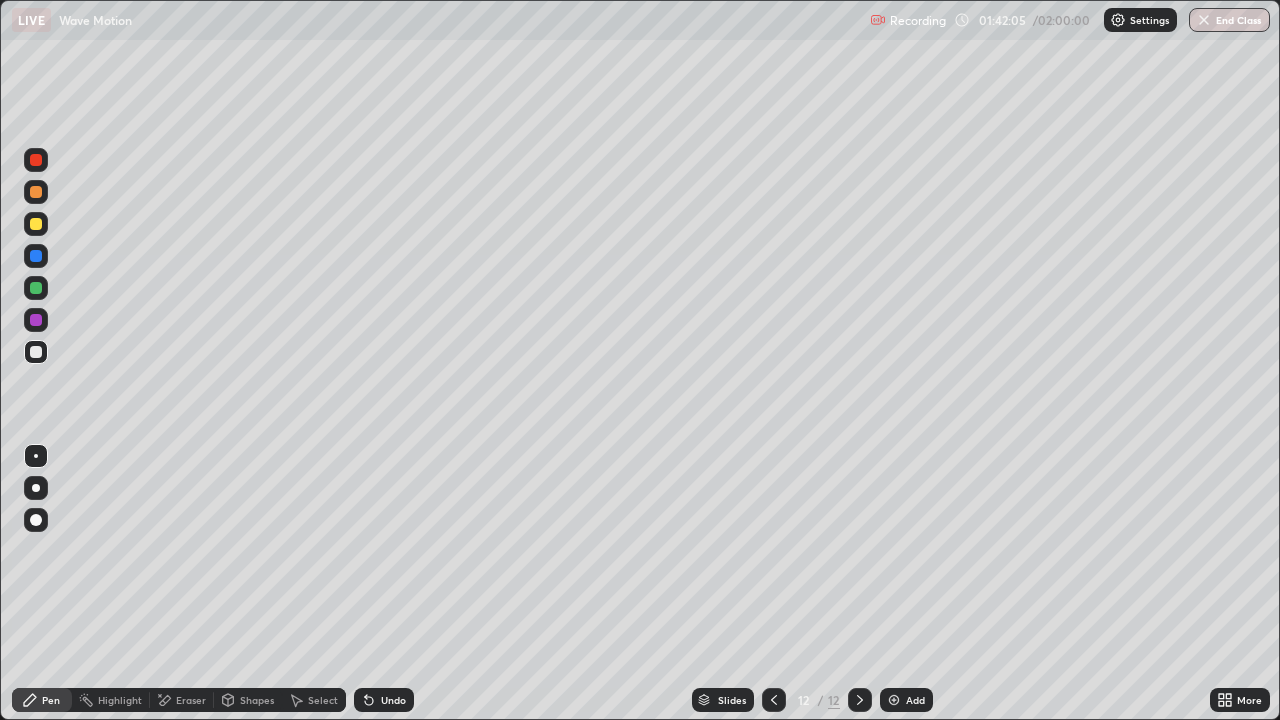 click on "Eraser" at bounding box center [191, 700] 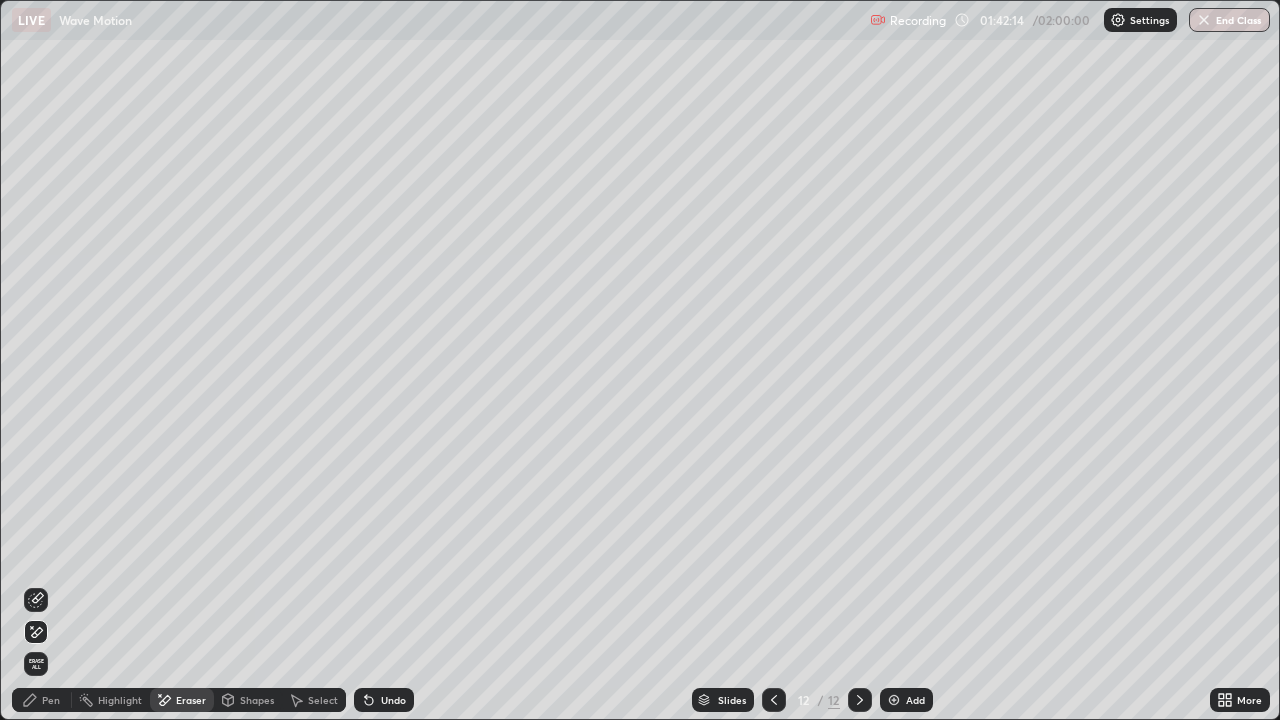 click on "Undo" at bounding box center [384, 700] 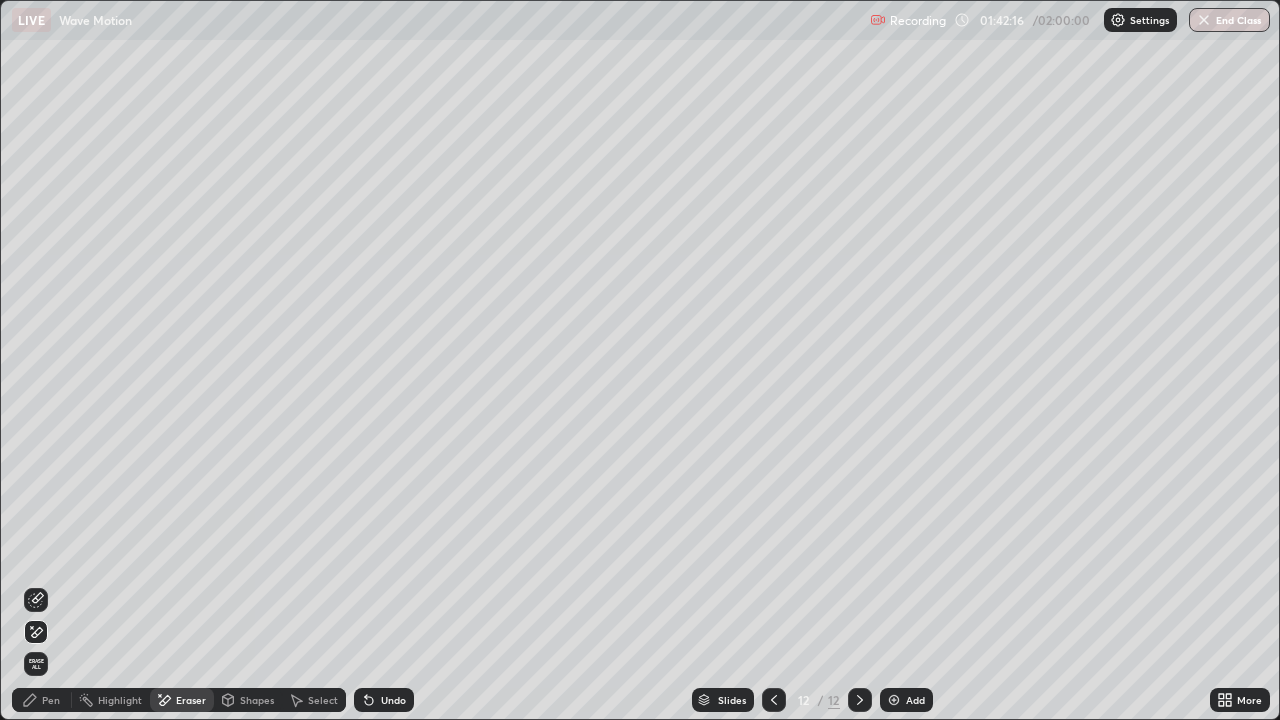 click on "Pen" at bounding box center (51, 700) 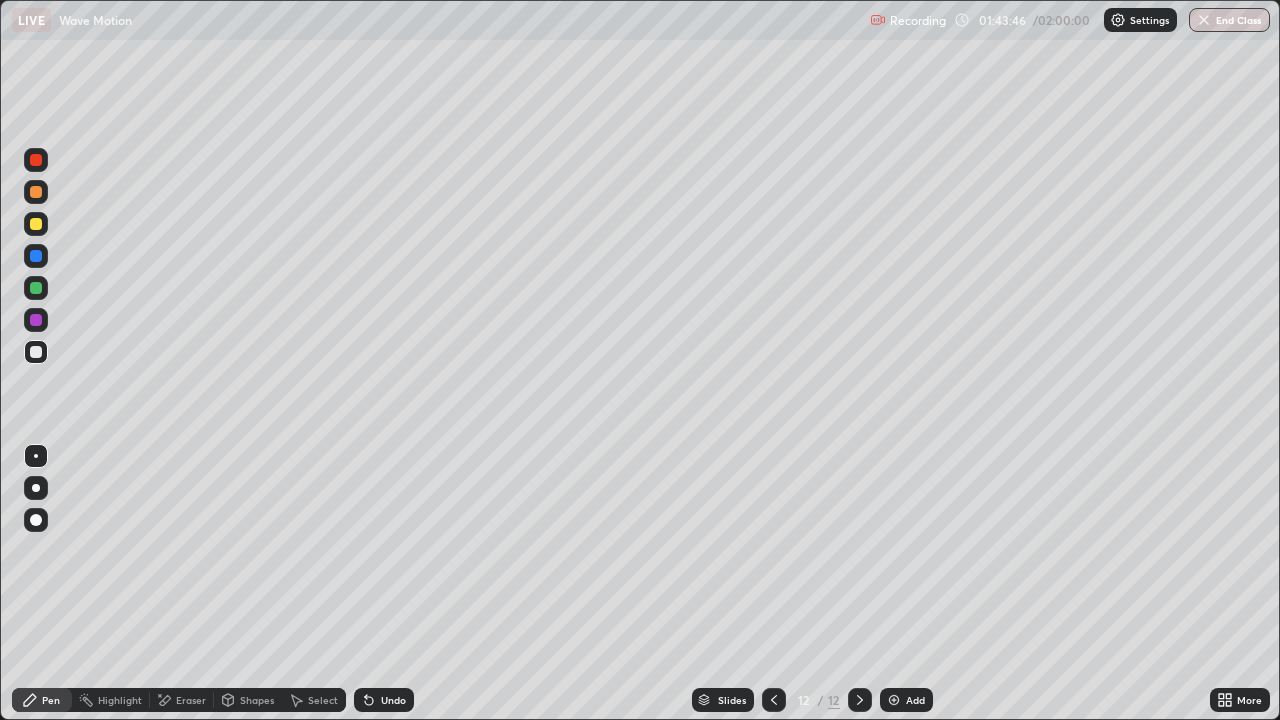 click on "Eraser" at bounding box center [191, 700] 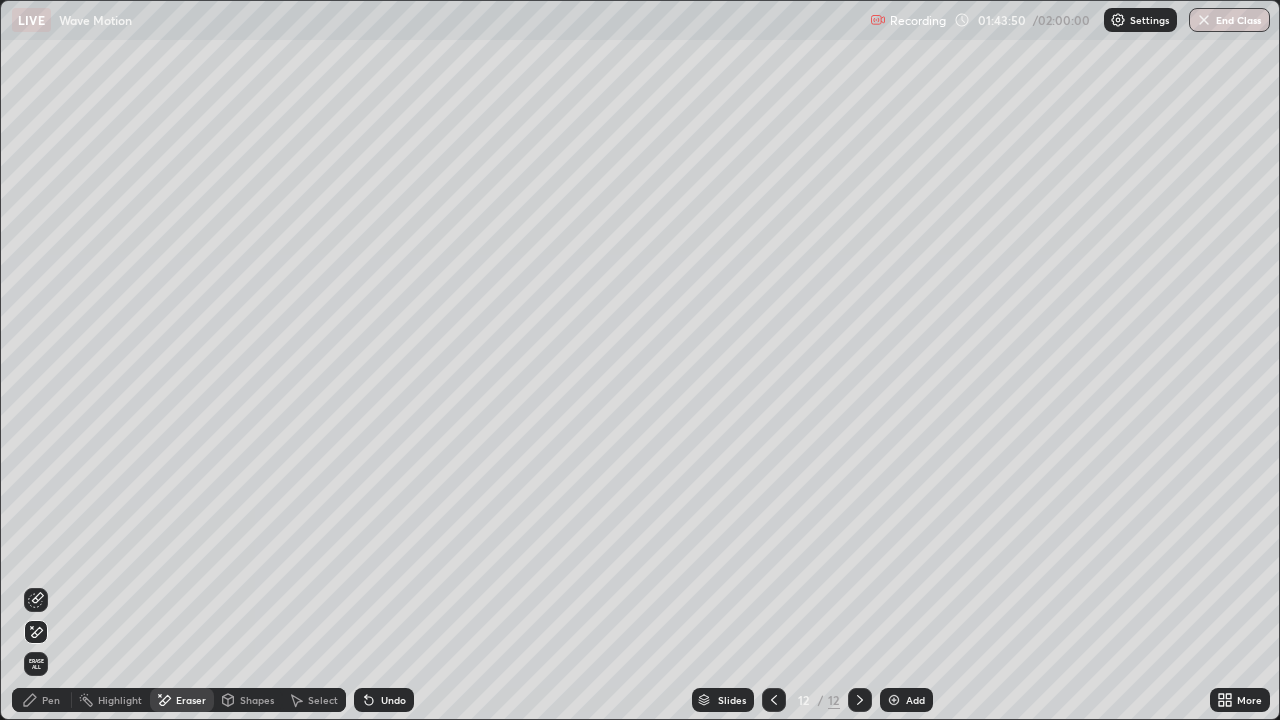 click on "Pen" at bounding box center [51, 700] 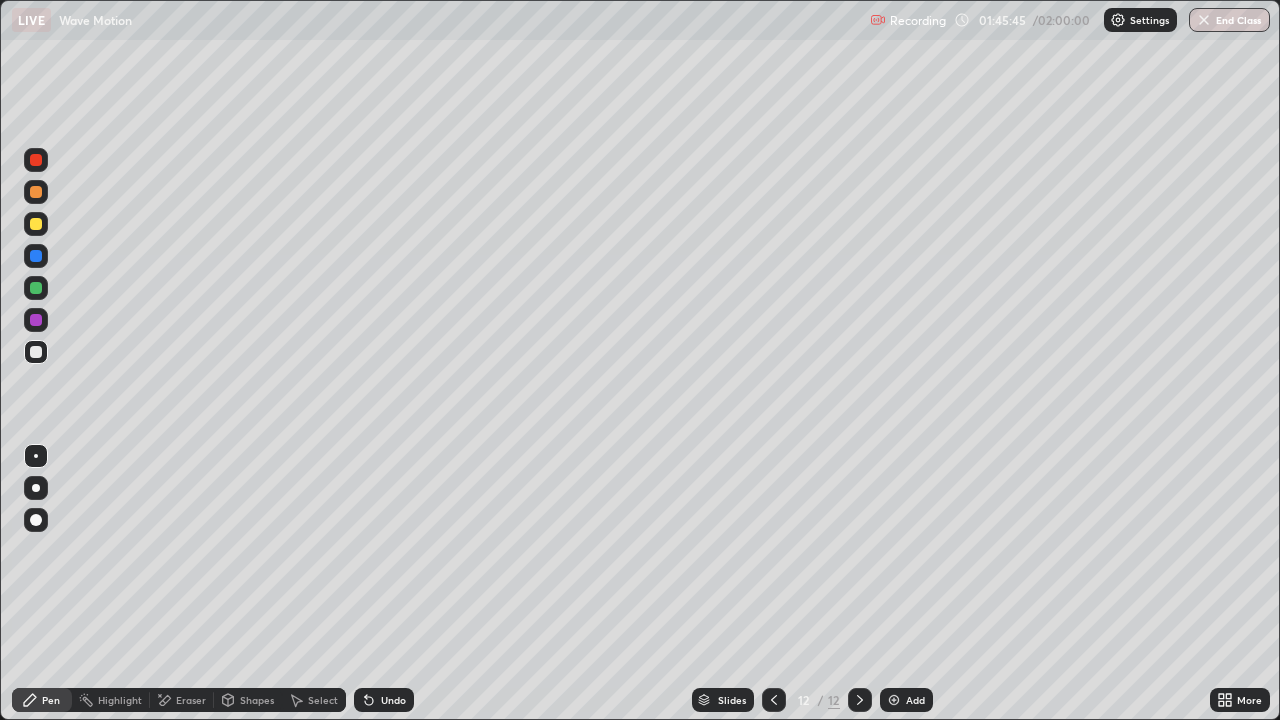 click on "Eraser" at bounding box center [182, 700] 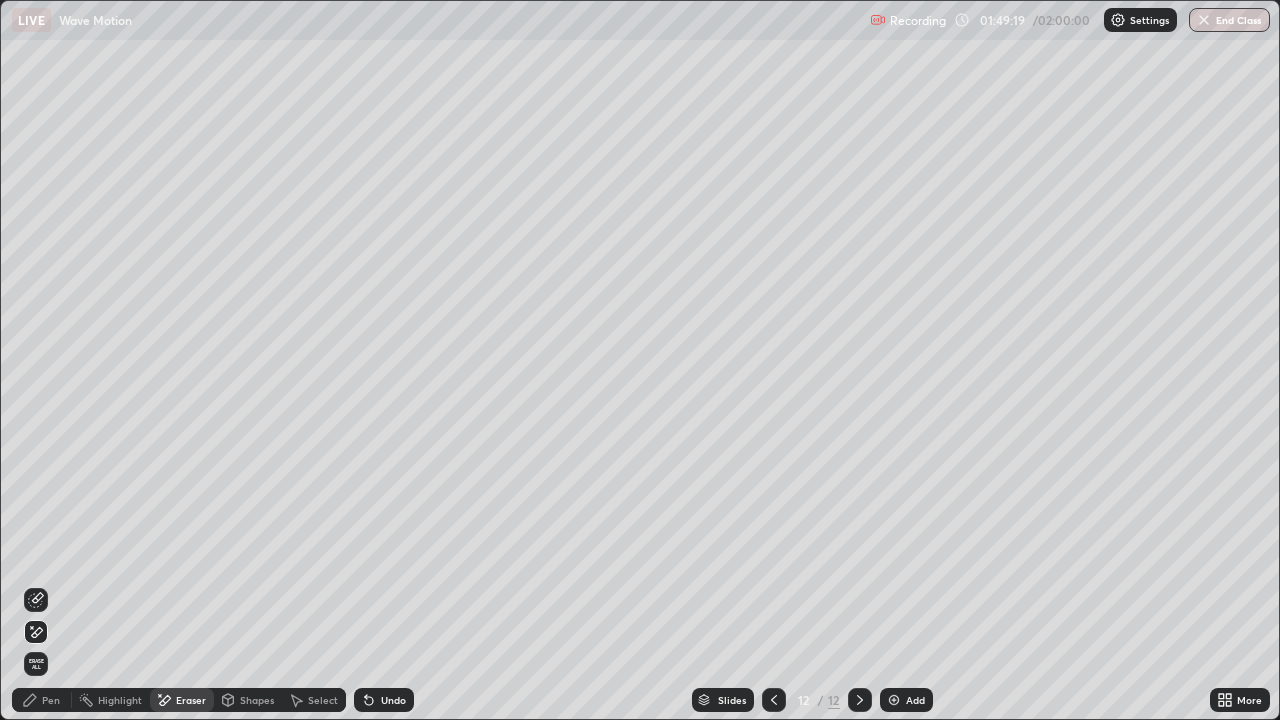 click on "Pen" at bounding box center (51, 700) 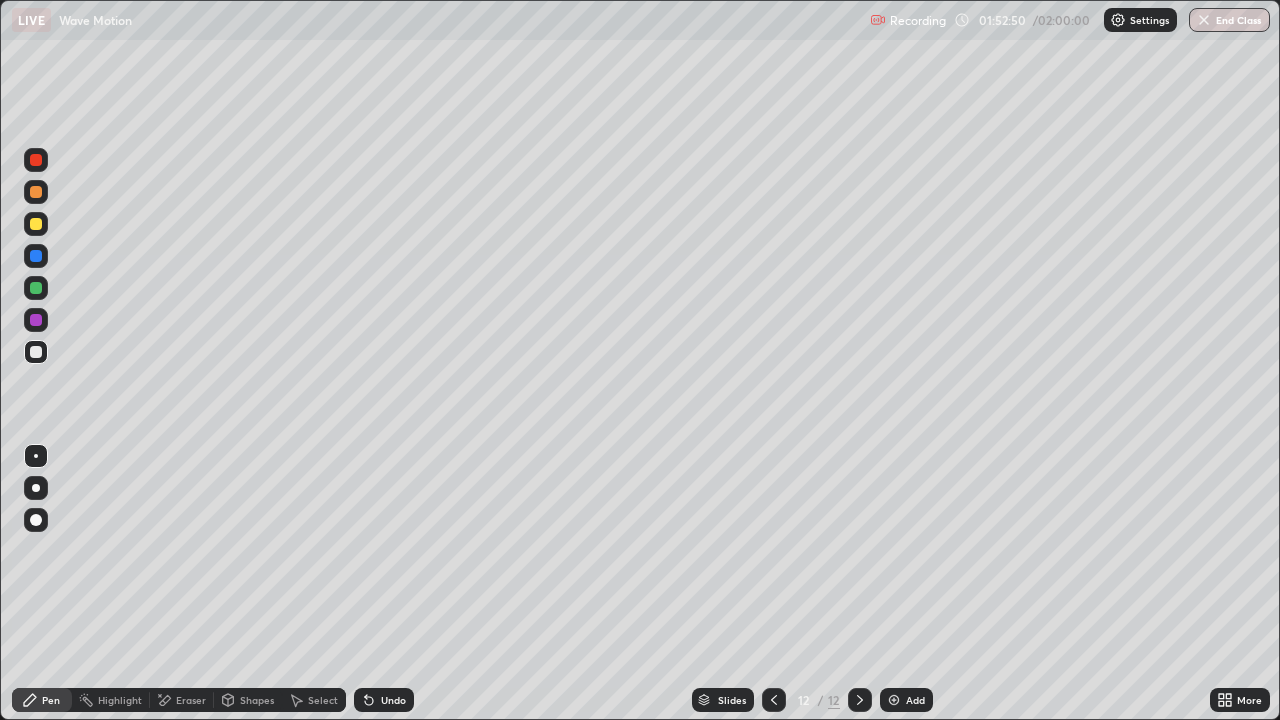 click at bounding box center (894, 700) 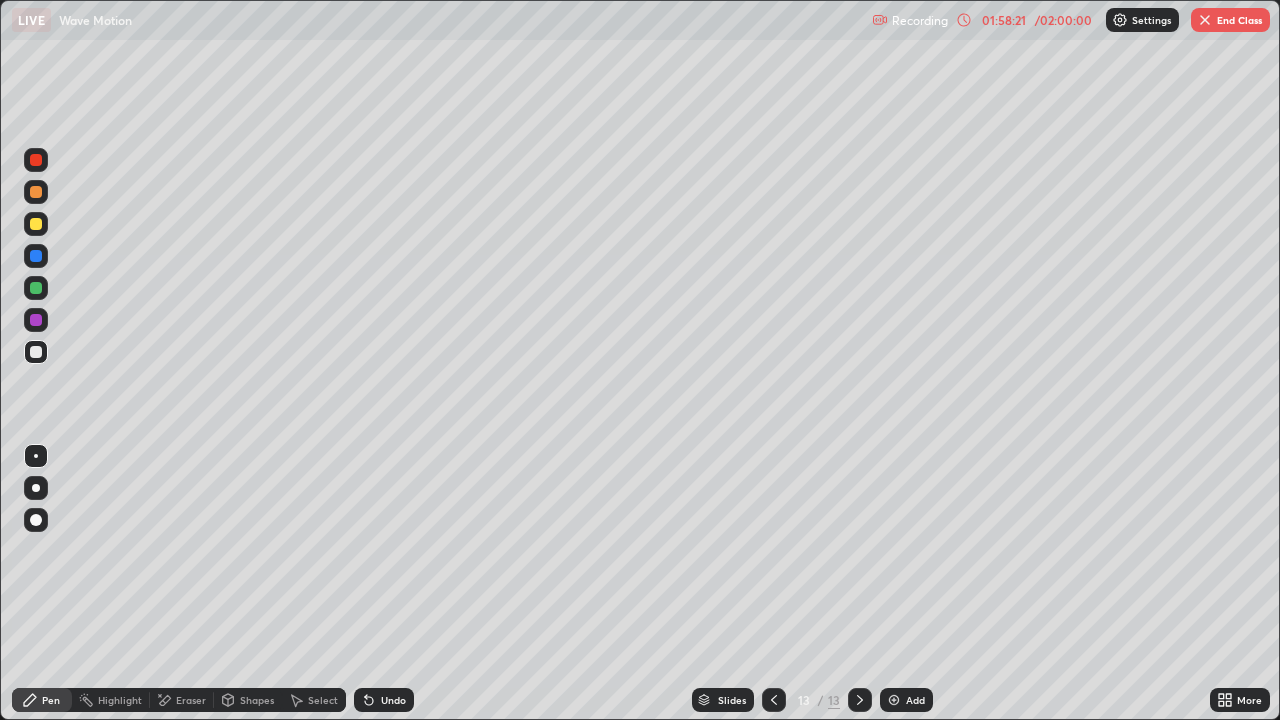 click on "Slides 13 / 13 Add" at bounding box center [812, 700] 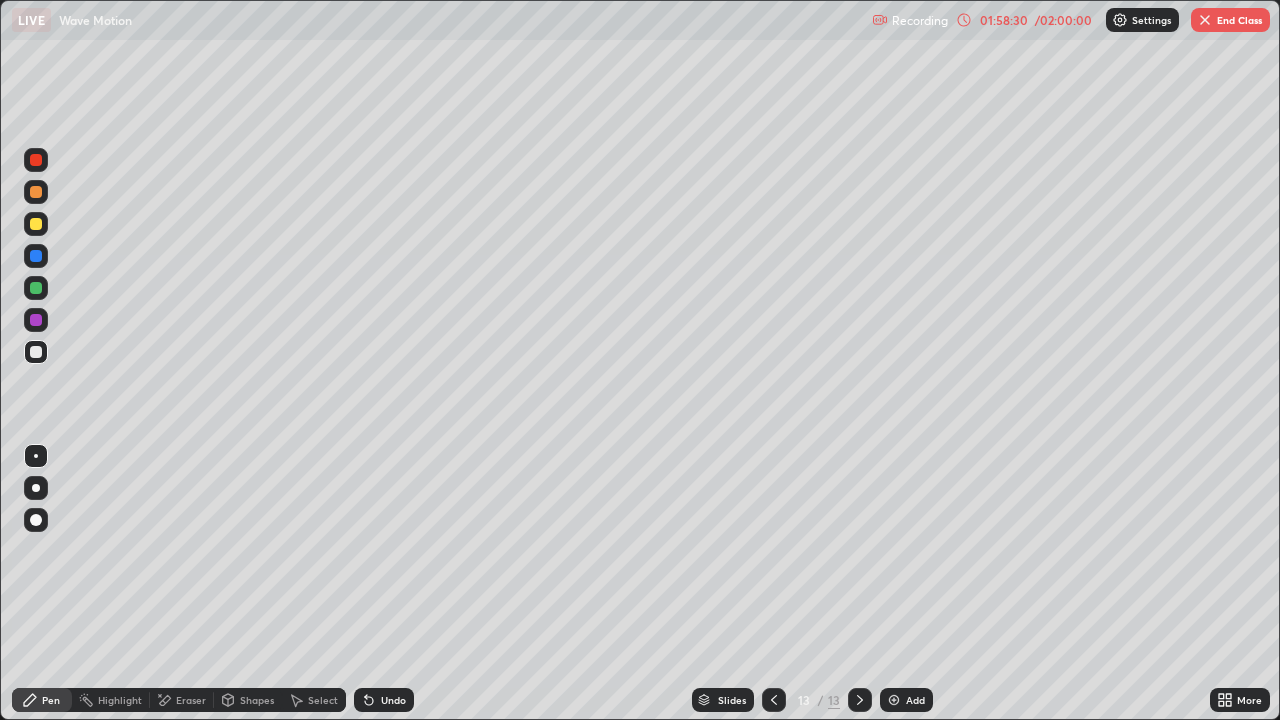 click on "Undo" at bounding box center [384, 700] 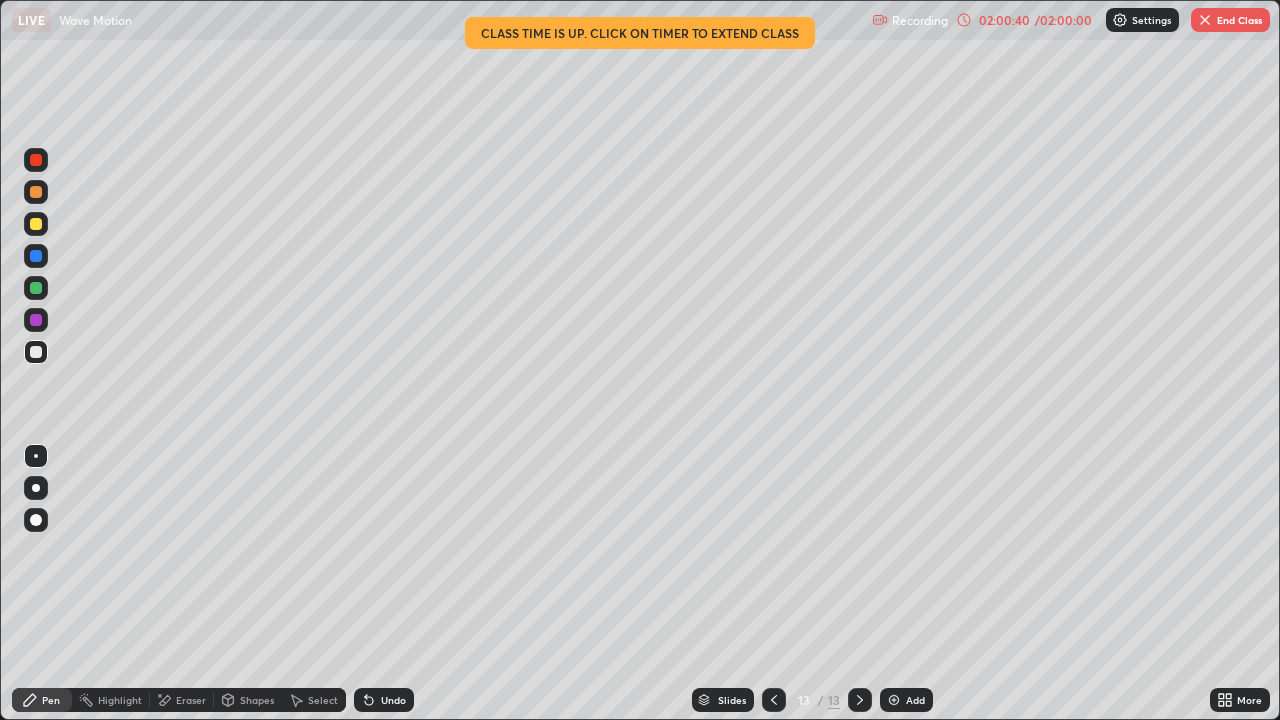 click on "Add" at bounding box center (906, 700) 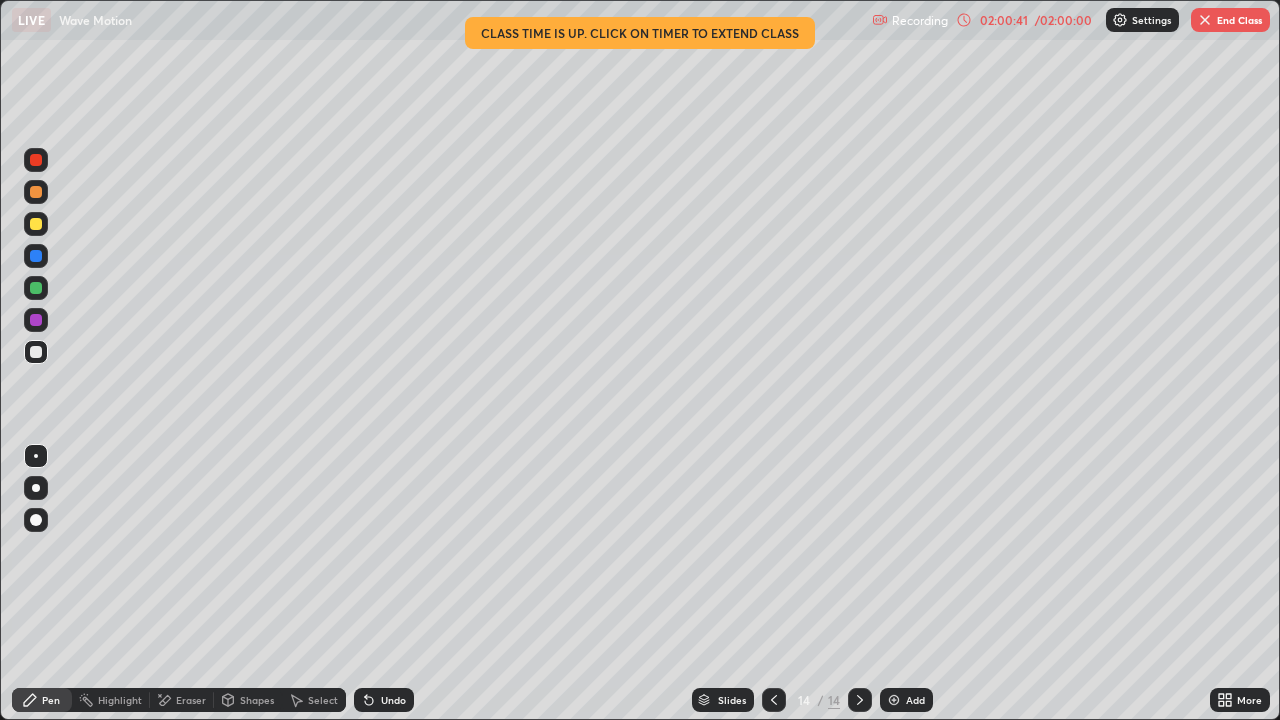click on "[TIME] /  [TIME]" at bounding box center (1025, 20) 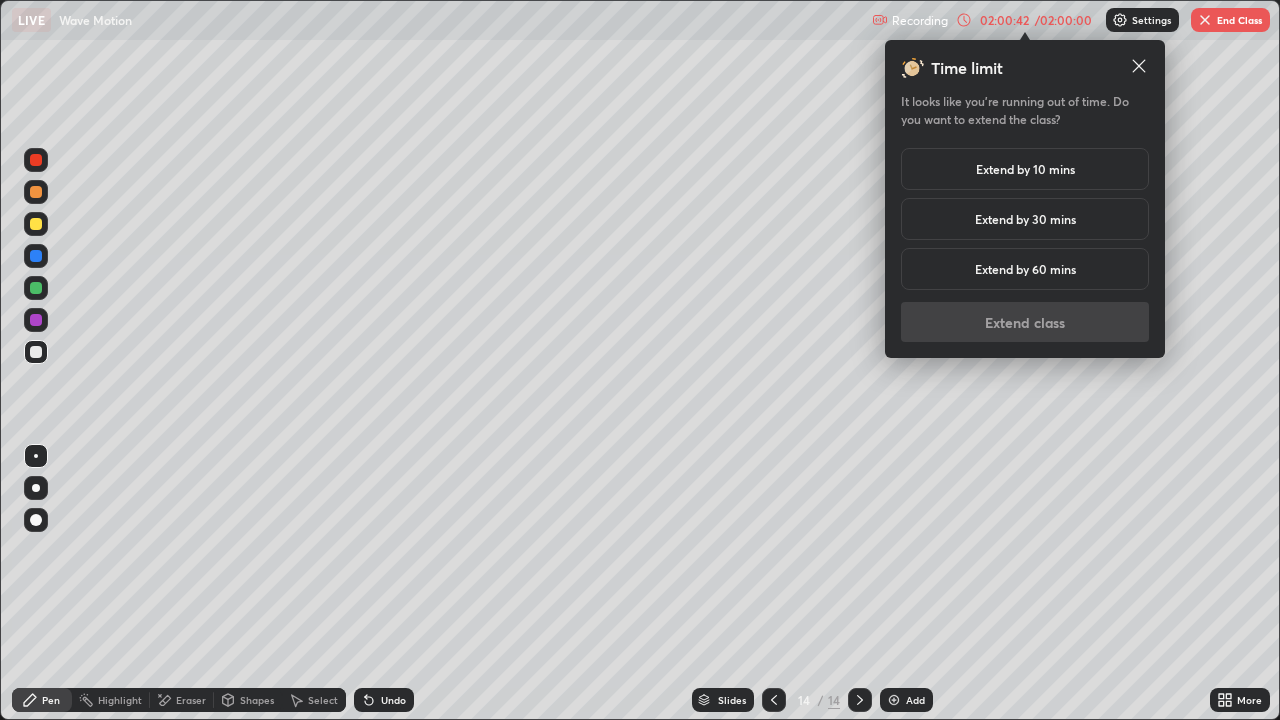 click on "Extend by 10 mins" at bounding box center [1025, 169] 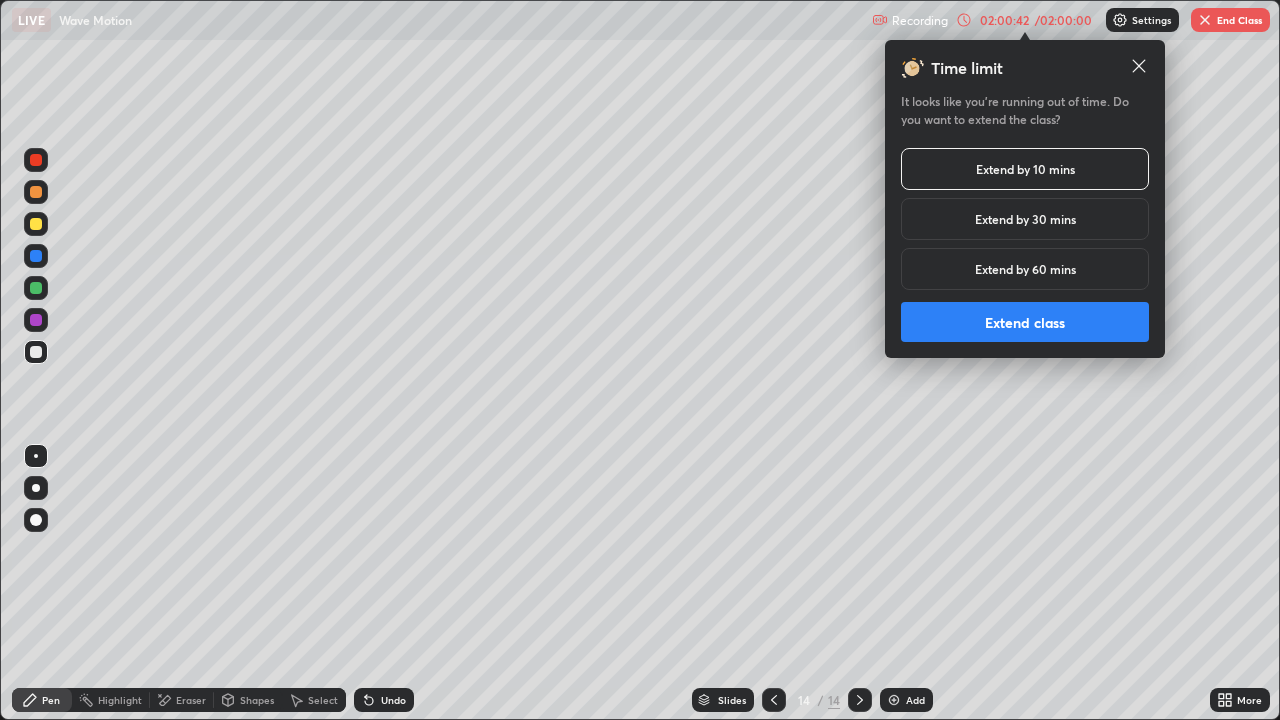 click on "Extend class" at bounding box center [1025, 322] 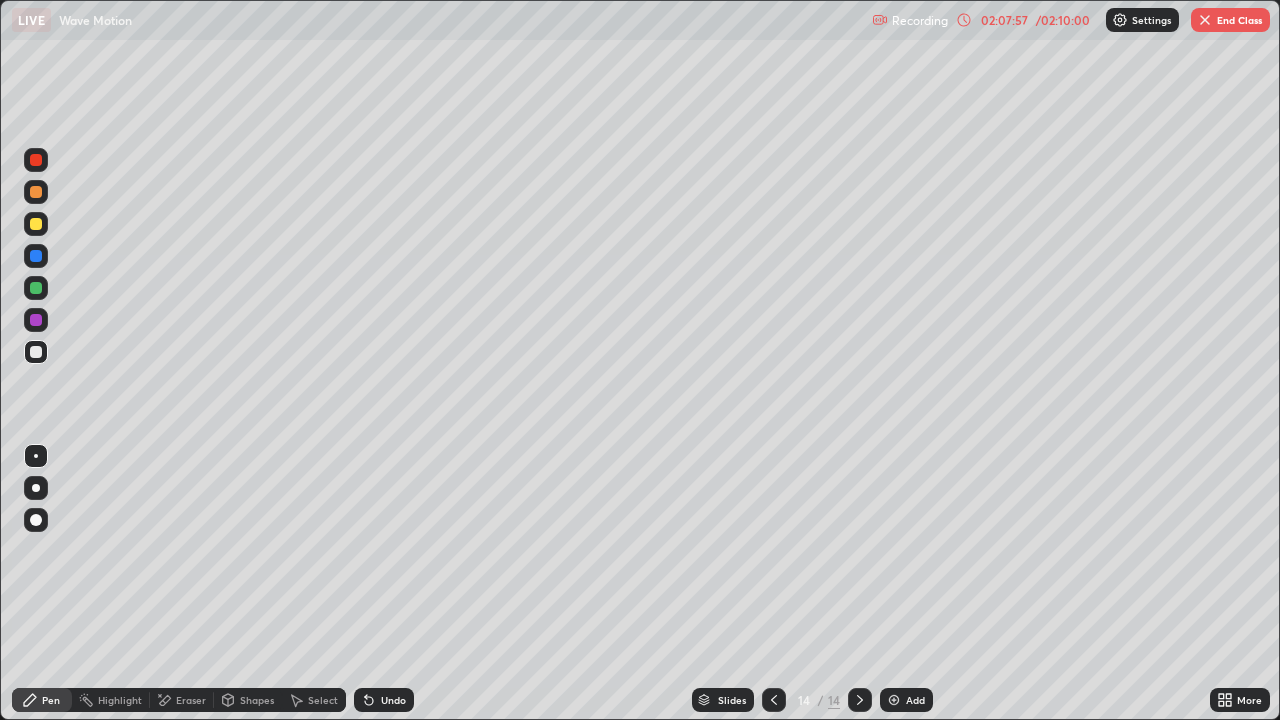 click on "End Class" at bounding box center [1230, 20] 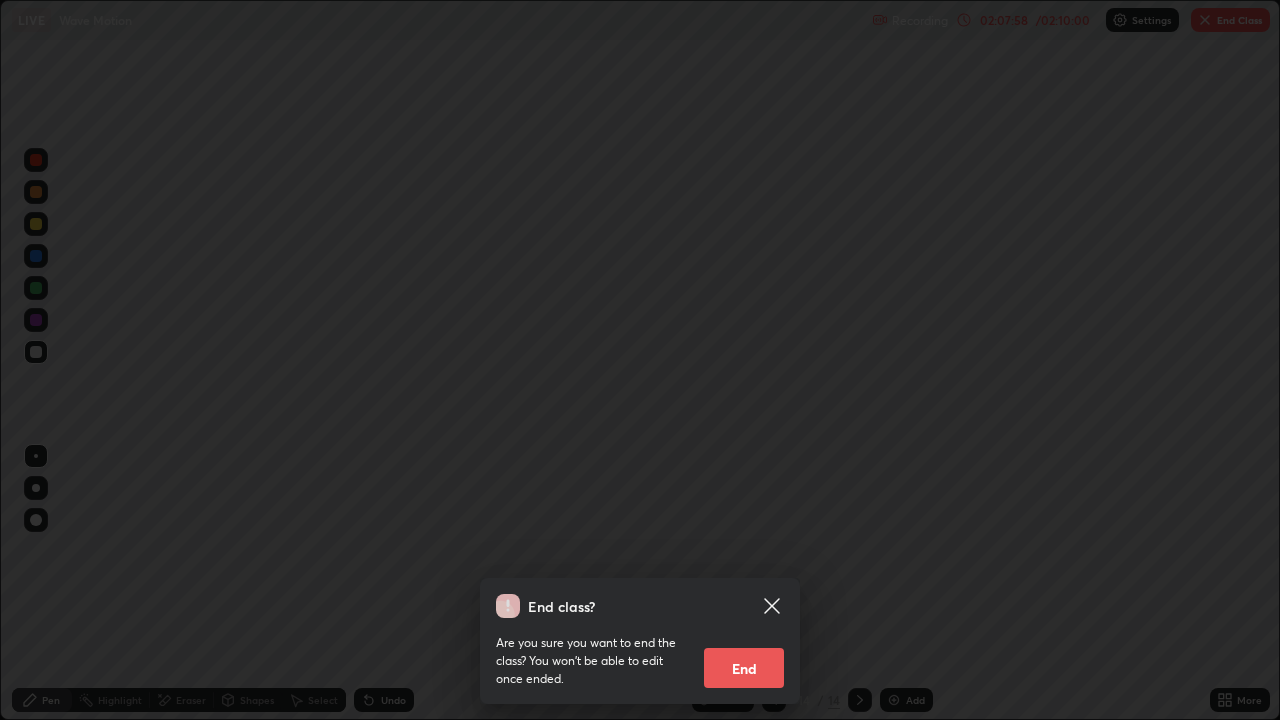 click on "End" at bounding box center [744, 668] 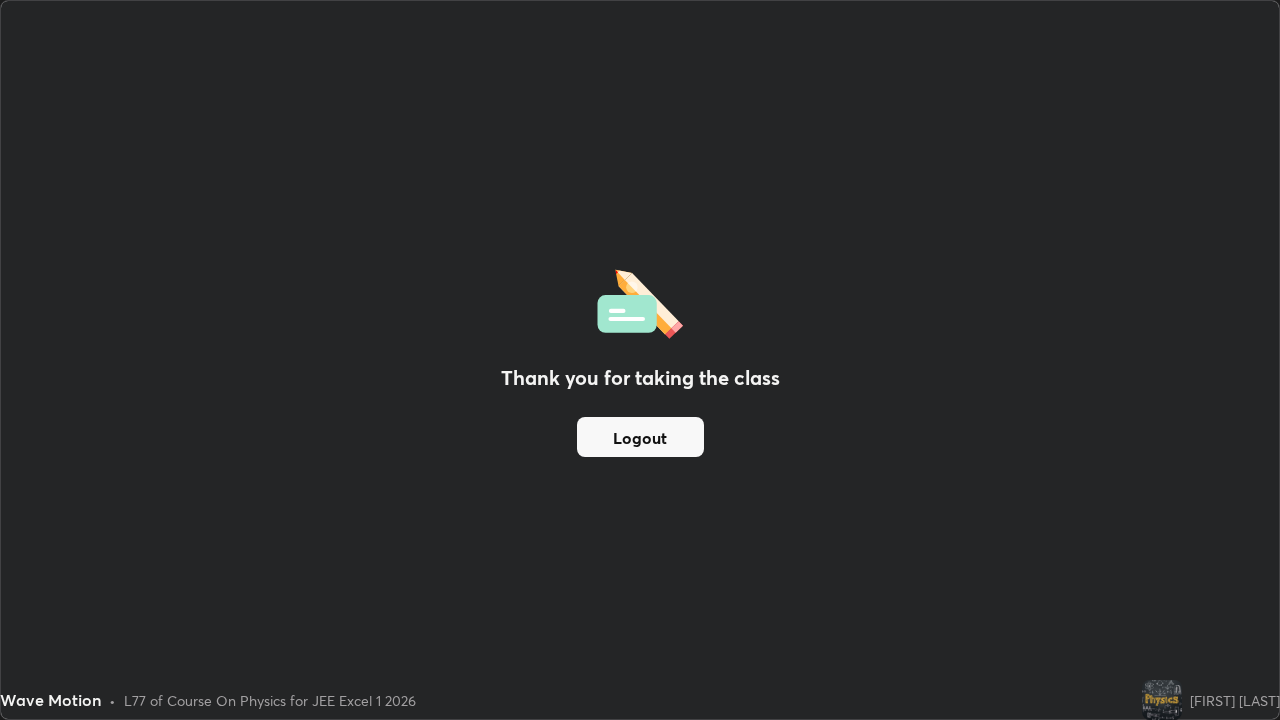 click on "Thank you for taking the class Logout" at bounding box center [640, 360] 